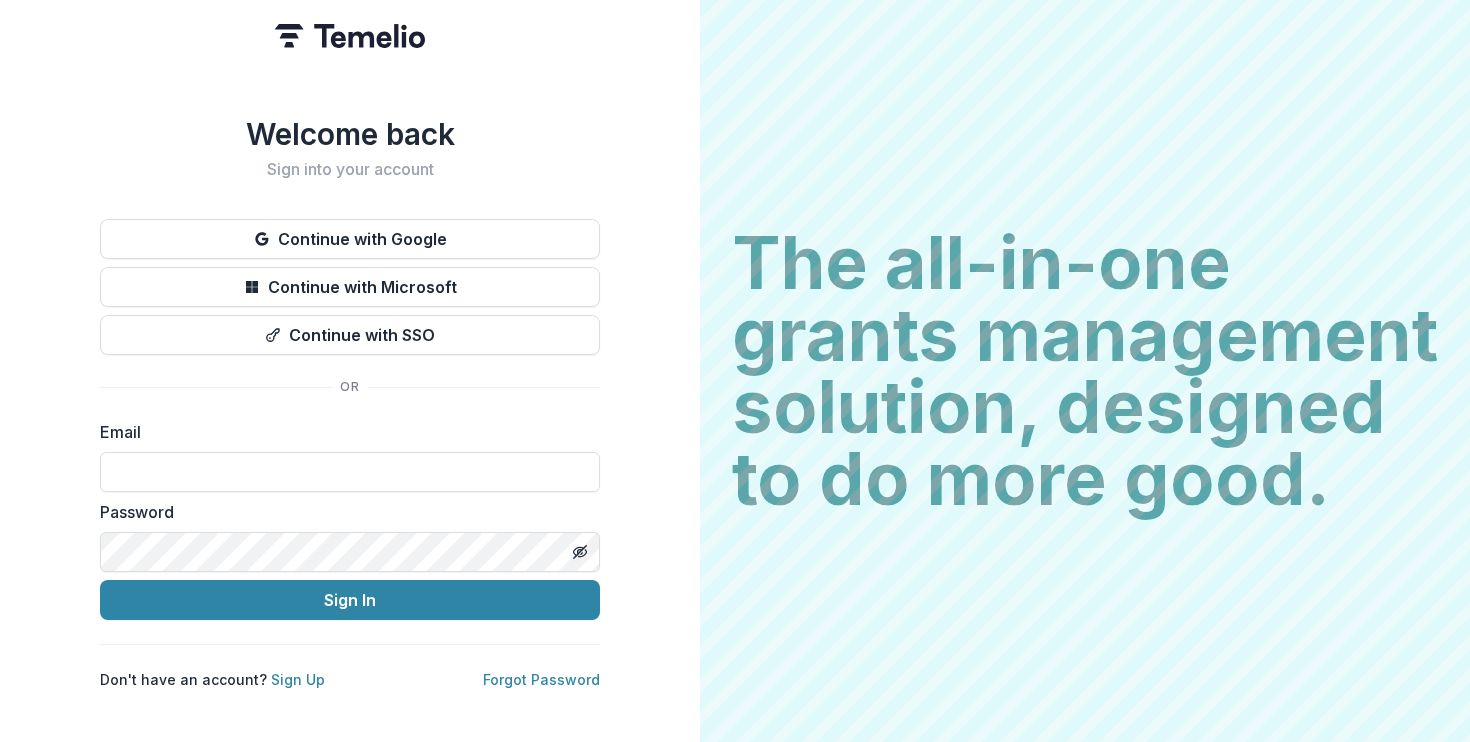 scroll, scrollTop: 0, scrollLeft: 0, axis: both 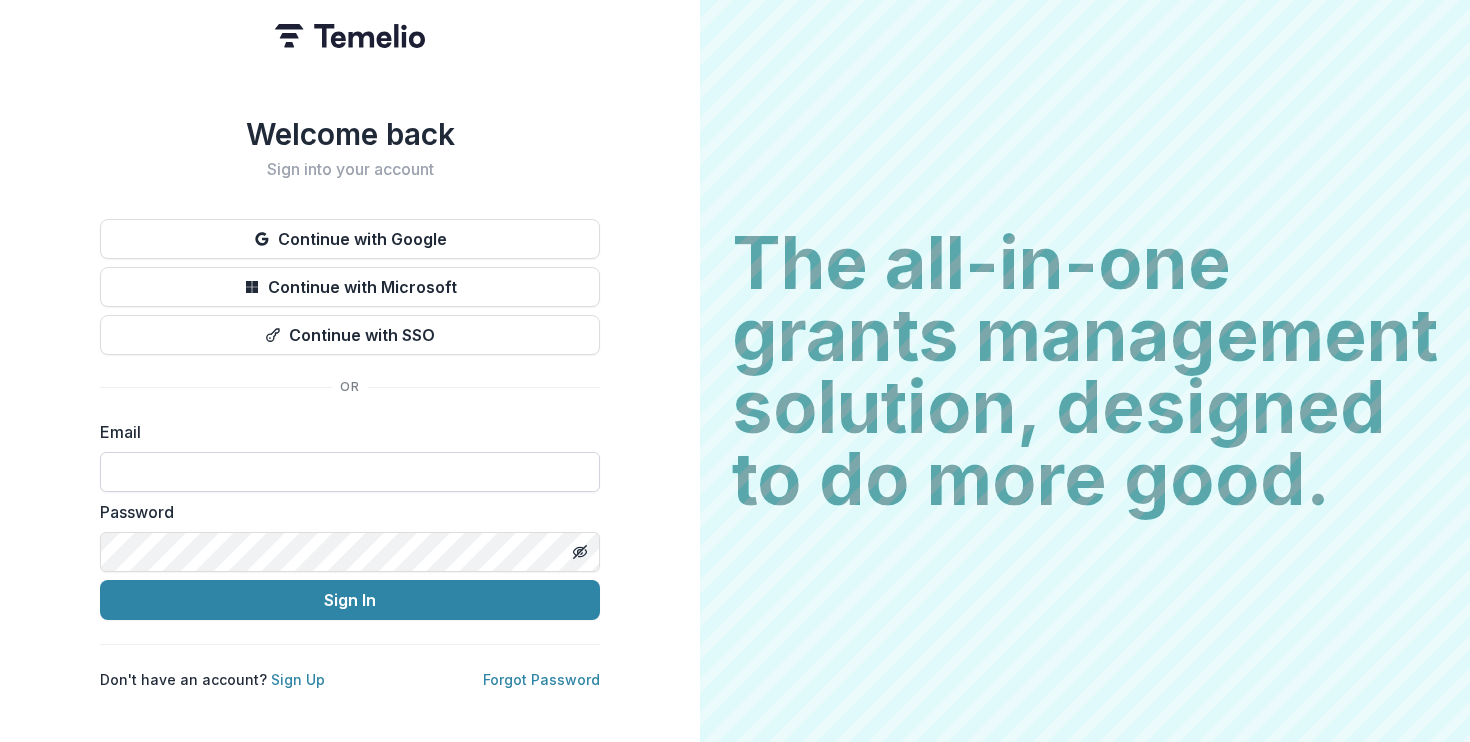 click at bounding box center (350, 472) 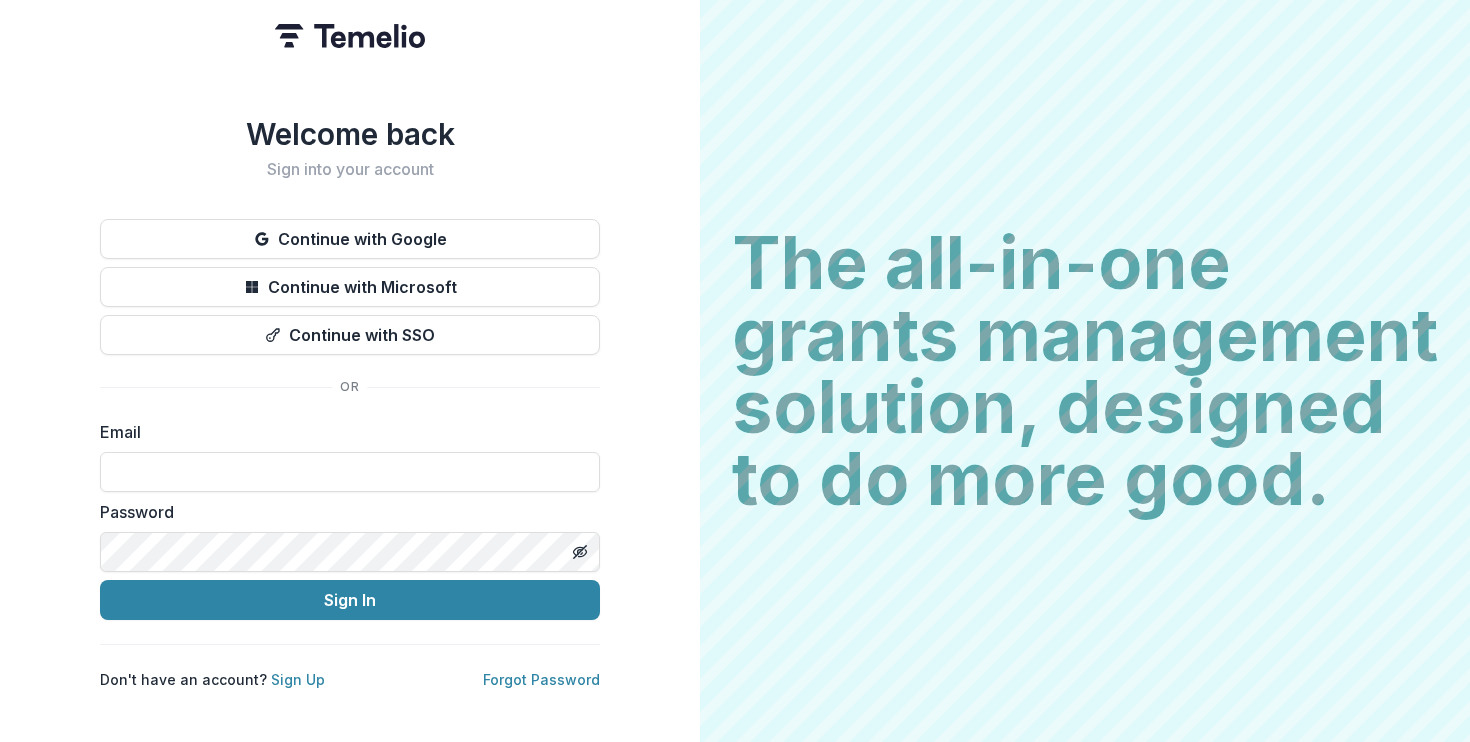 click on "Welcome back Sign into your account Continue with Google Continue with Microsoft Continue with SSO Email Password Sign In Don't have an account?   Sign Up Forgot Password" at bounding box center [350, 403] 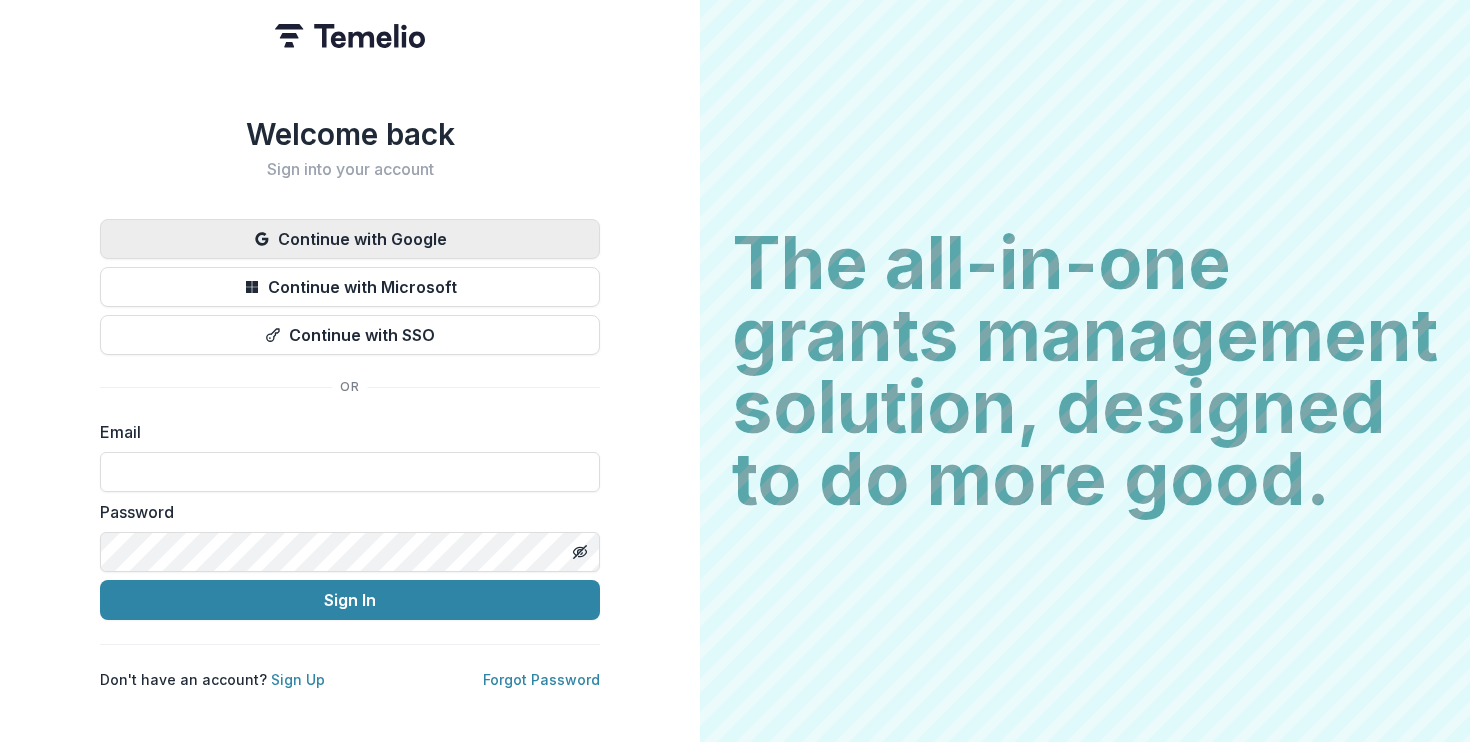 click on "Continue with Google" at bounding box center [350, 239] 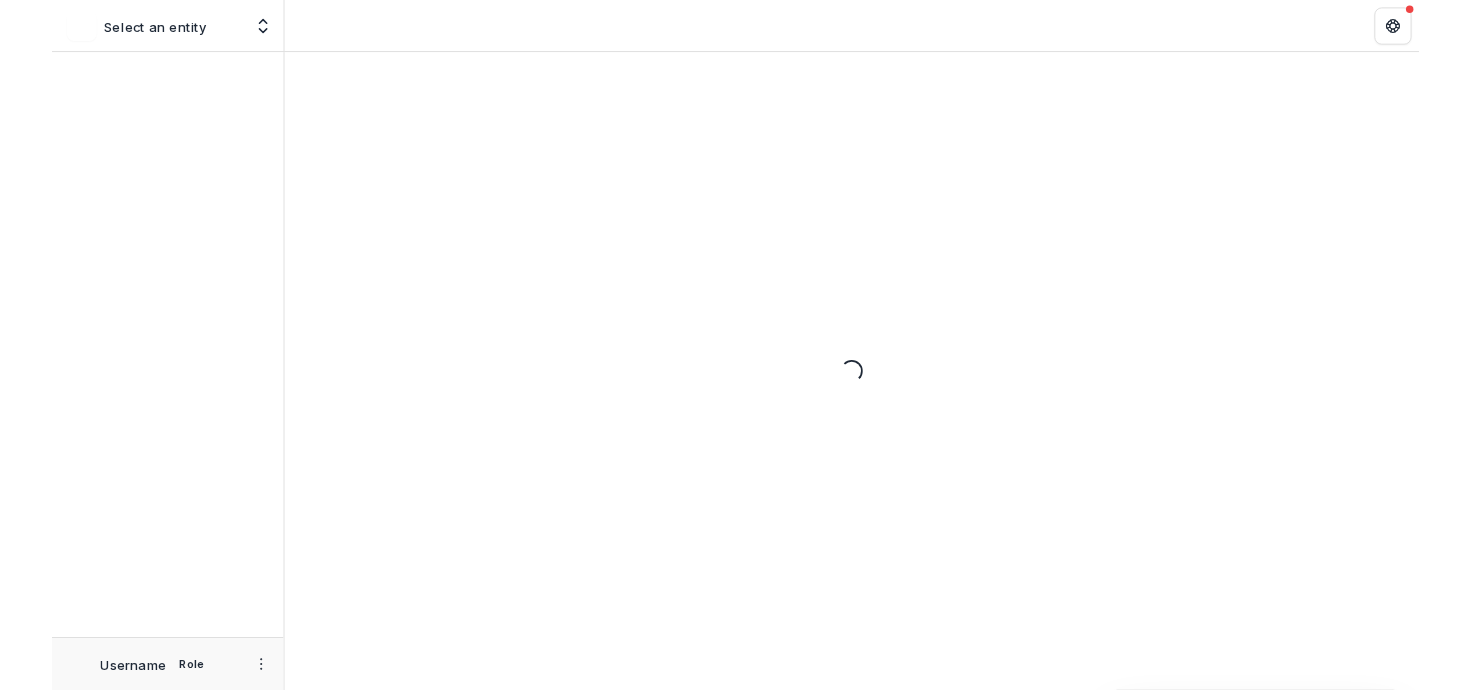 scroll, scrollTop: 0, scrollLeft: 0, axis: both 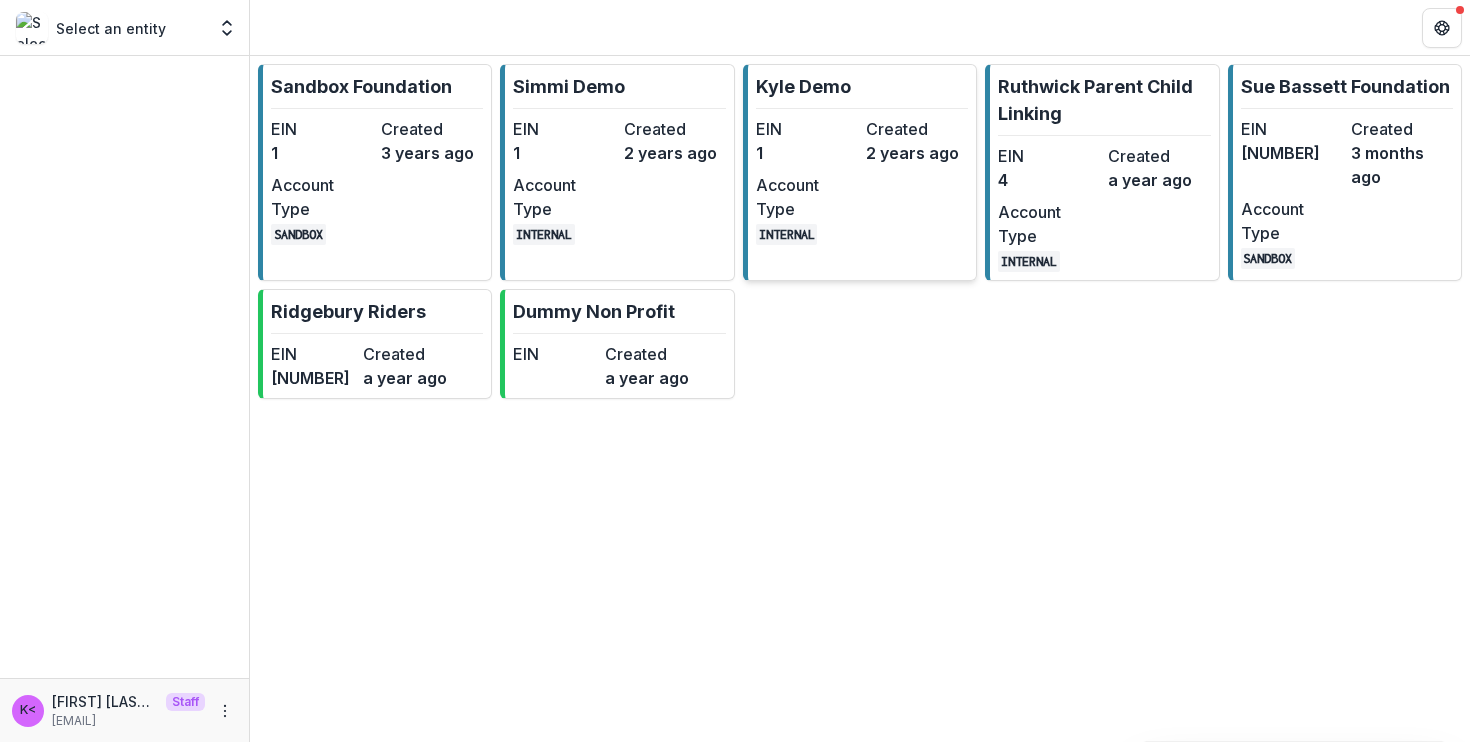 click on "Created" at bounding box center (917, 129) 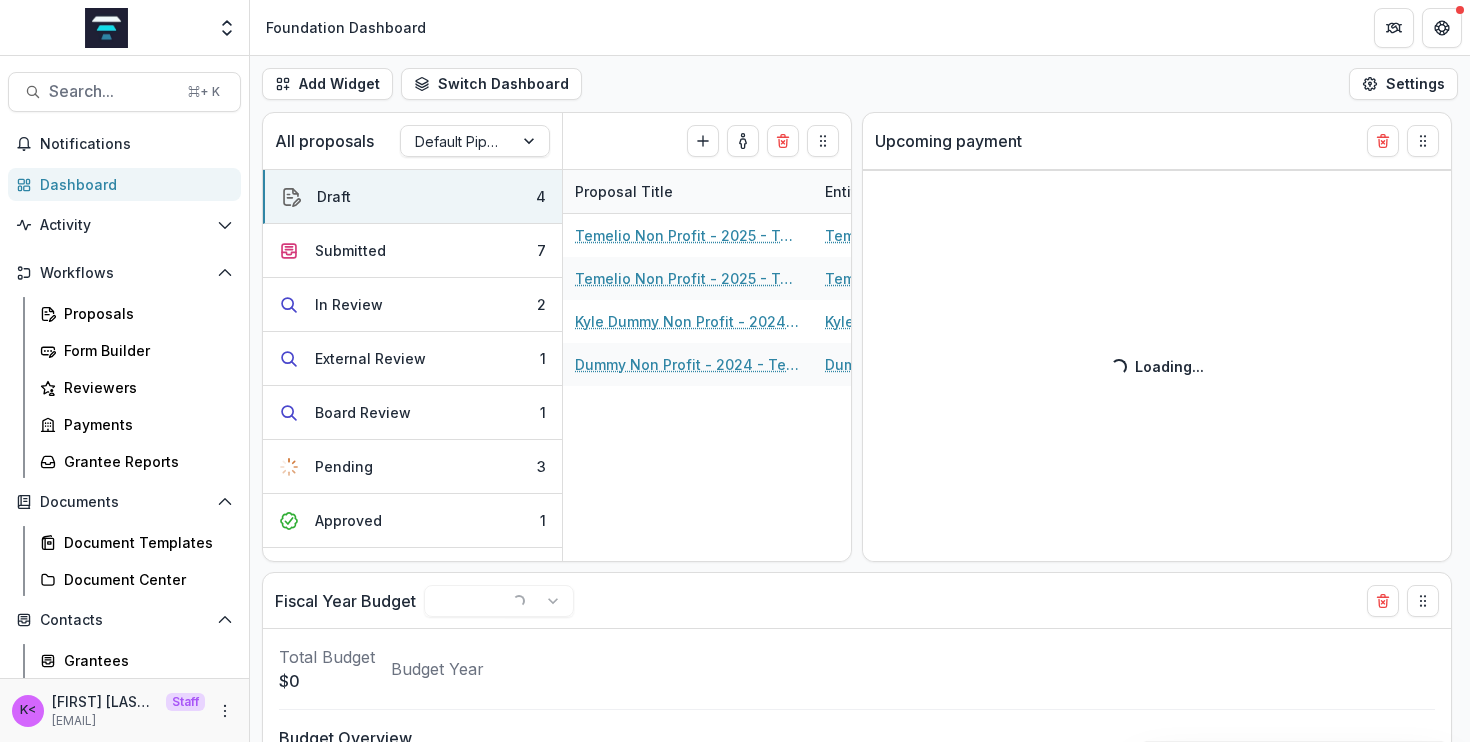 select on "******" 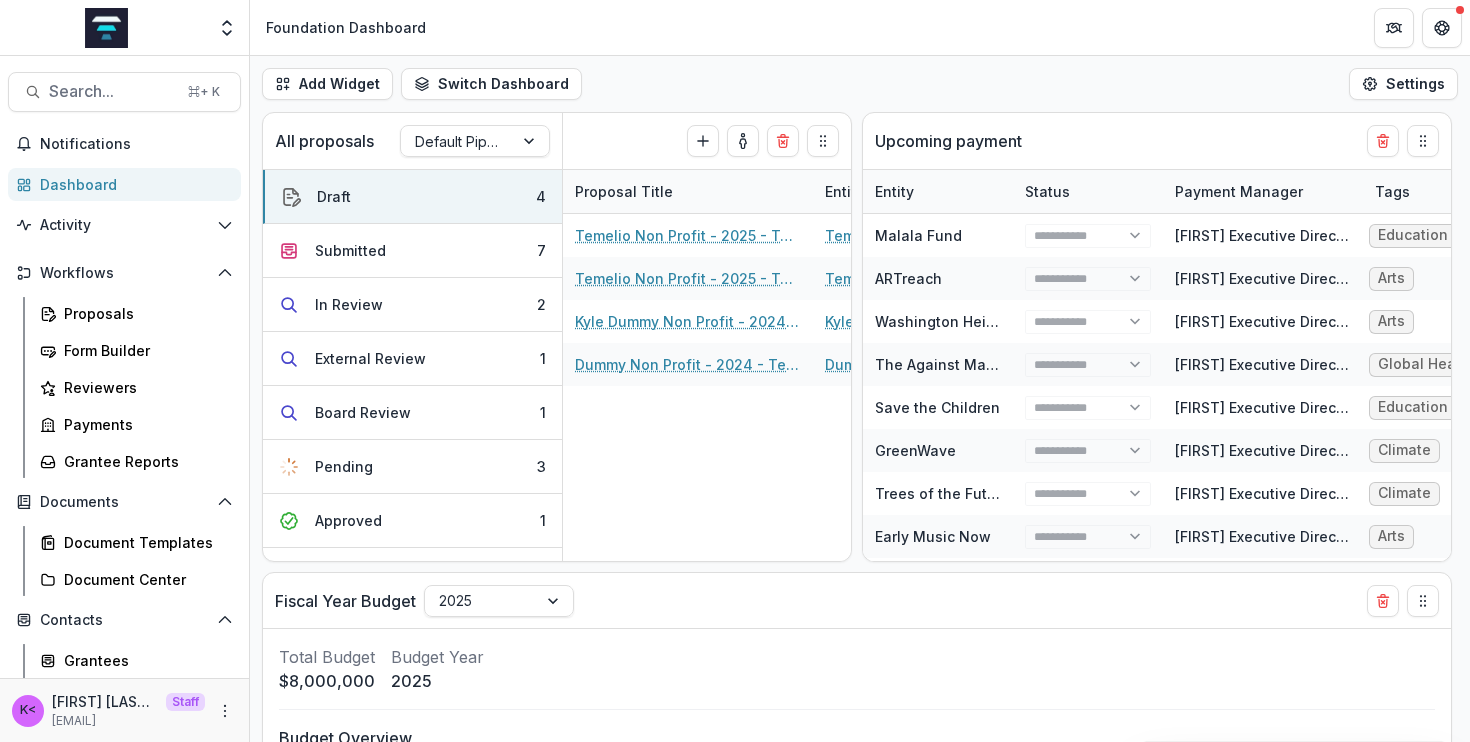 select on "******" 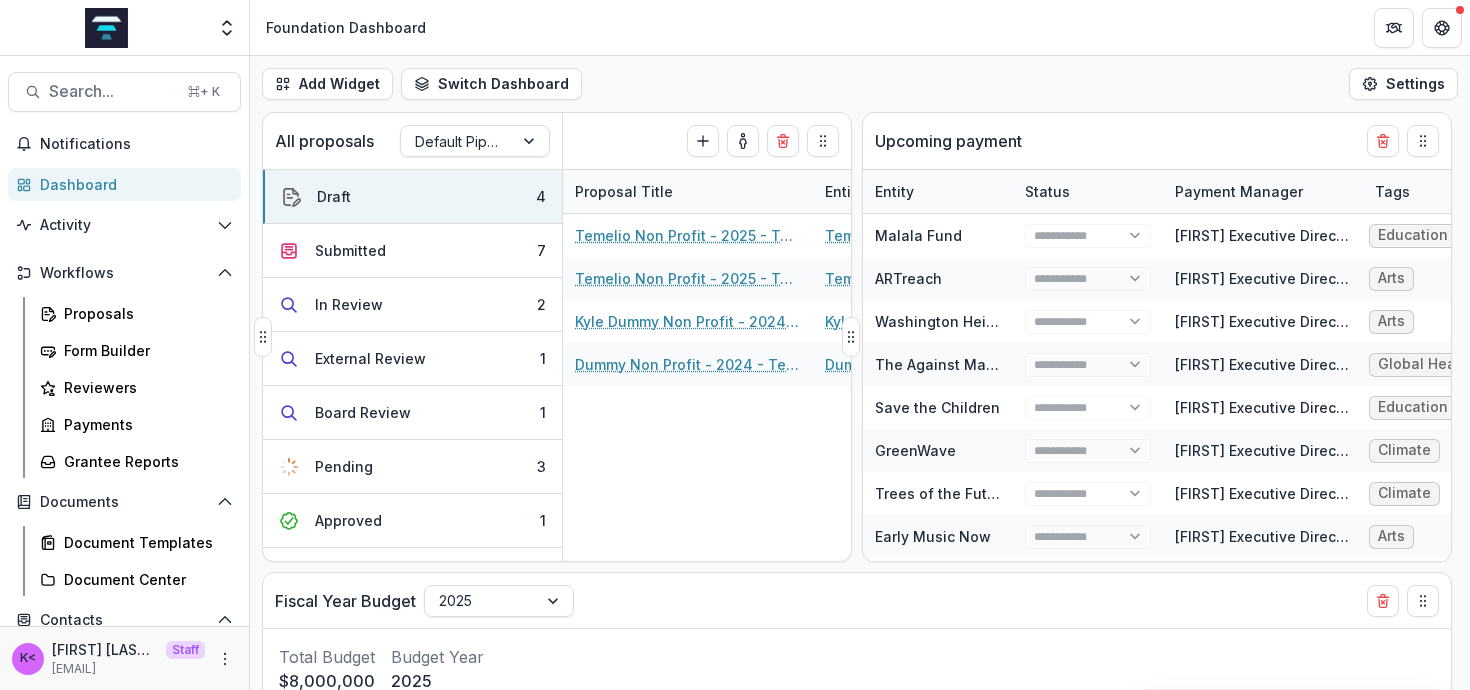 select on "******" 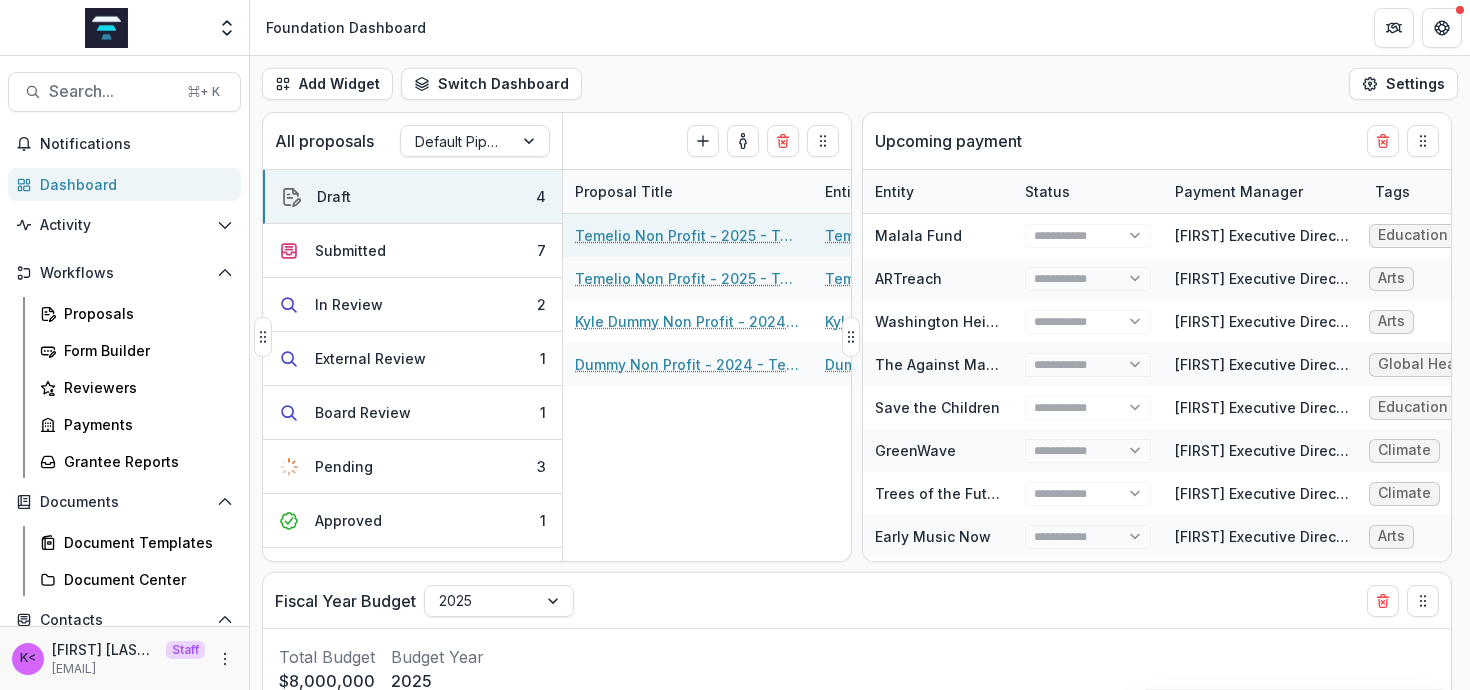 select on "******" 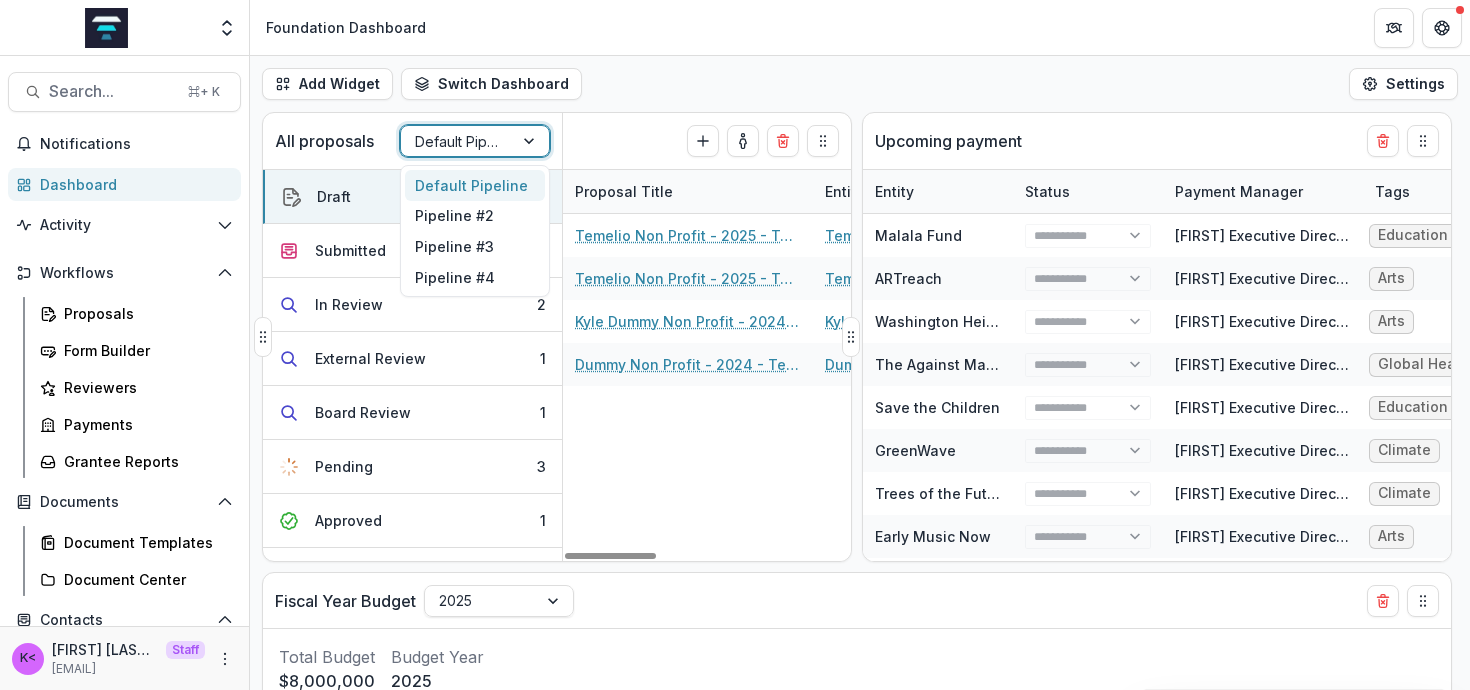 click at bounding box center [531, 141] 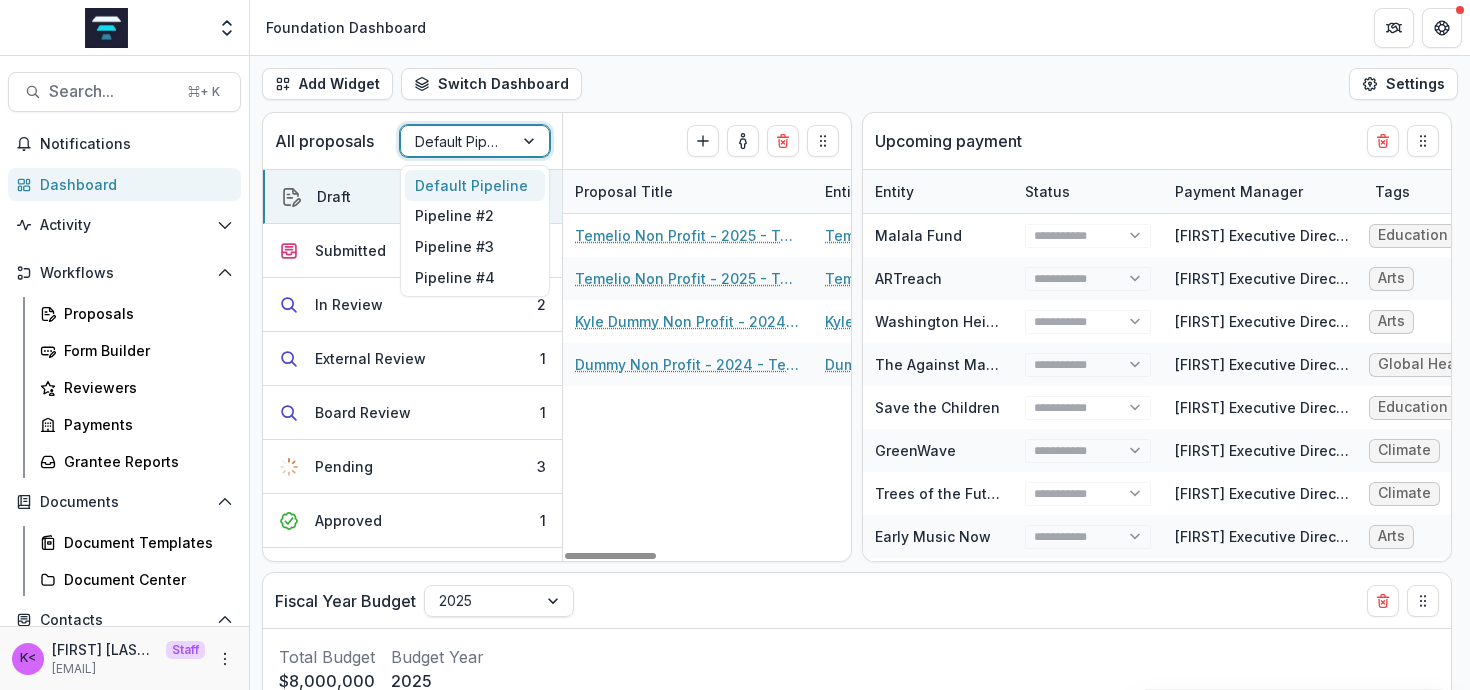 click on "Add Widget Switch Dashboard Program Manager Dashboard Foundation Dashboard New Dashboard Settings" at bounding box center (860, 84) 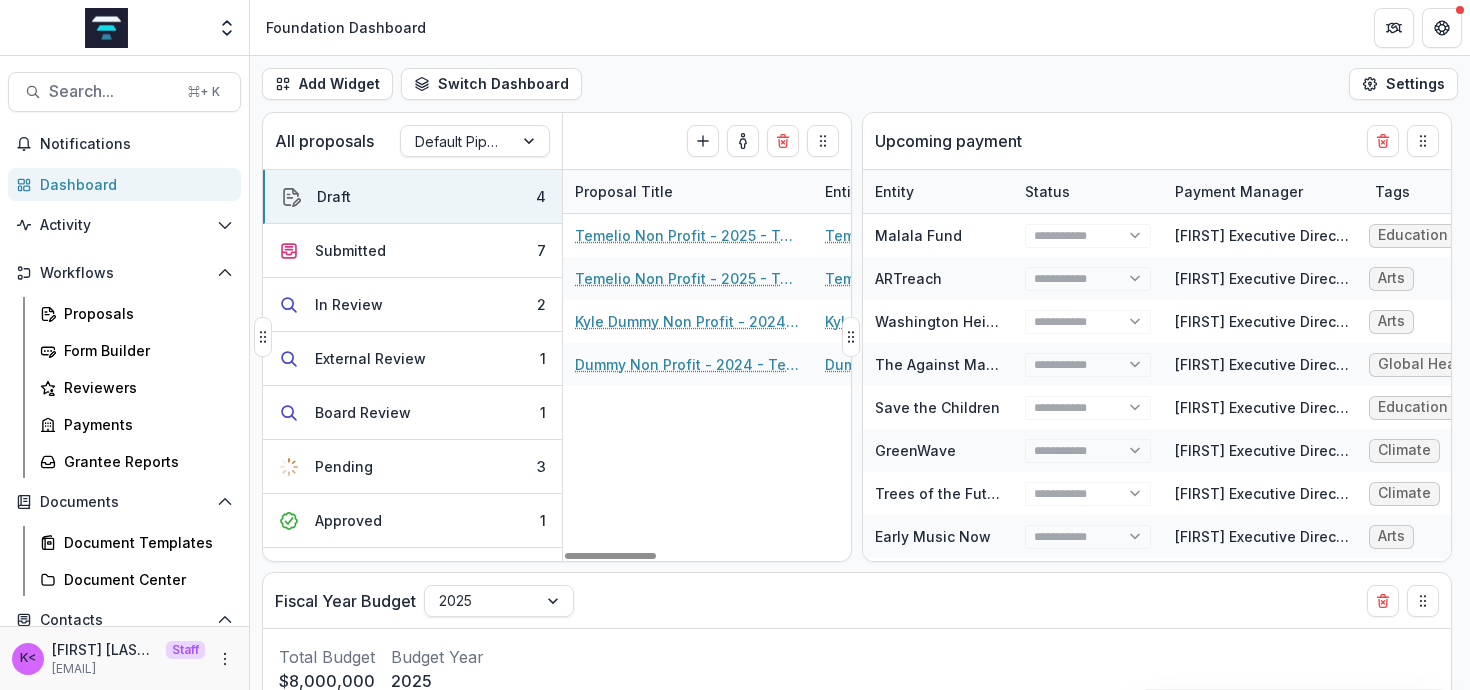 scroll, scrollTop: 22, scrollLeft: 0, axis: vertical 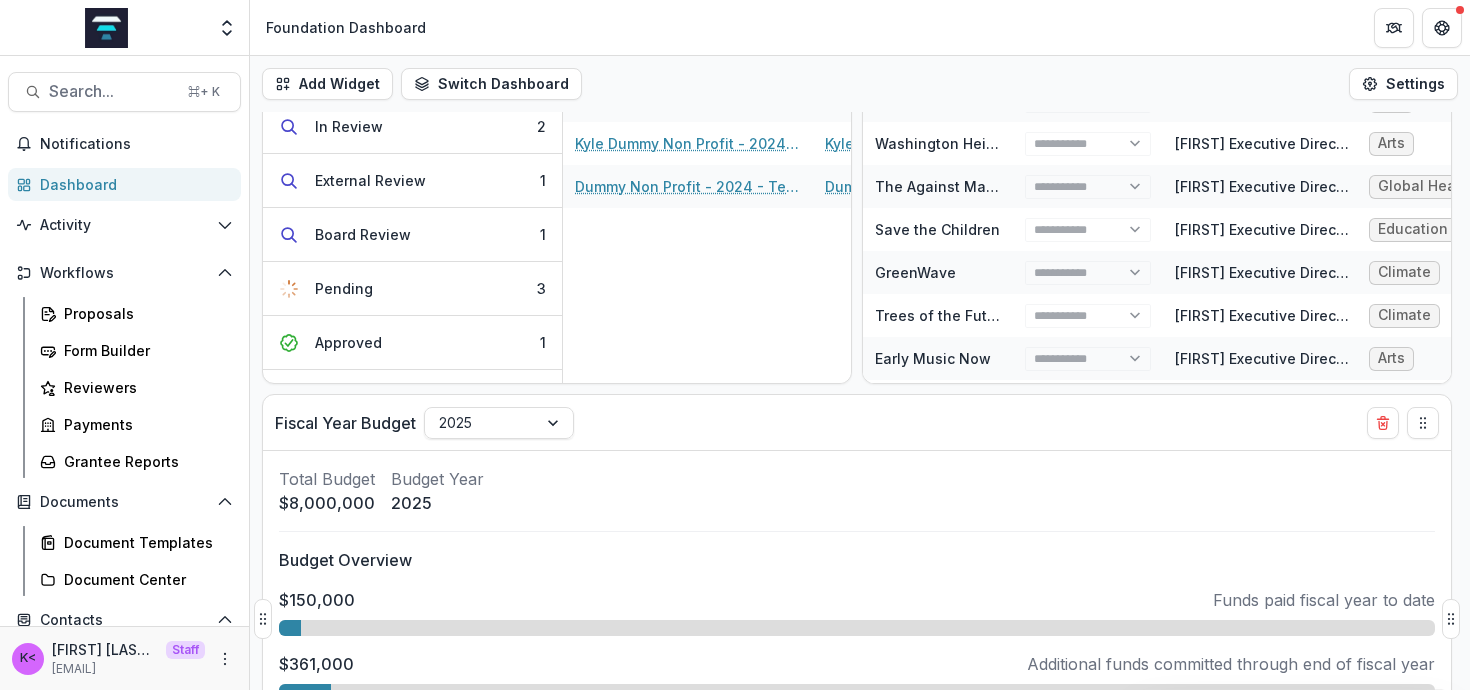 select on "******" 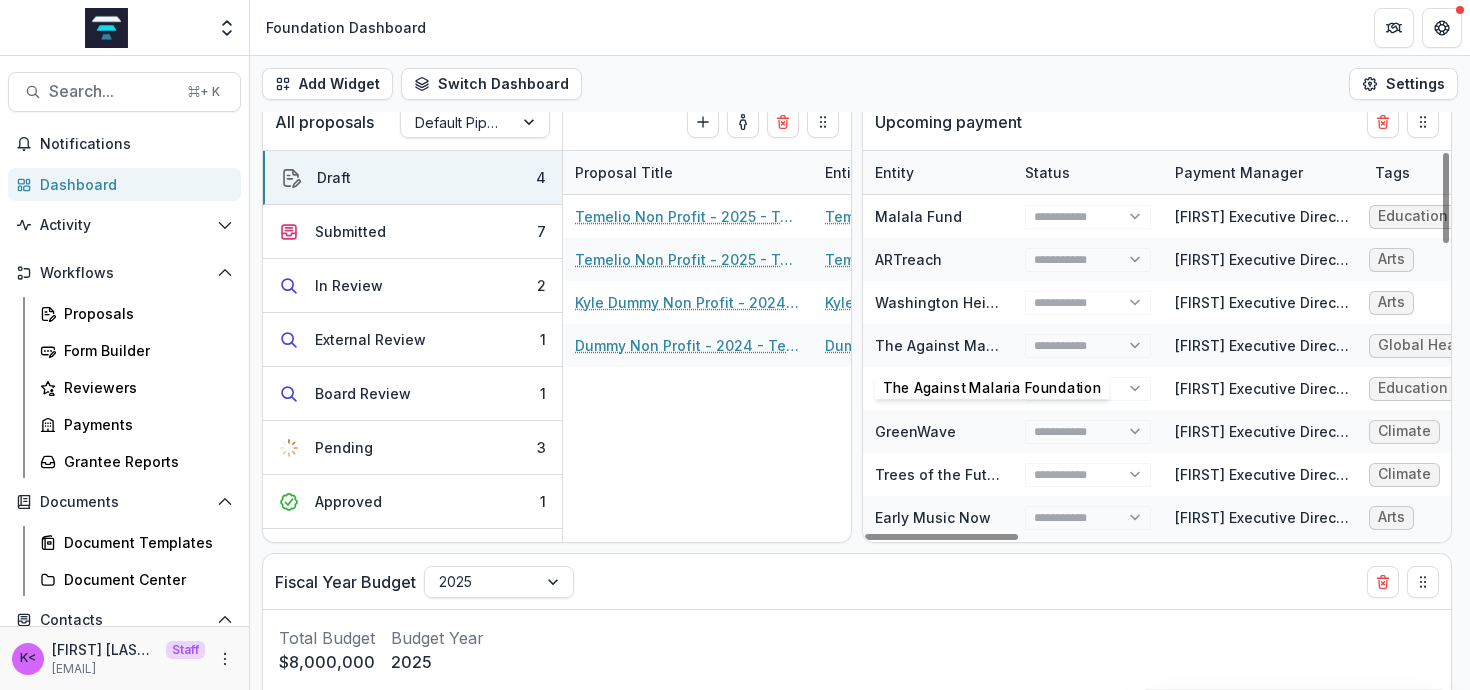 scroll, scrollTop: 0, scrollLeft: 0, axis: both 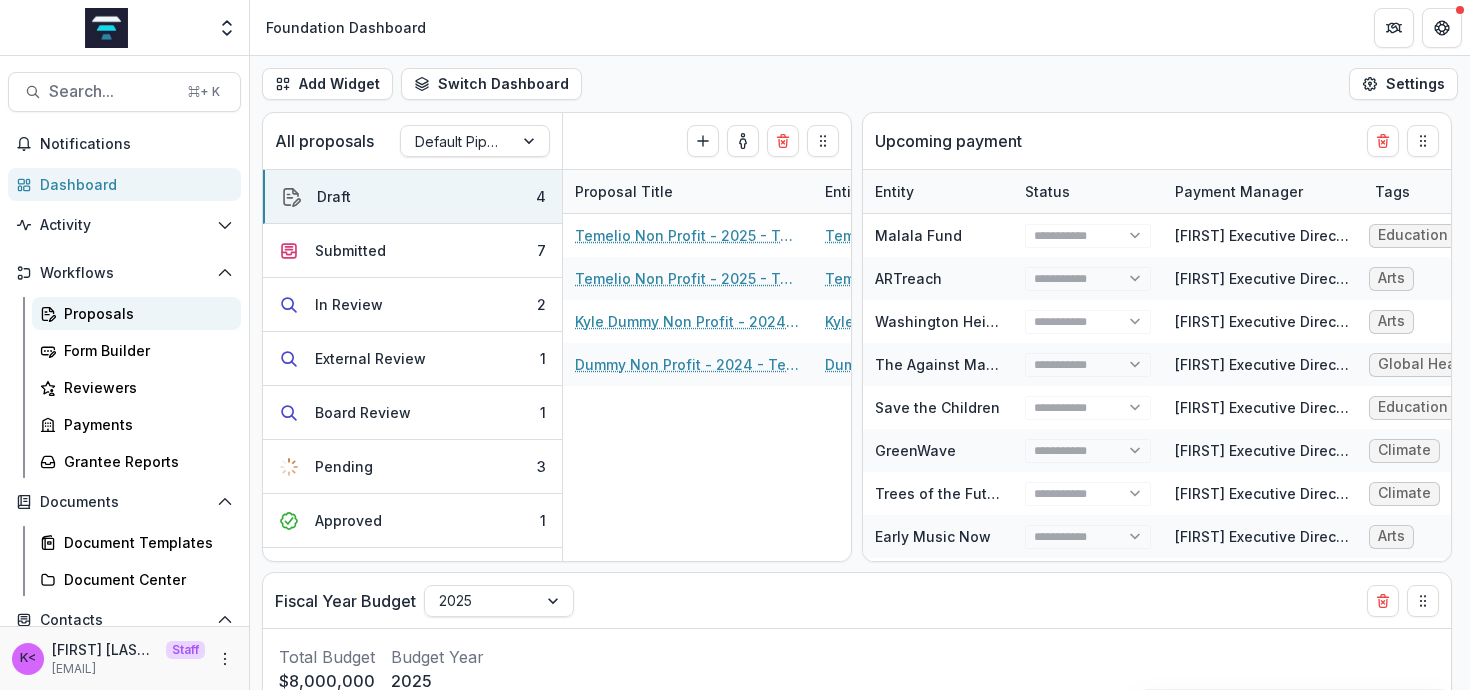 click on "Proposals" at bounding box center (136, 313) 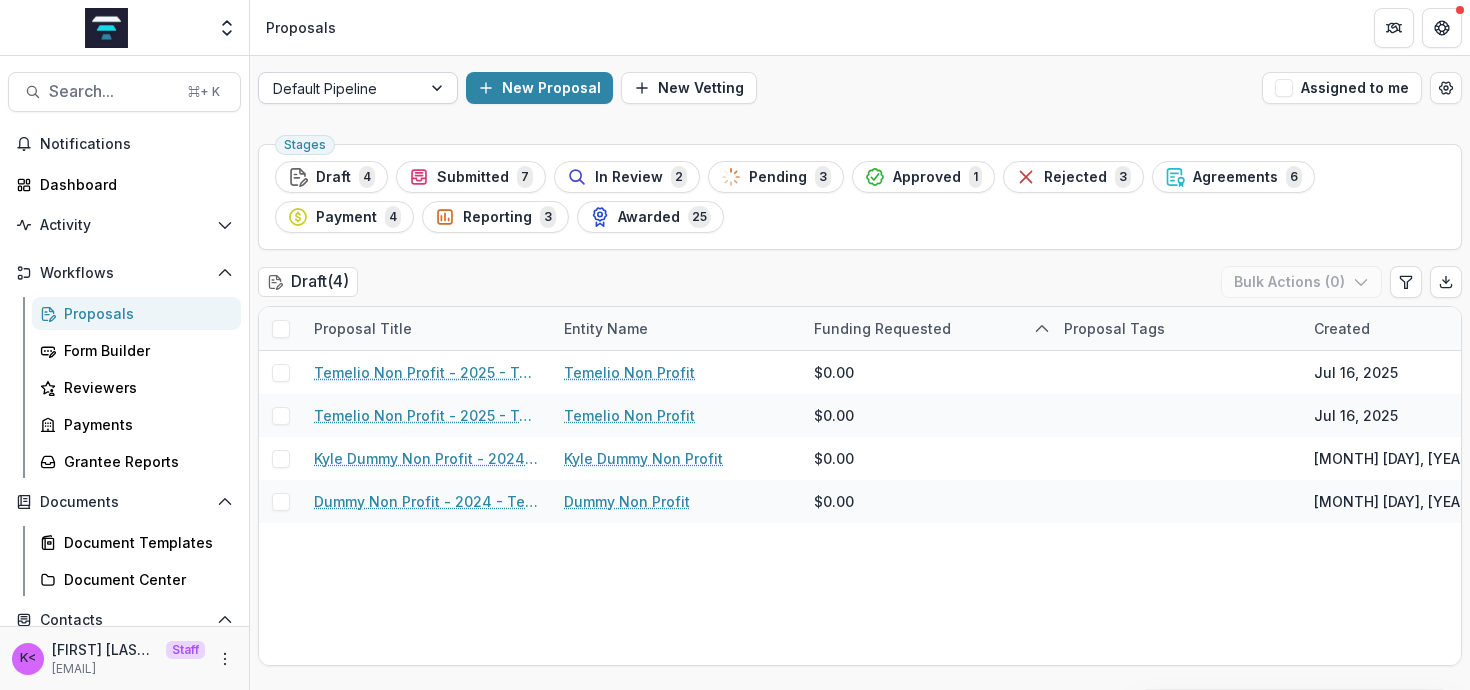 click on "Default Pipeline" at bounding box center [340, 88] 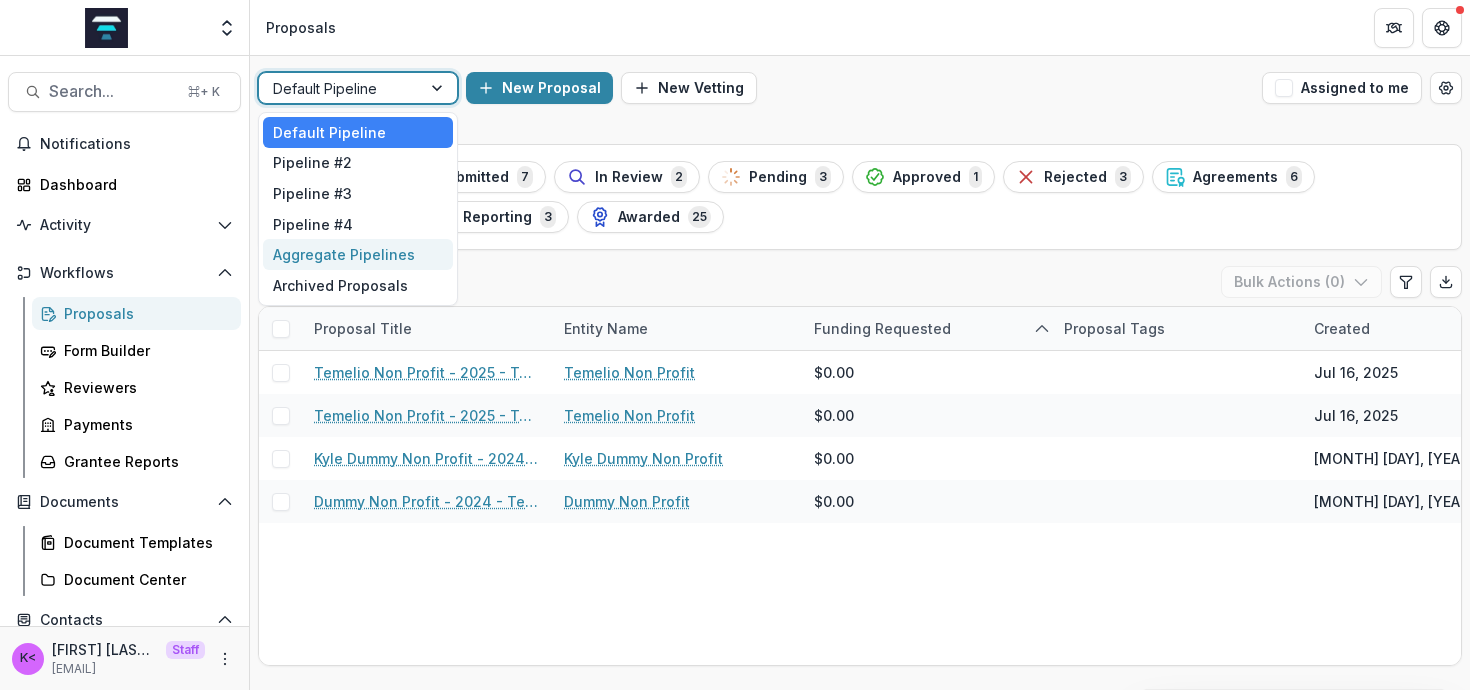 click on "Aggregate Pipelines, 5 of 6. 6 results available. Use Up and Down to choose options, press Enter to select the currently focused option, press Escape to exit the menu, press Tab to select the option and exit the menu. Default Pipeline New Proposal New Vetting Assigned to me Stages Draft 4 Submitted 7 In Review 2 Pending 3 Approved 1 Rejected 3 Agreements 6 Payment 4 Reporting 3 Awarded 25 Draft  ( 4 ) Bulk Actions ( 0 ) Proposal Title Entity Name Funding Requested Proposal Tags Created Submitted Date Form Foundation Primary Contact Current Stage Task Assignees Pending Tasks Temelio Non Profit - 2025 - Temelio General Grant Proposal Temelio Non Profit $0.00 Jul 16, 2025 -- Temelio General Grant Proposal 0 Temelio Non Profit - 2025 - Temelio General Grant Proposal Temelio Non Profit $0.00 Jul 16, 2025 -- Temelio General Grant Proposal 0 Kyle Dummy Non Profit - 2024 - Temelio General Grant Proposal Kyle Dummy Non Profit $0.00 Sep 17, 2024 -- Temelio General Grant Proposal 0 Dummy Non Profit  $0.00 Sep 17, 2024 0" at bounding box center (860, 2381) 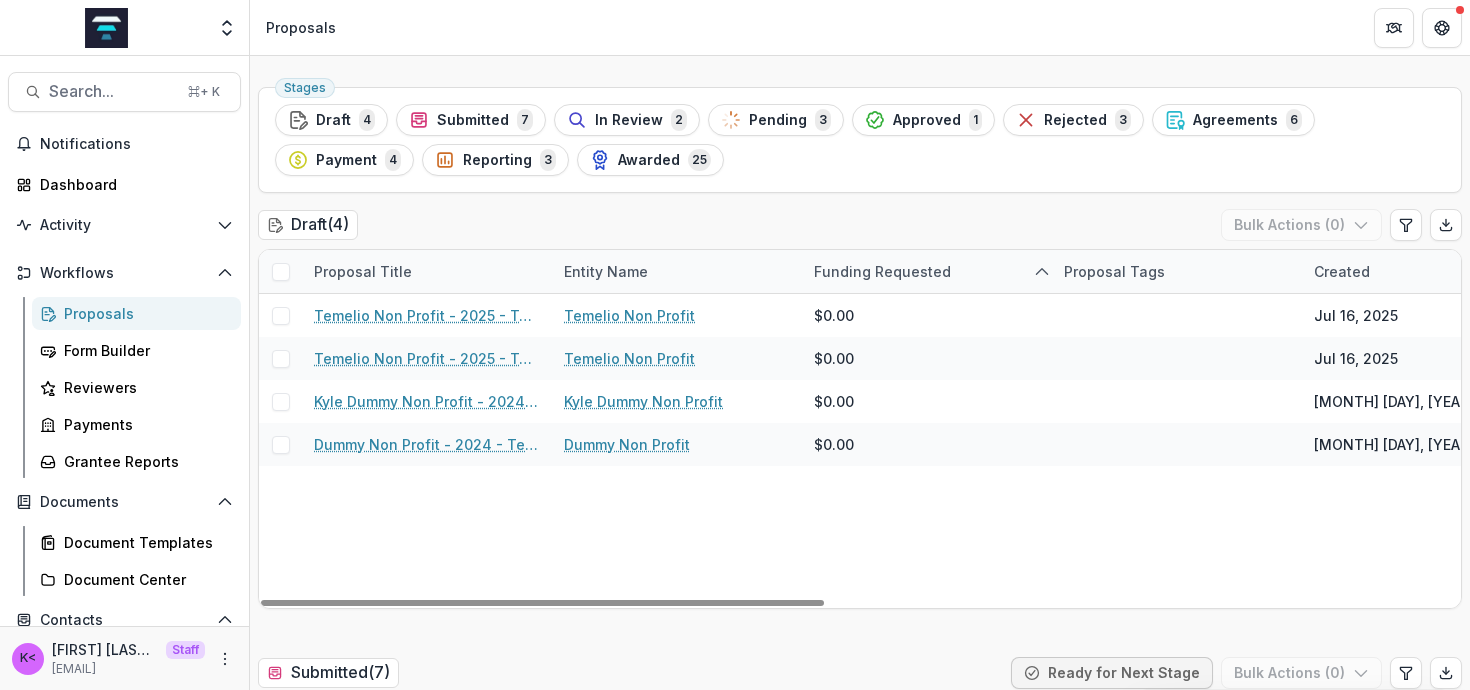scroll, scrollTop: 0, scrollLeft: 0, axis: both 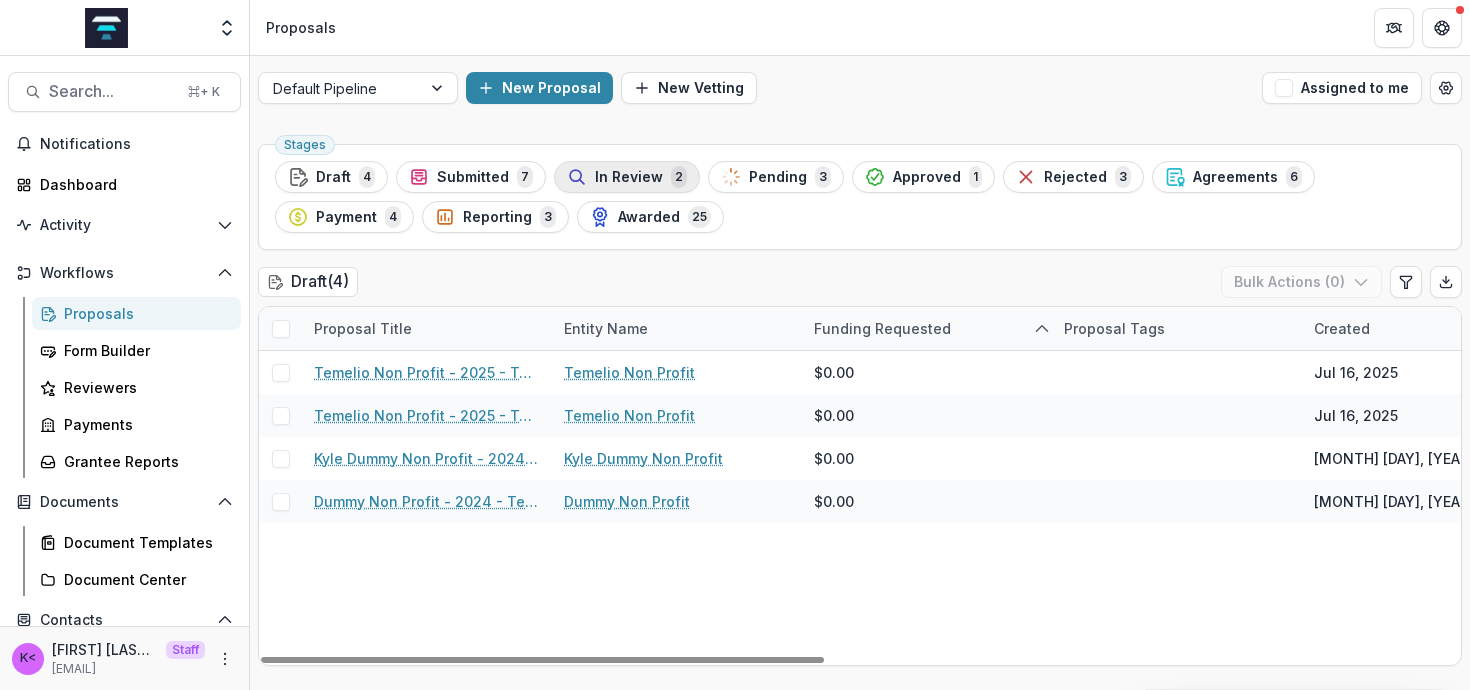 click on "In Review" at bounding box center (629, 177) 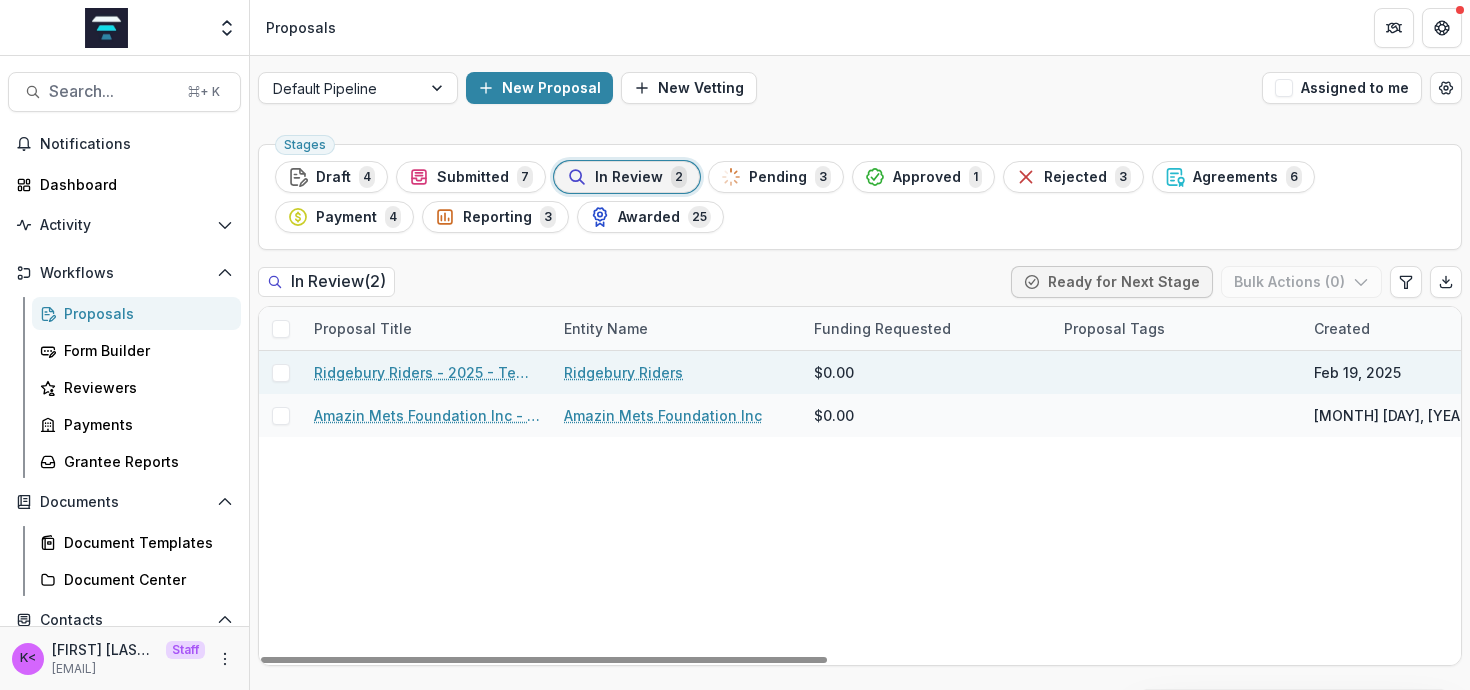 click on "Ridgebury Riders - 2025 - Temelio General Grant Proposal" at bounding box center [427, 372] 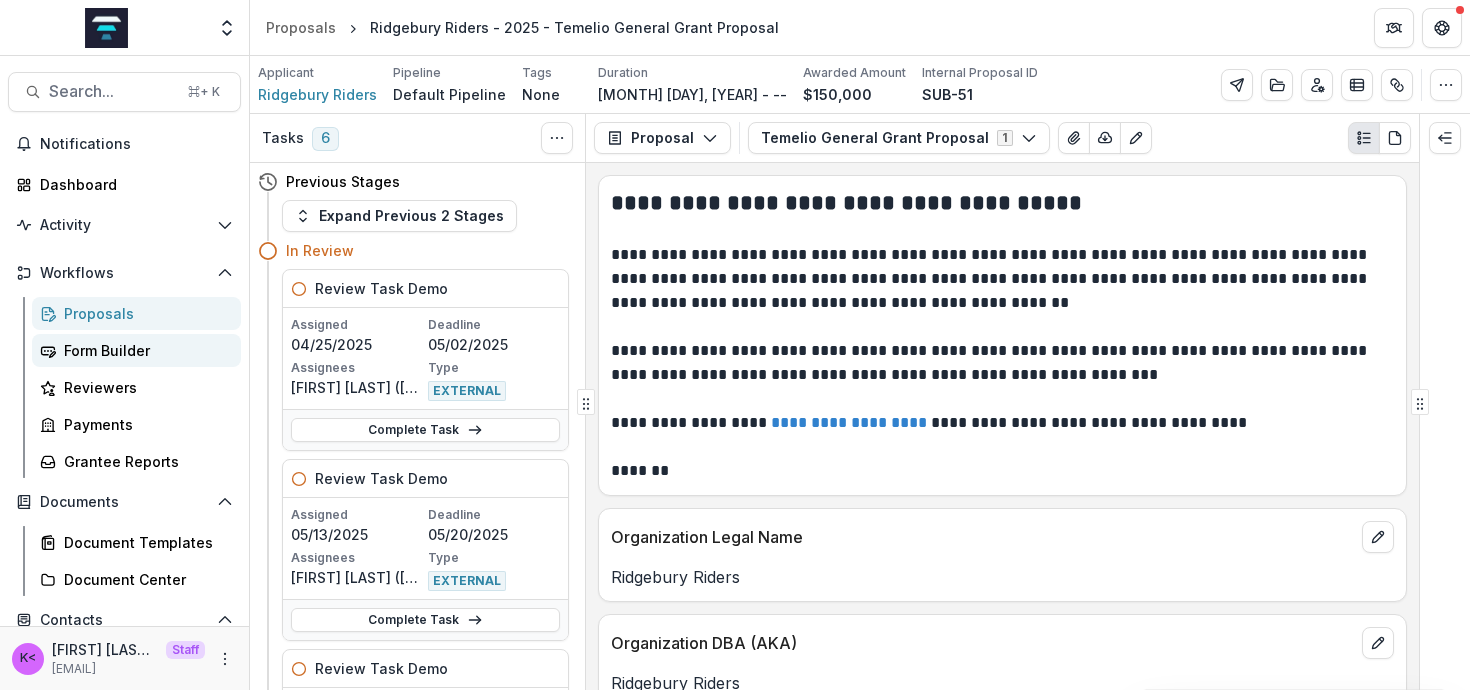 click on "Form Builder" at bounding box center [144, 350] 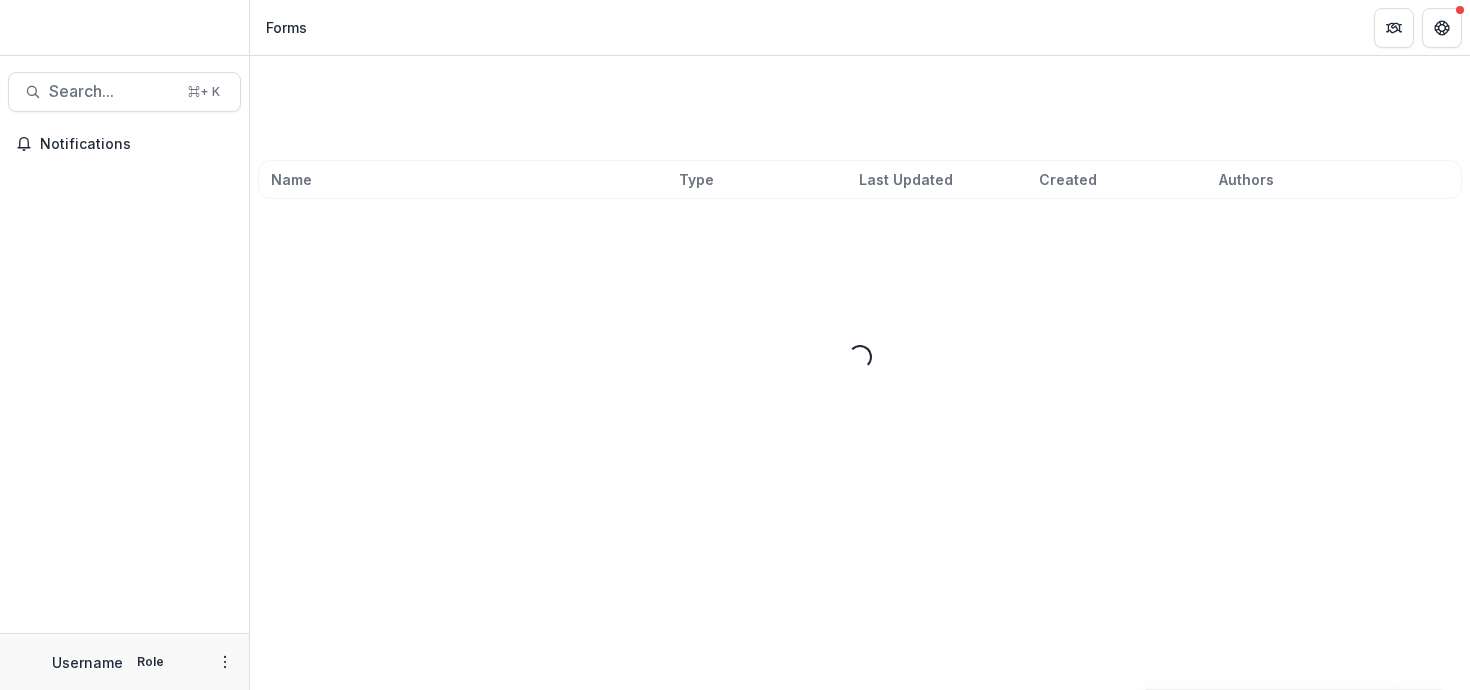 scroll, scrollTop: 0, scrollLeft: 0, axis: both 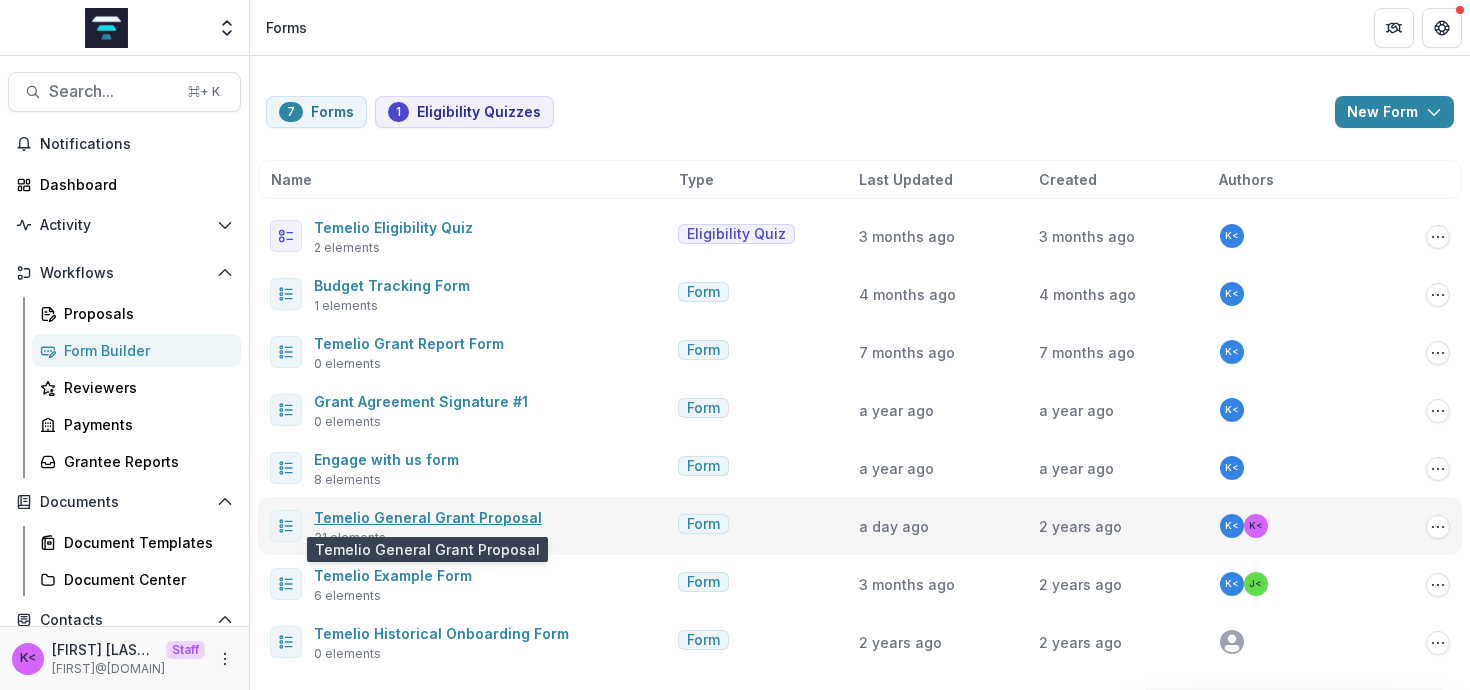 click on "Temelio General Grant Proposal" at bounding box center (428, 517) 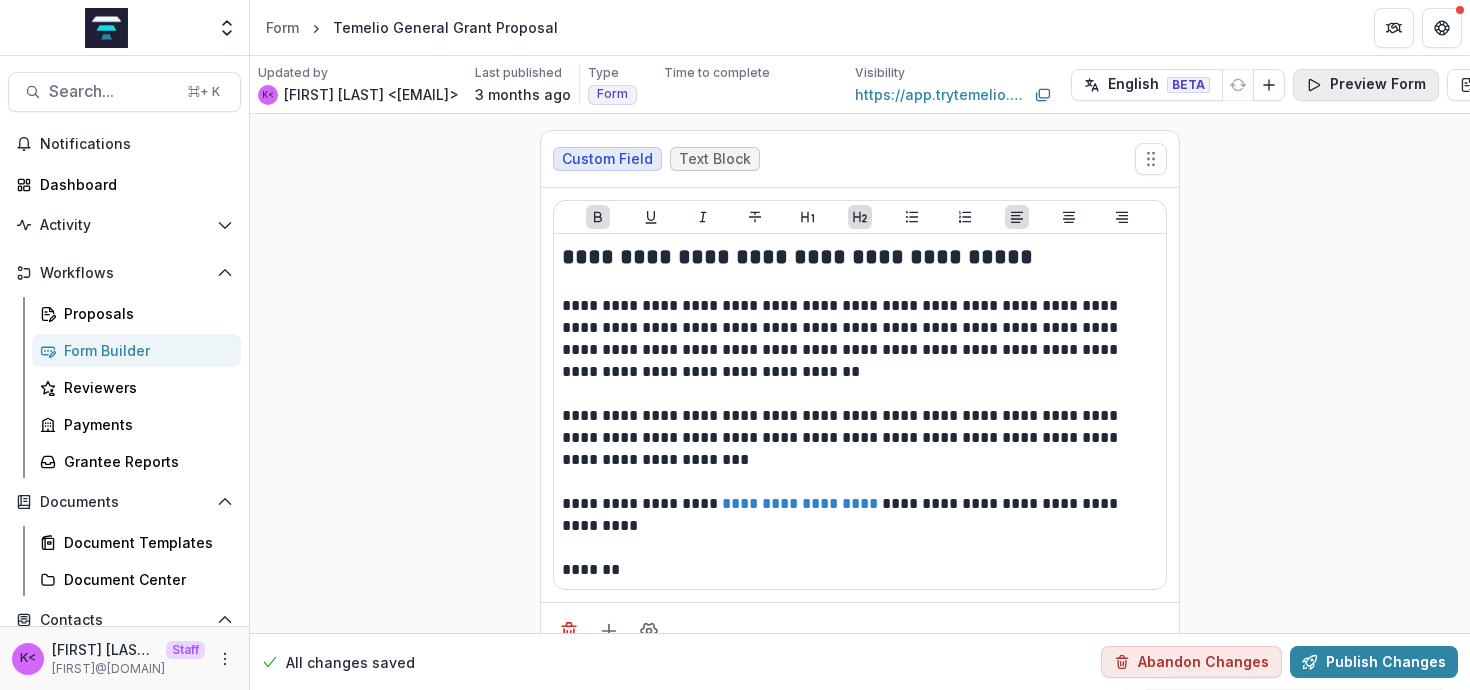 click on "Preview Form" at bounding box center [1366, 85] 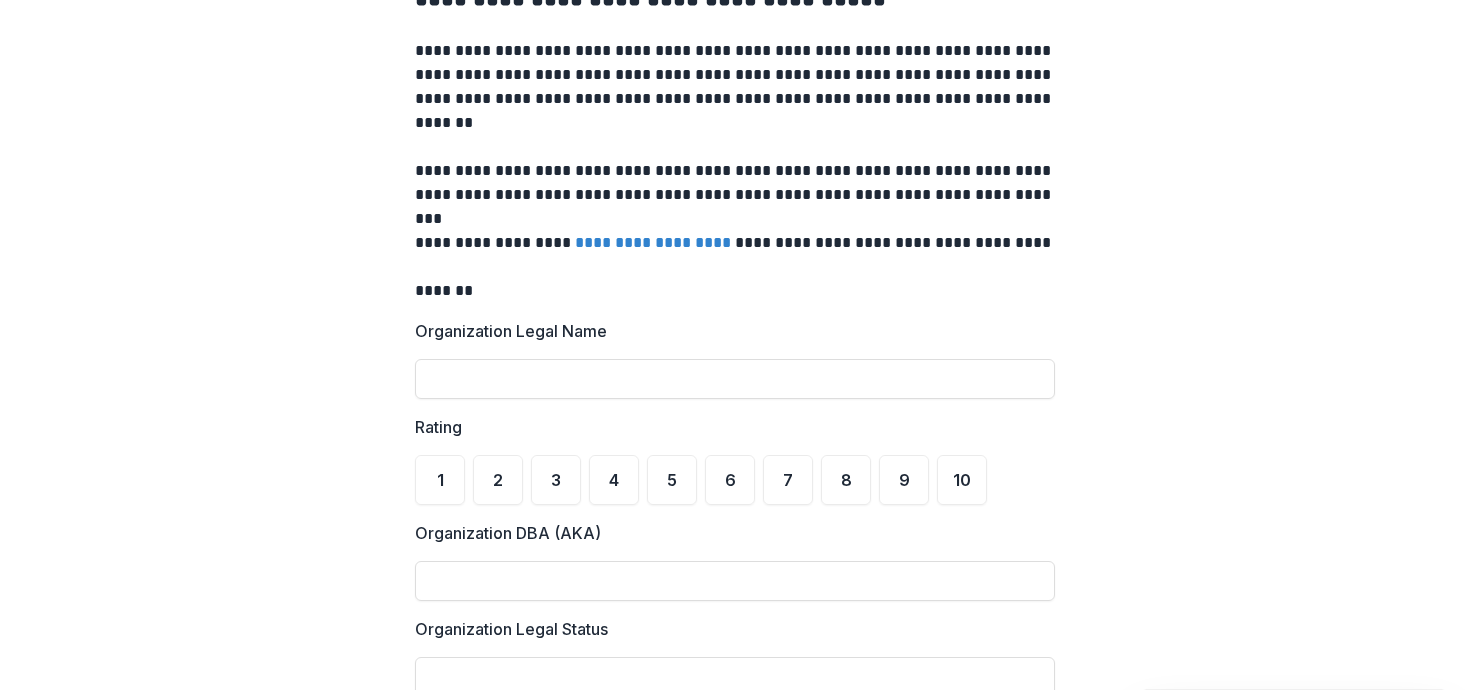 scroll, scrollTop: 195, scrollLeft: 0, axis: vertical 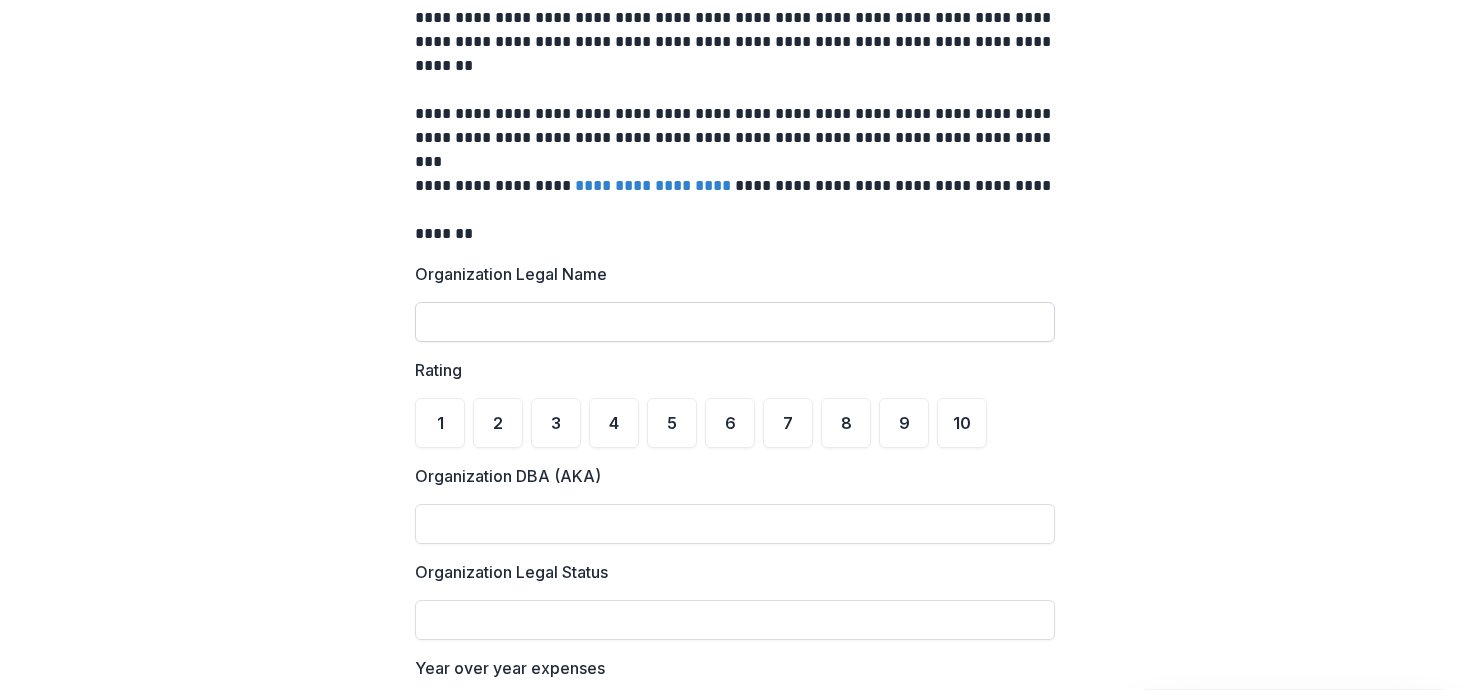 click on "Organization Legal Name" at bounding box center (735, 322) 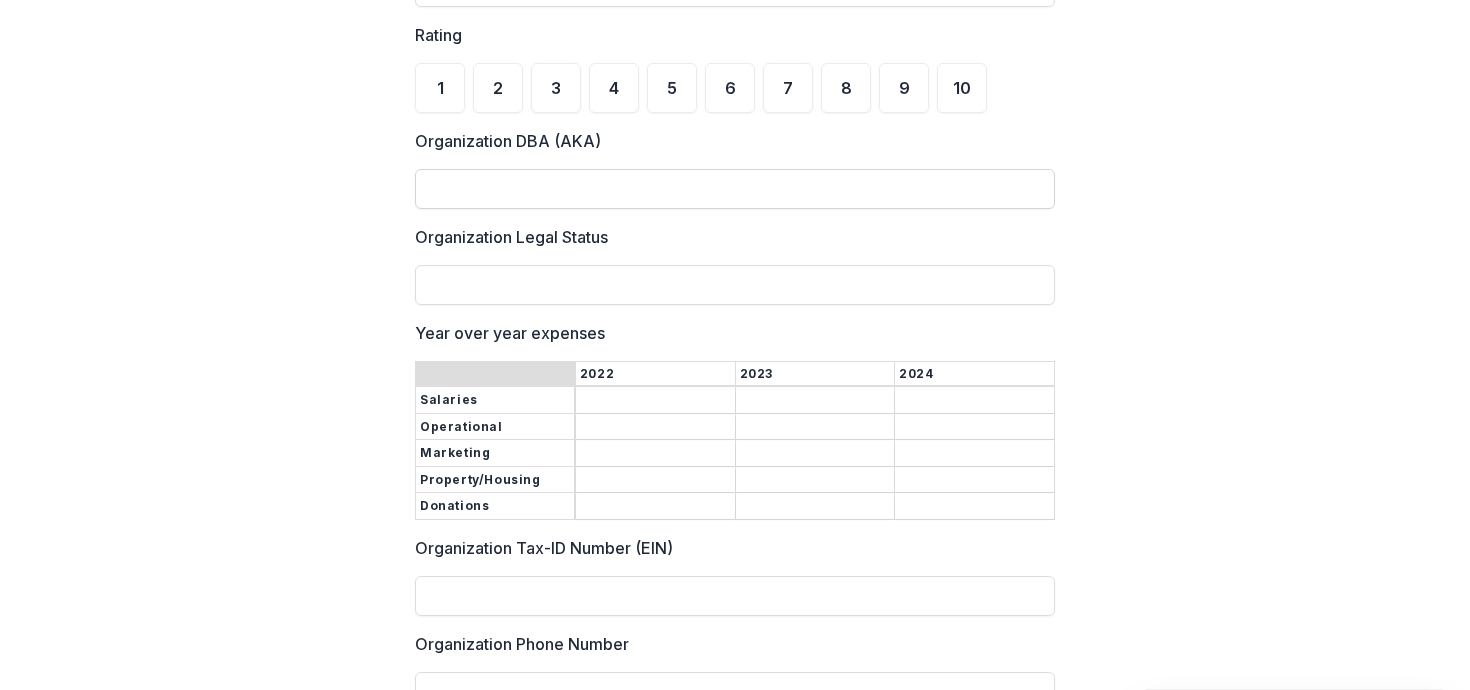 scroll, scrollTop: 538, scrollLeft: 0, axis: vertical 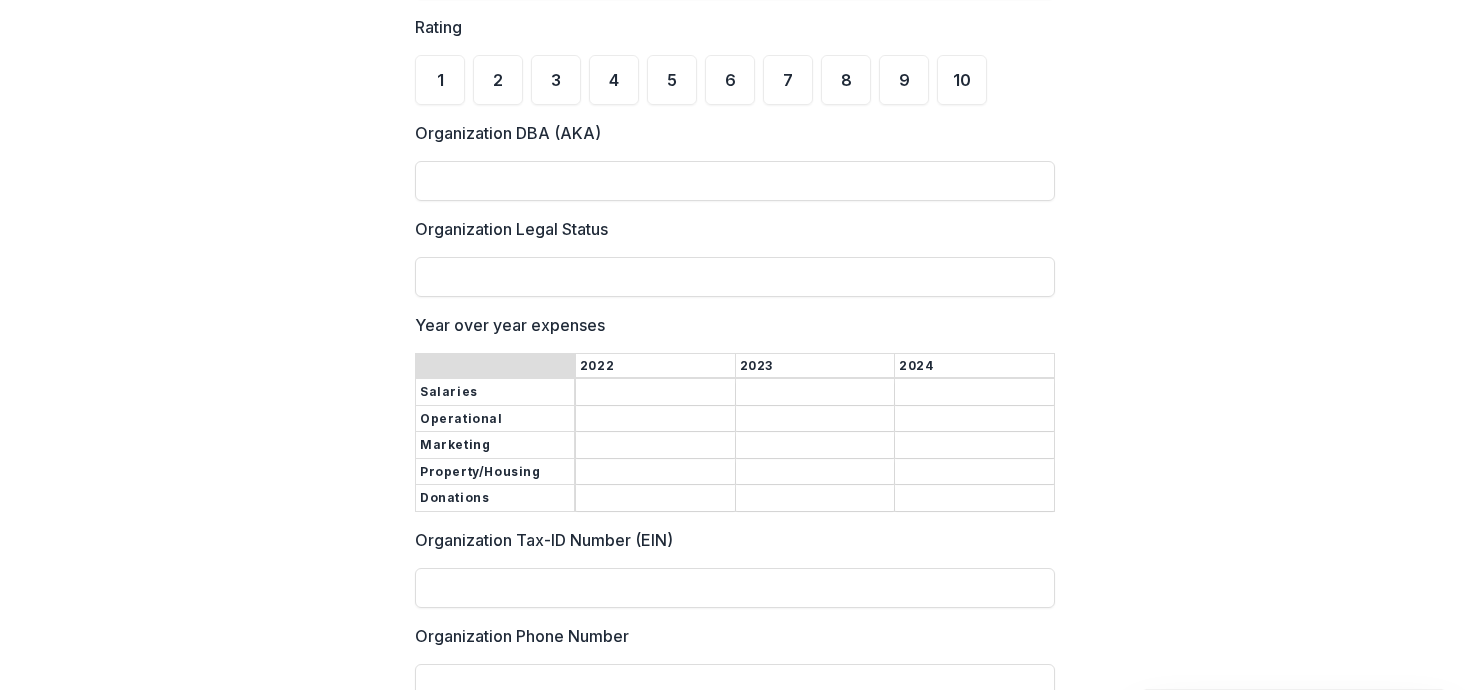 click on "**********" at bounding box center (735, 509) 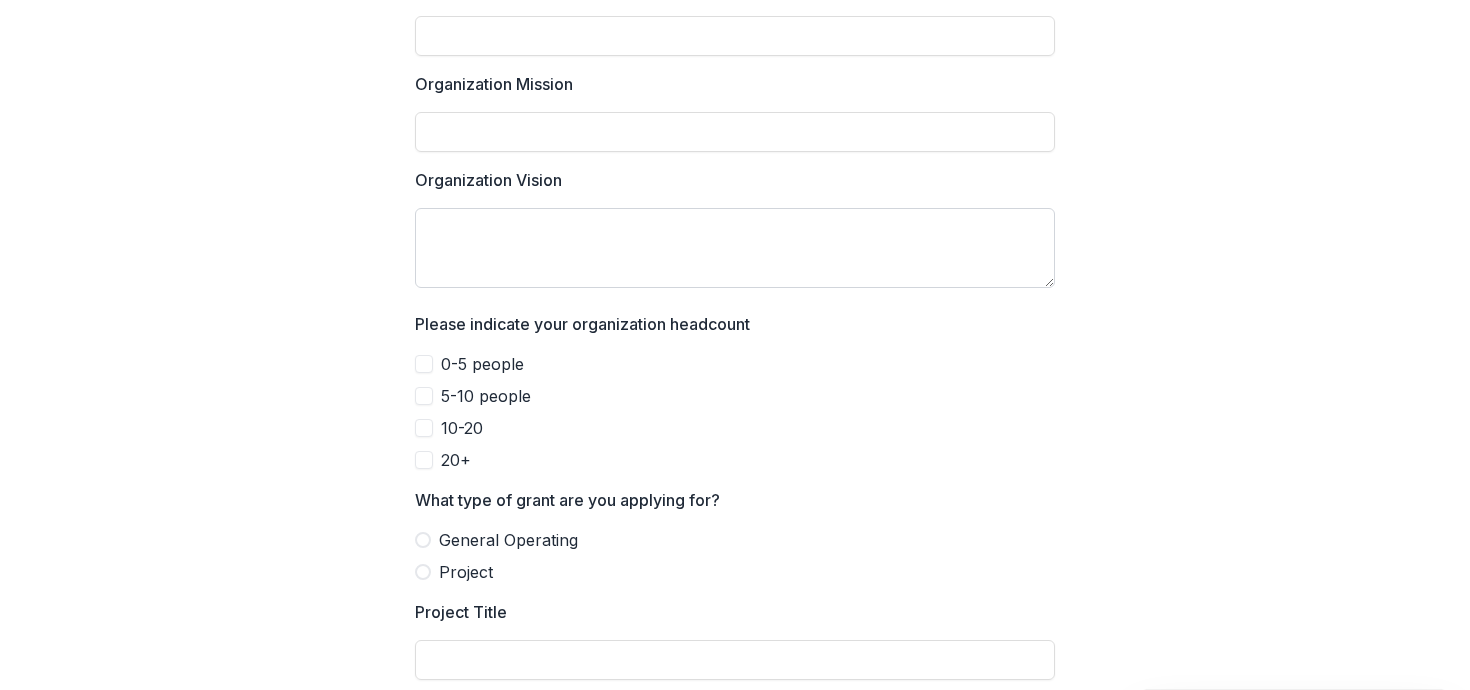 scroll, scrollTop: 1283, scrollLeft: 0, axis: vertical 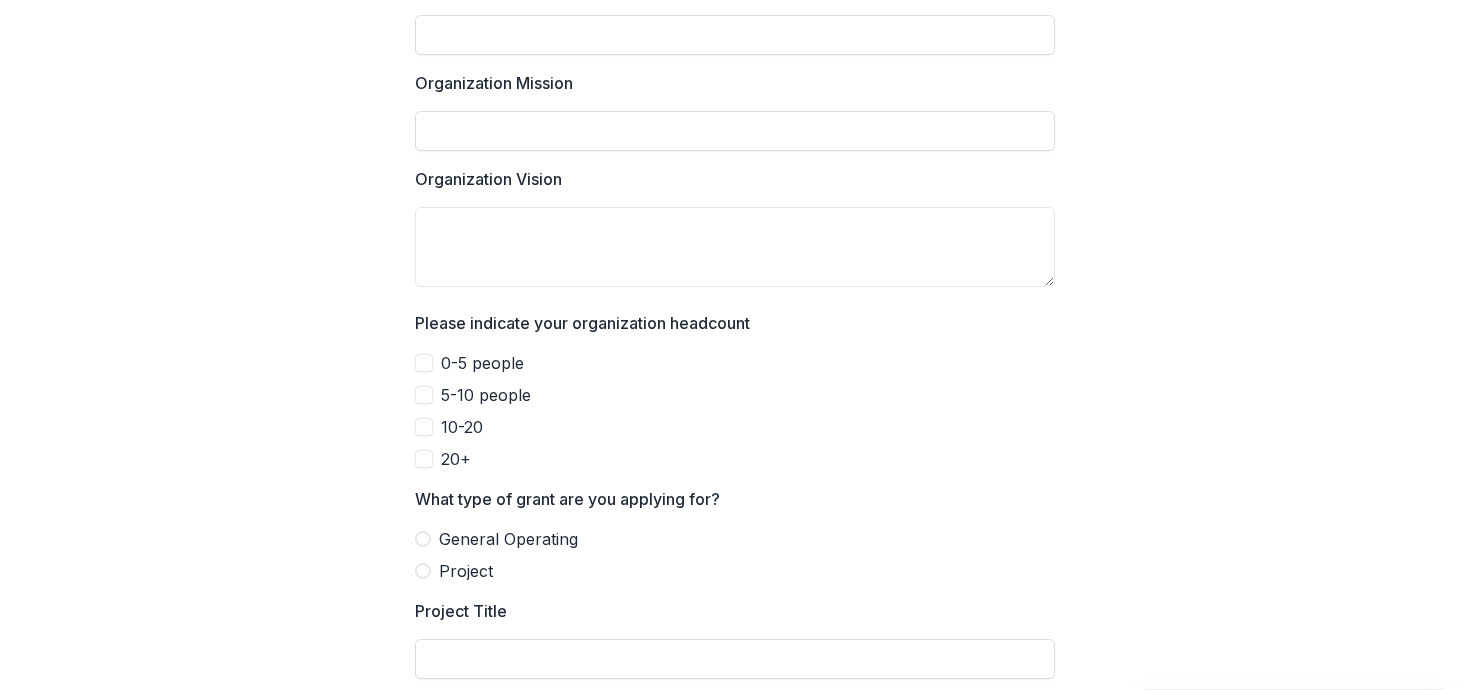 click at bounding box center [424, 363] 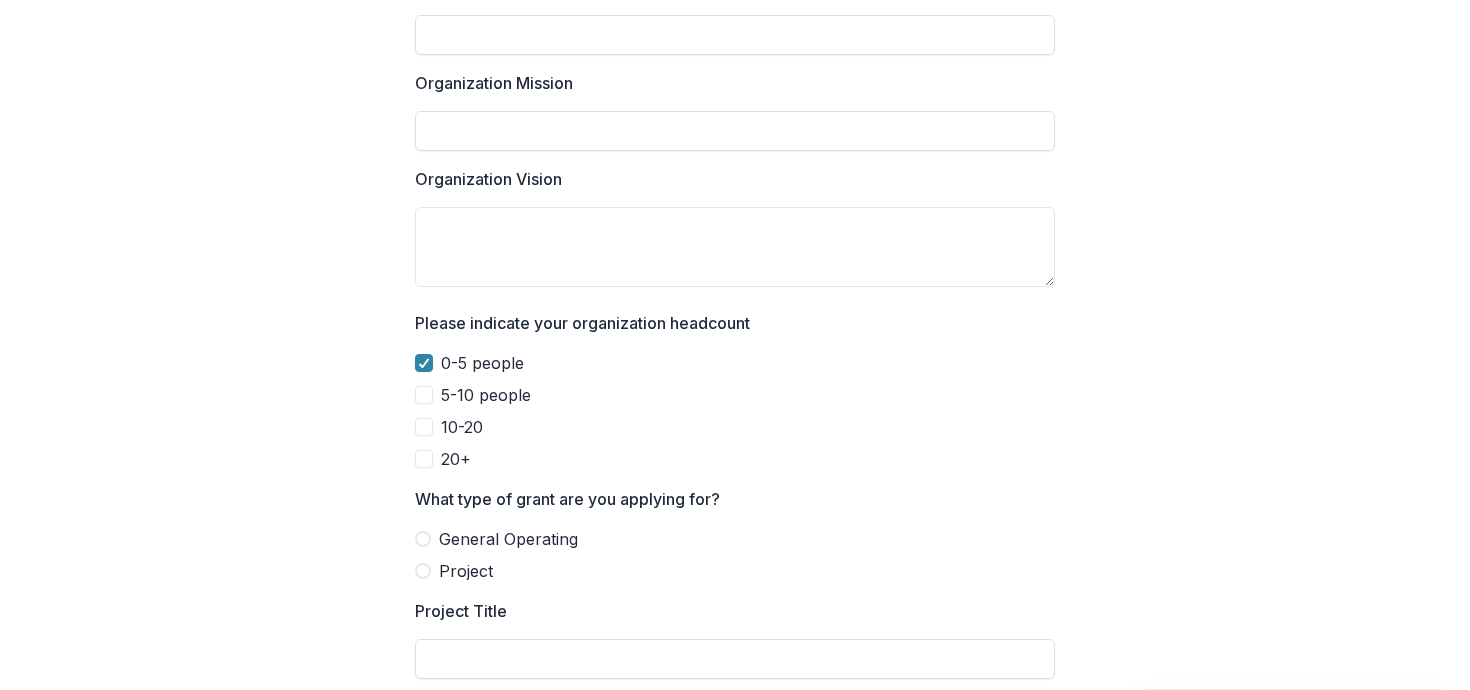 click at bounding box center (424, 395) 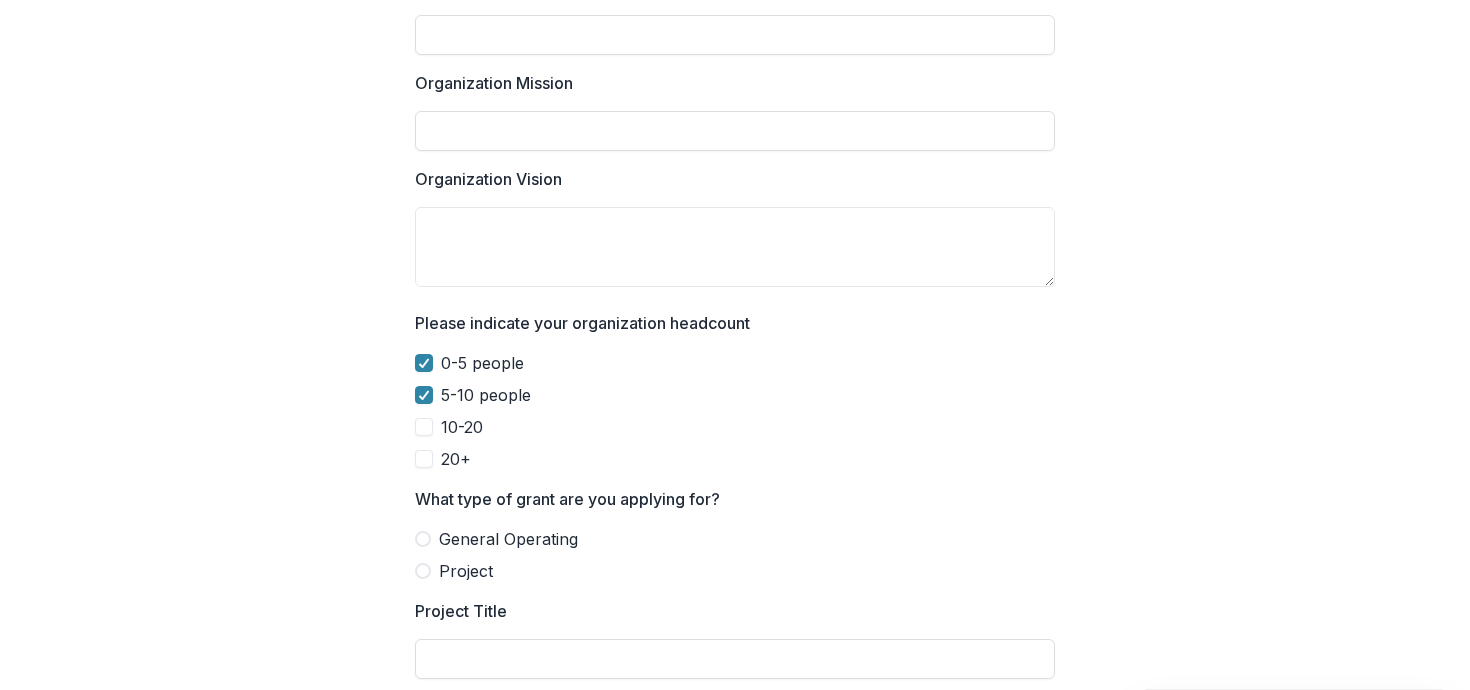 scroll, scrollTop: 1352, scrollLeft: 0, axis: vertical 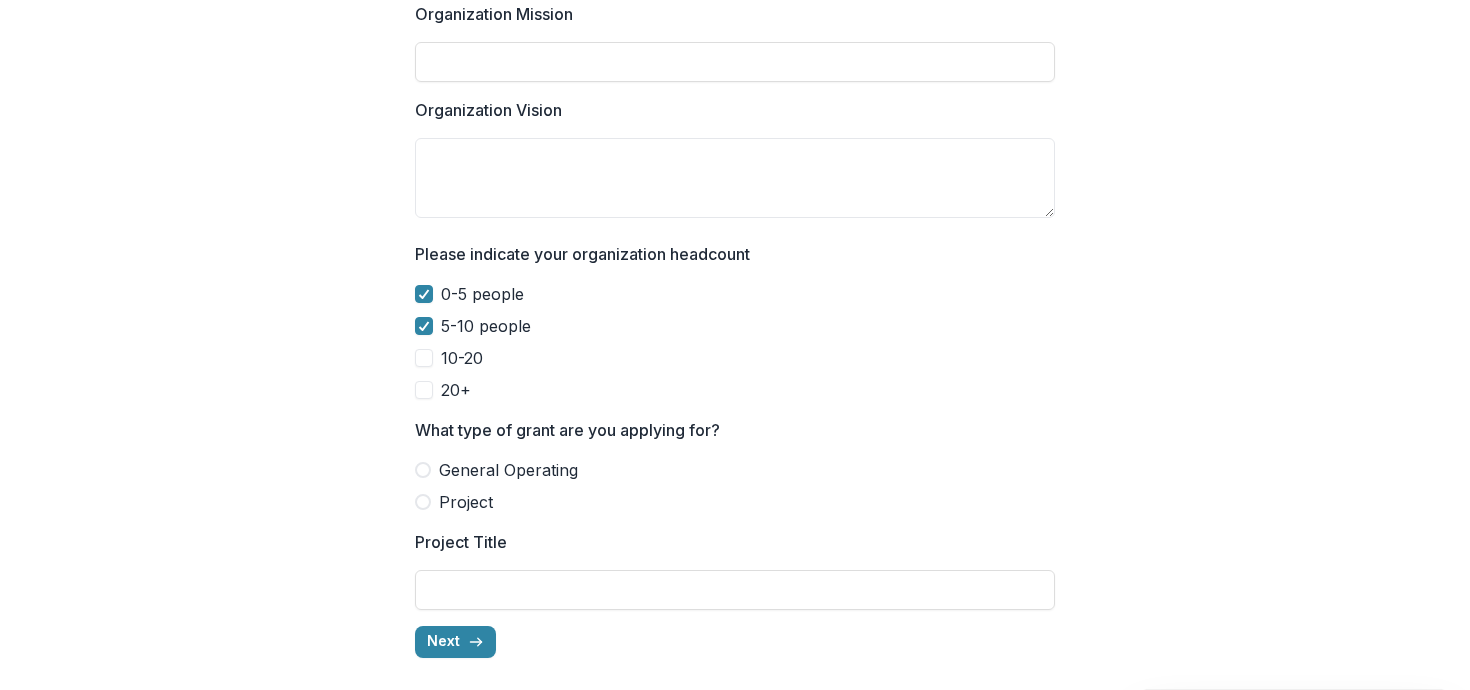 click on "General Operating" at bounding box center (508, 470) 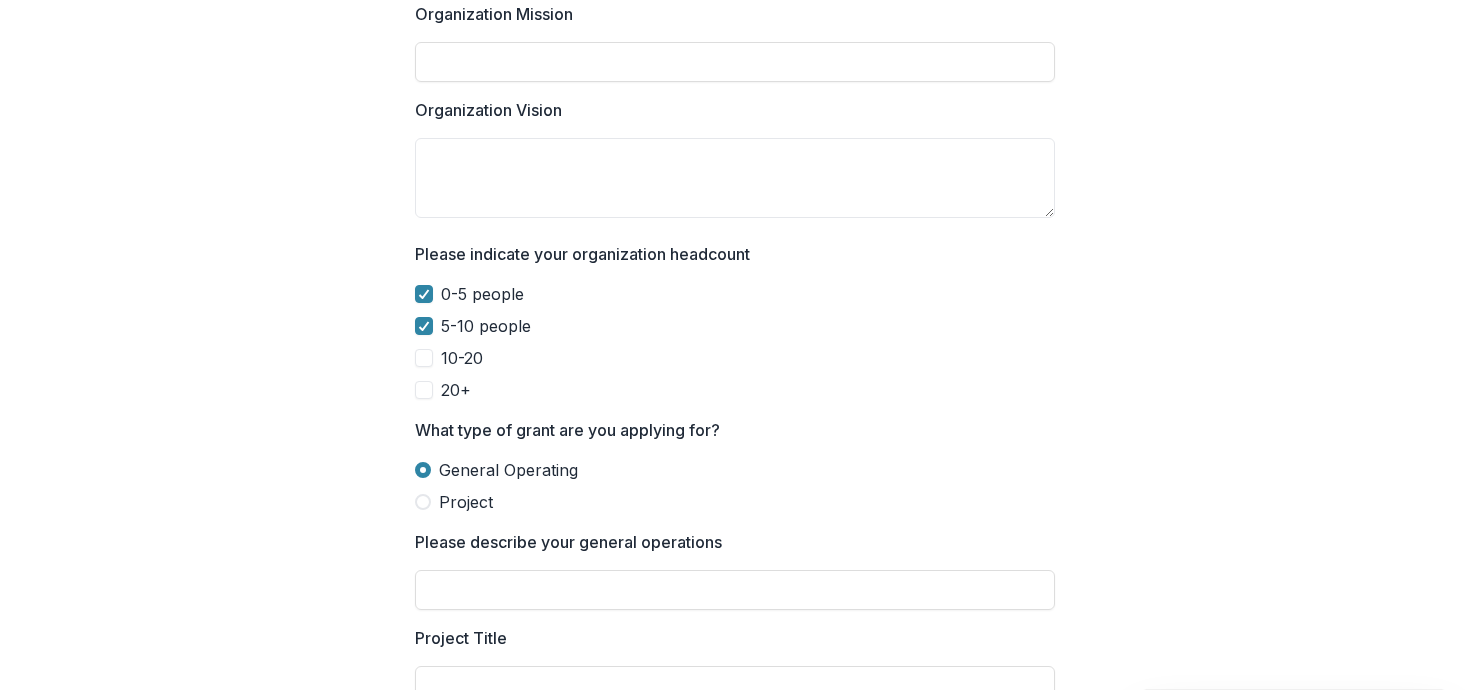 click on "Project" at bounding box center (466, 502) 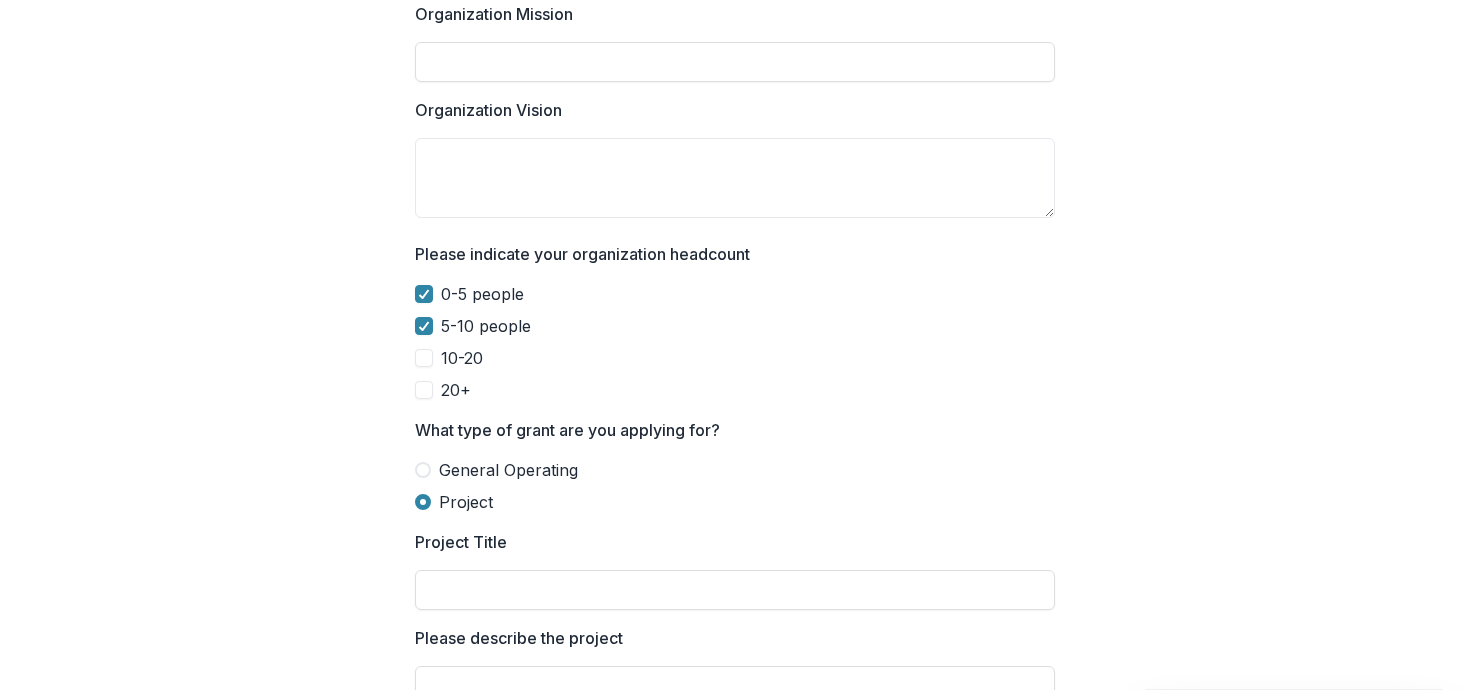 scroll, scrollTop: 1448, scrollLeft: 0, axis: vertical 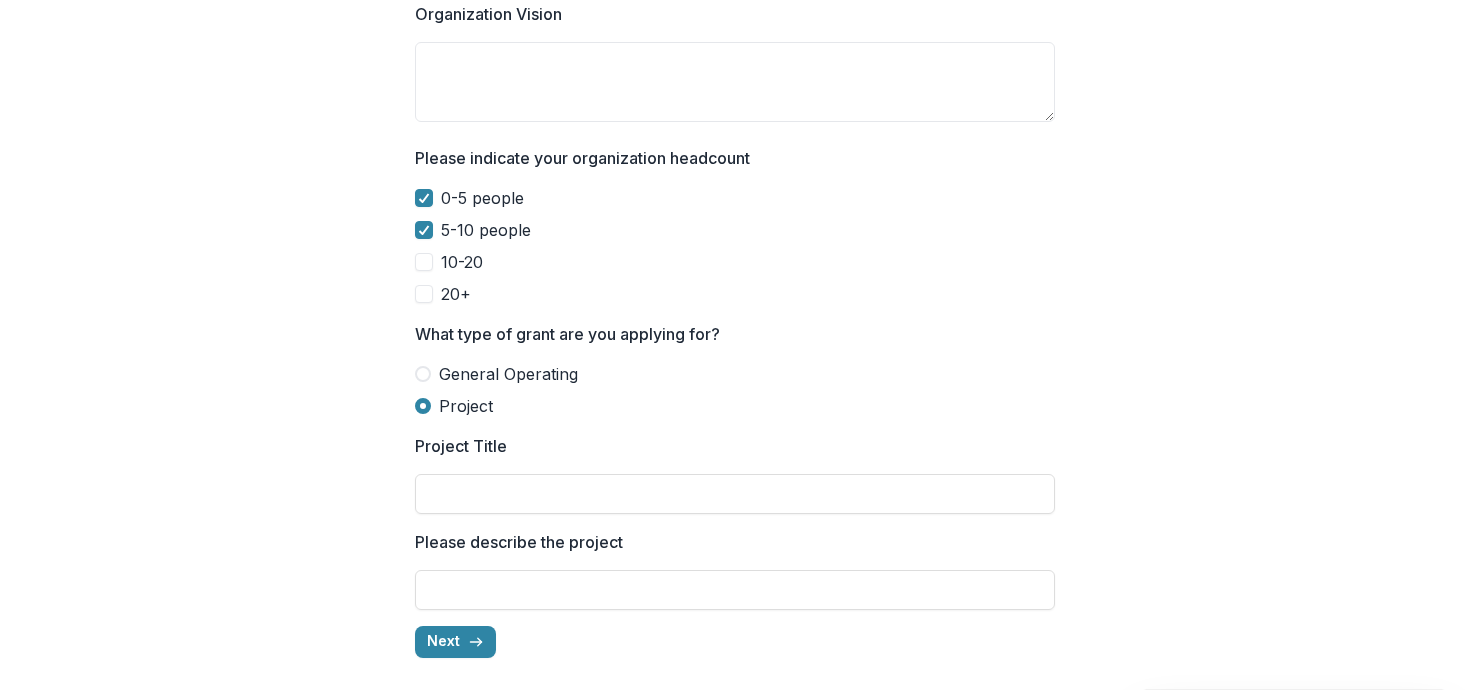 click on "General Operating" at bounding box center (508, 374) 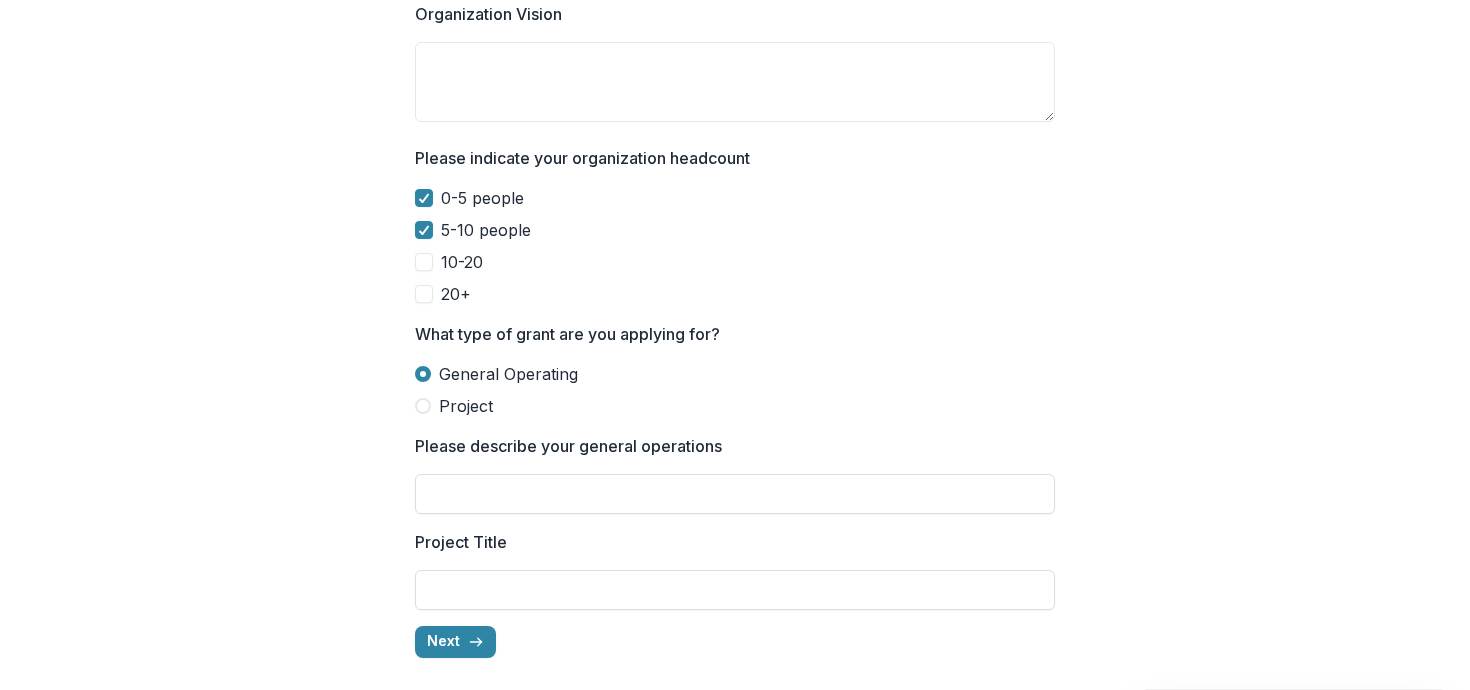 click on "Project" at bounding box center (466, 406) 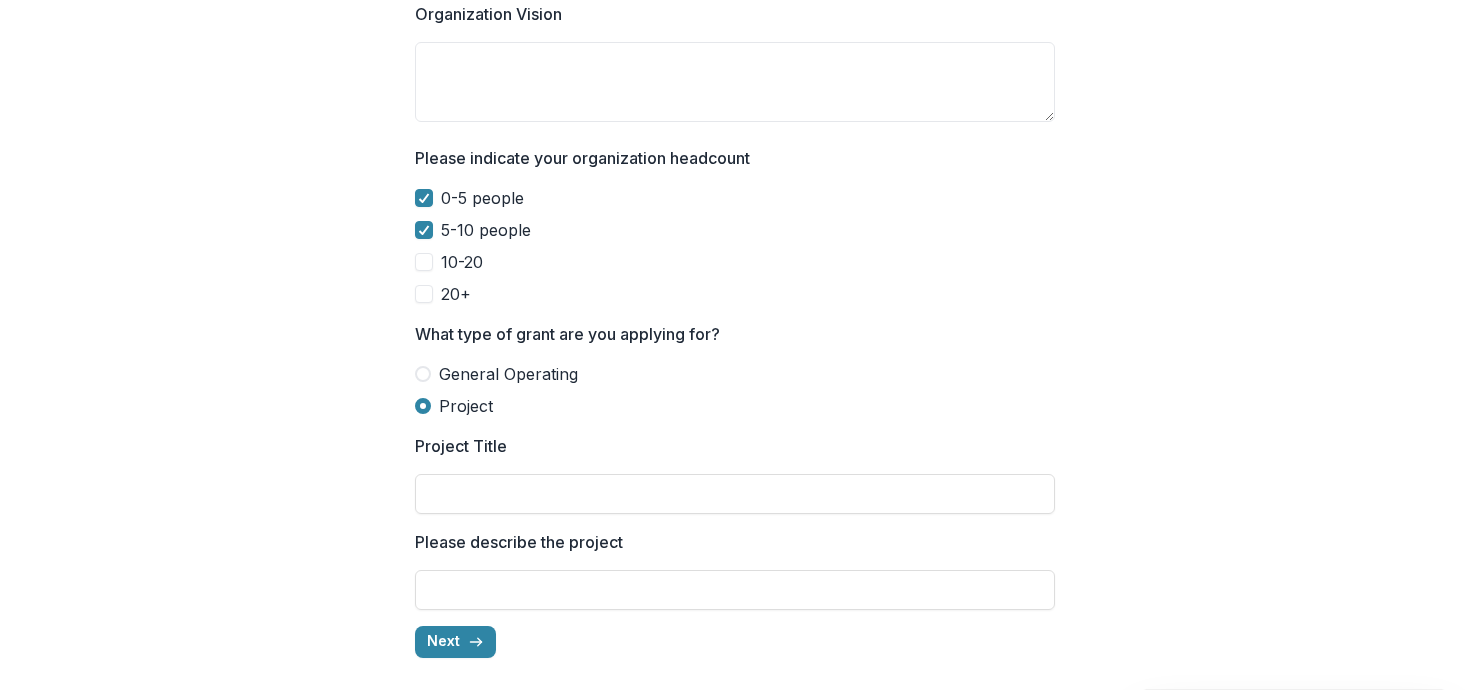 click on "General Operating" at bounding box center [508, 374] 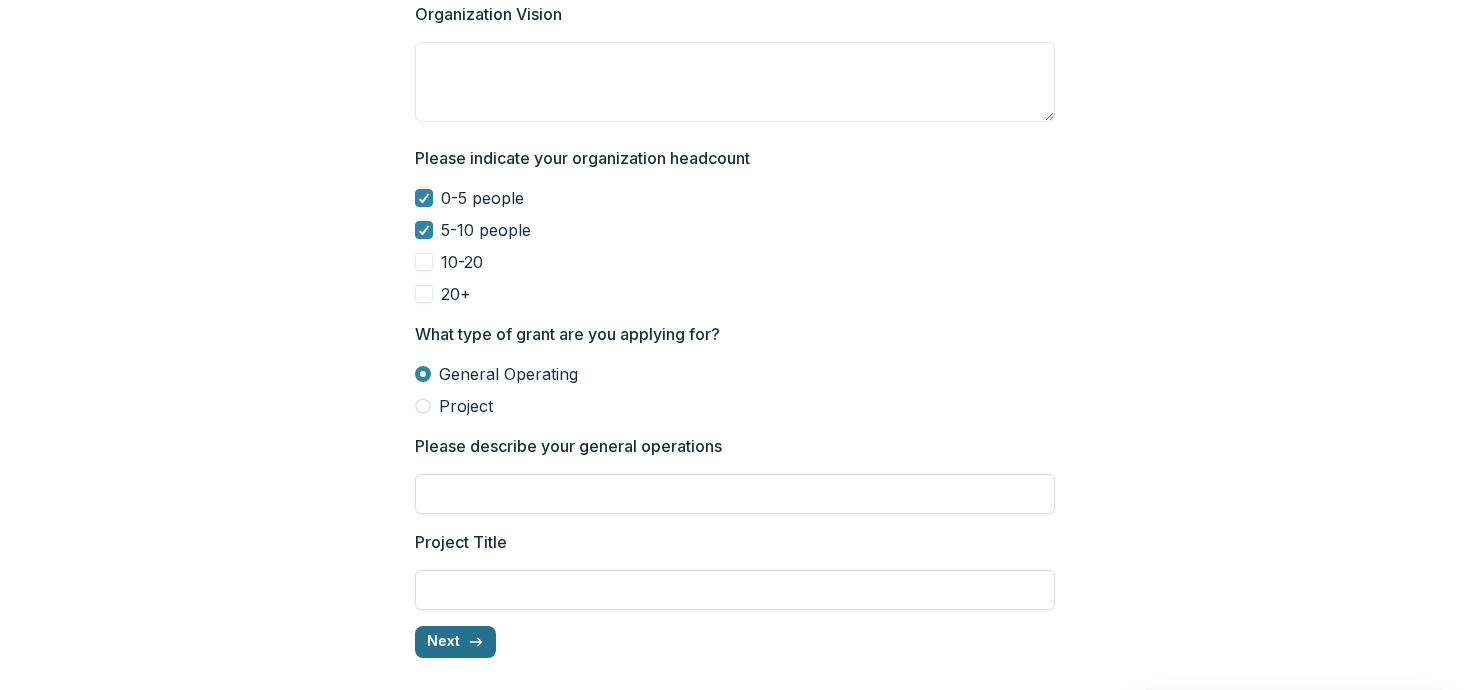 click on "Next" at bounding box center [455, 642] 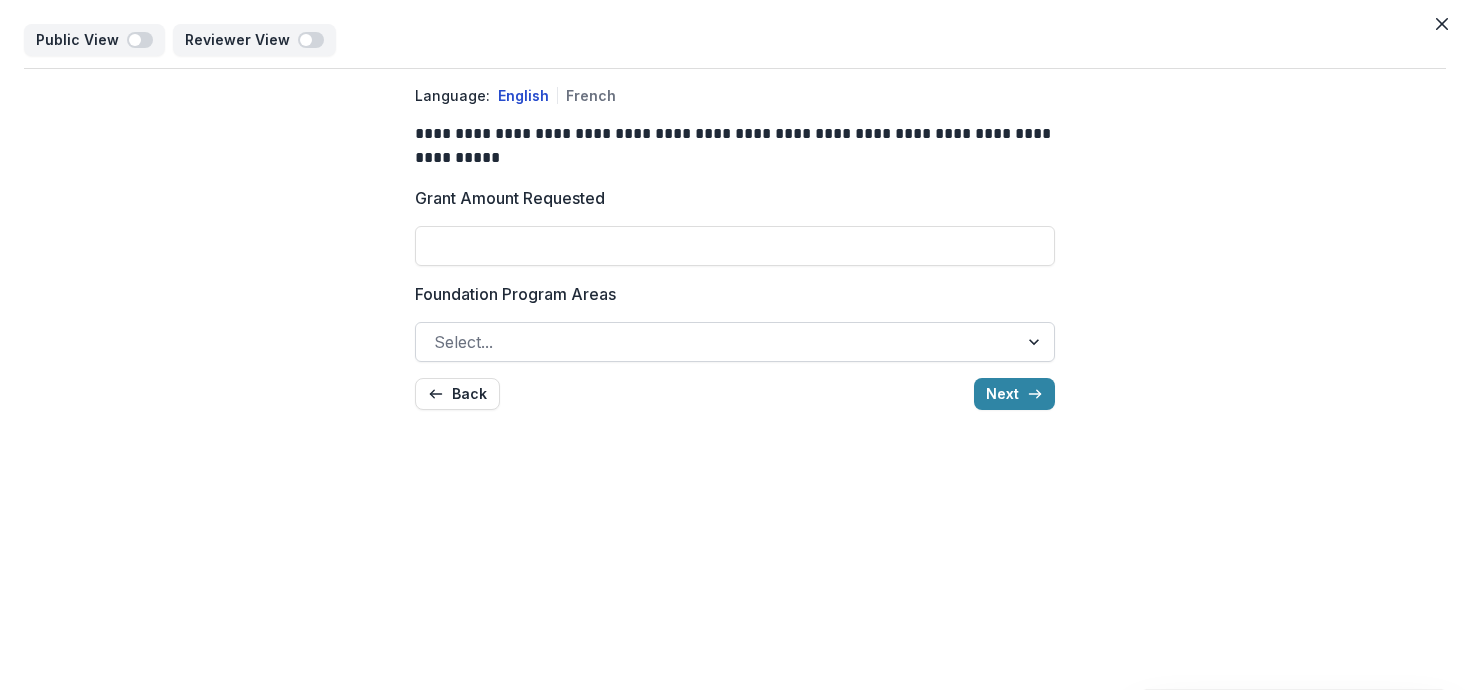 click at bounding box center (717, 342) 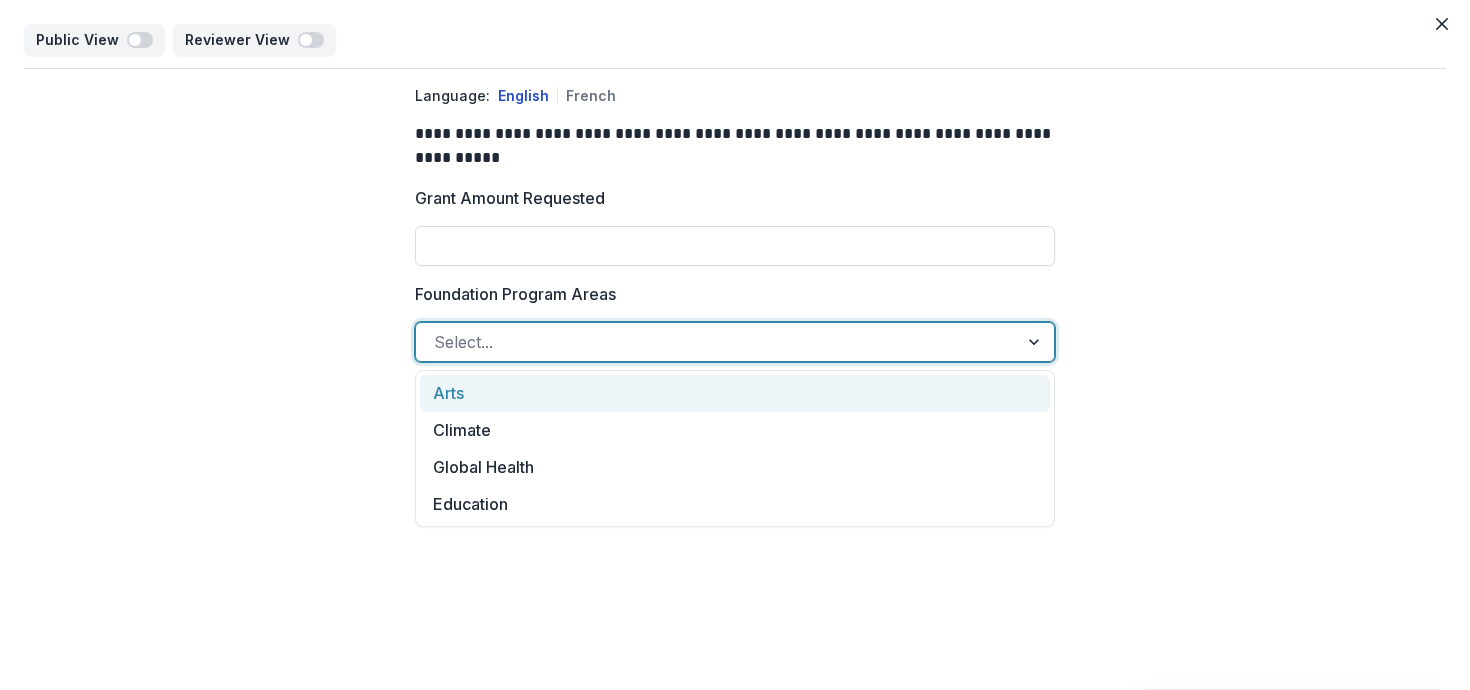 click on "Foundation Program Areas" at bounding box center [729, 294] 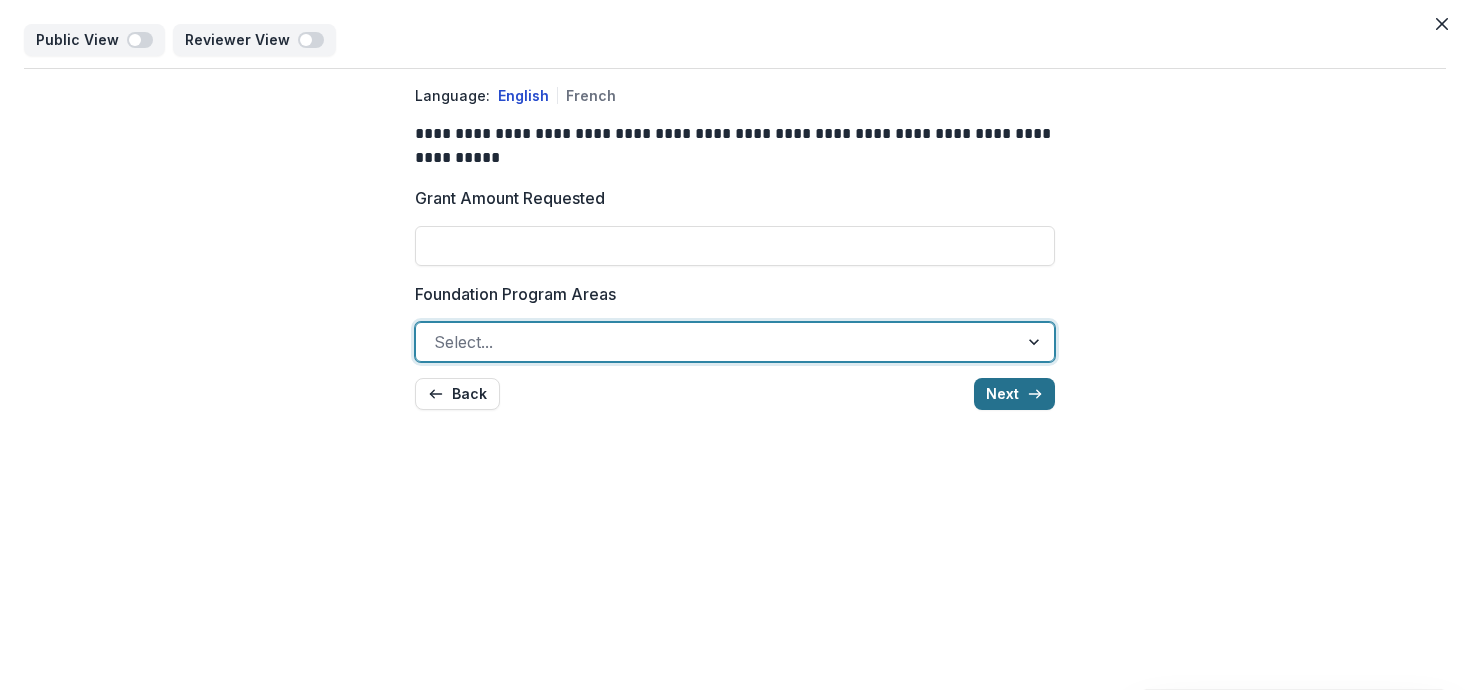 click on "Next" at bounding box center (1014, 394) 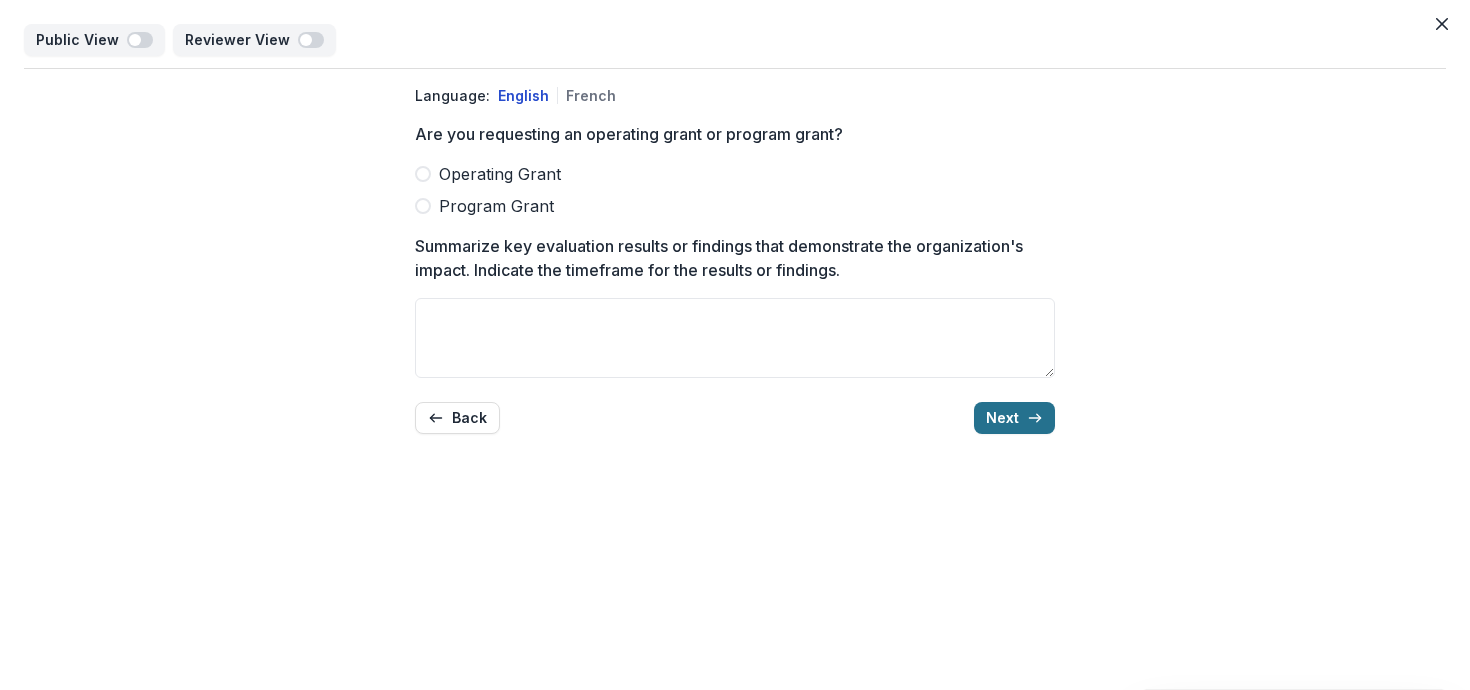 click on "Next" at bounding box center (1014, 418) 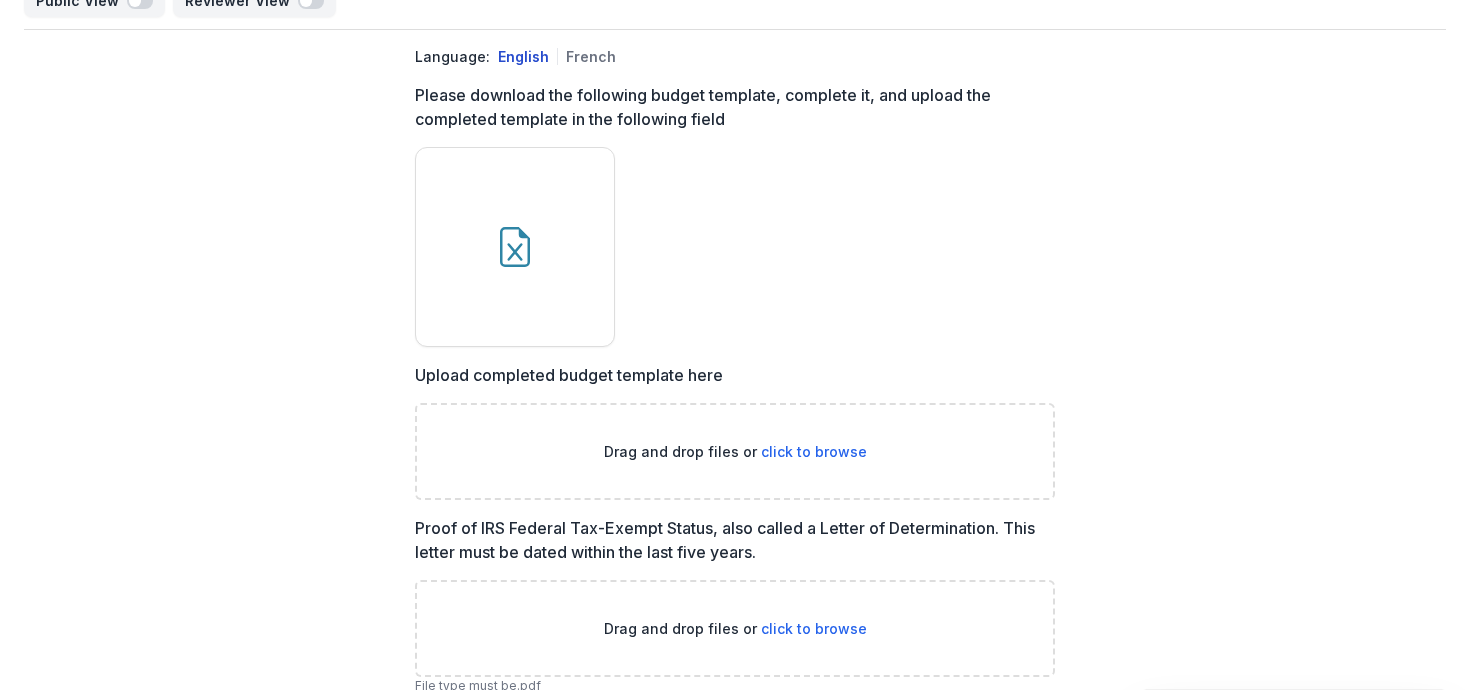 scroll, scrollTop: 0, scrollLeft: 0, axis: both 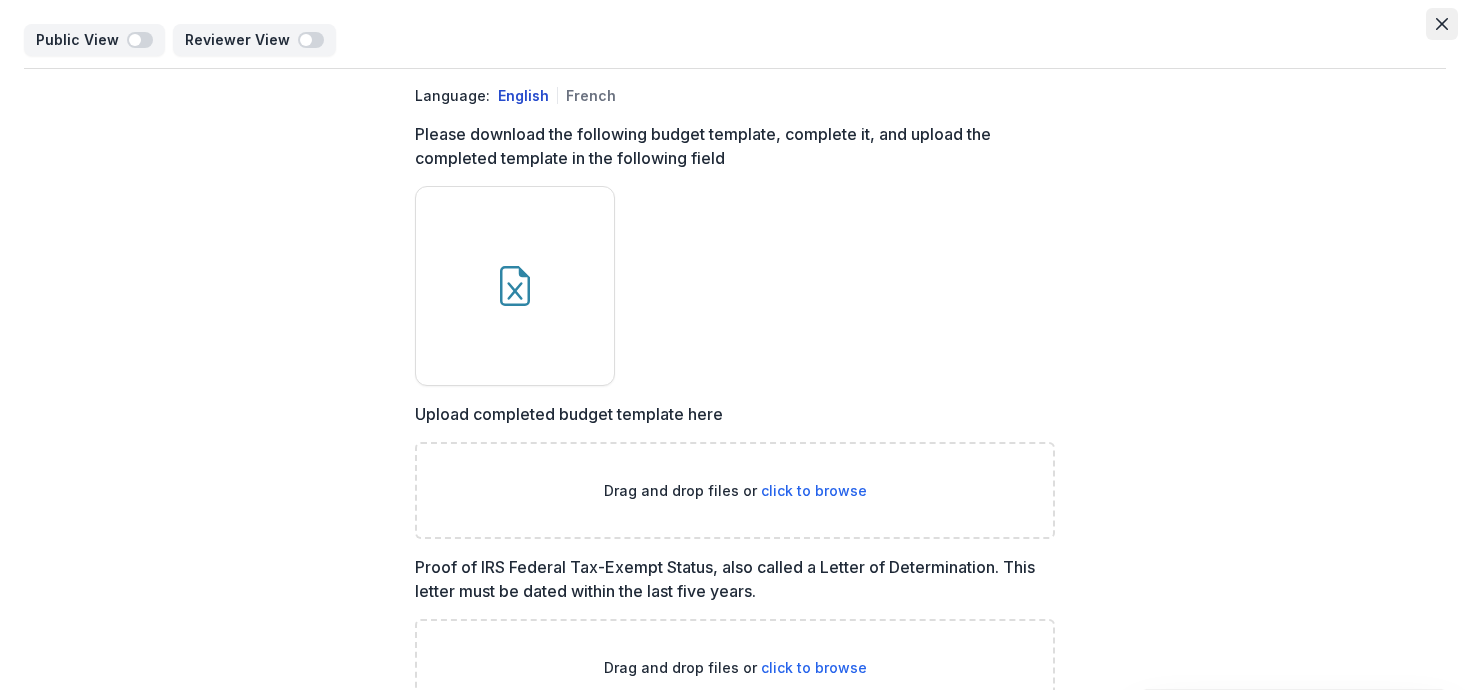 click 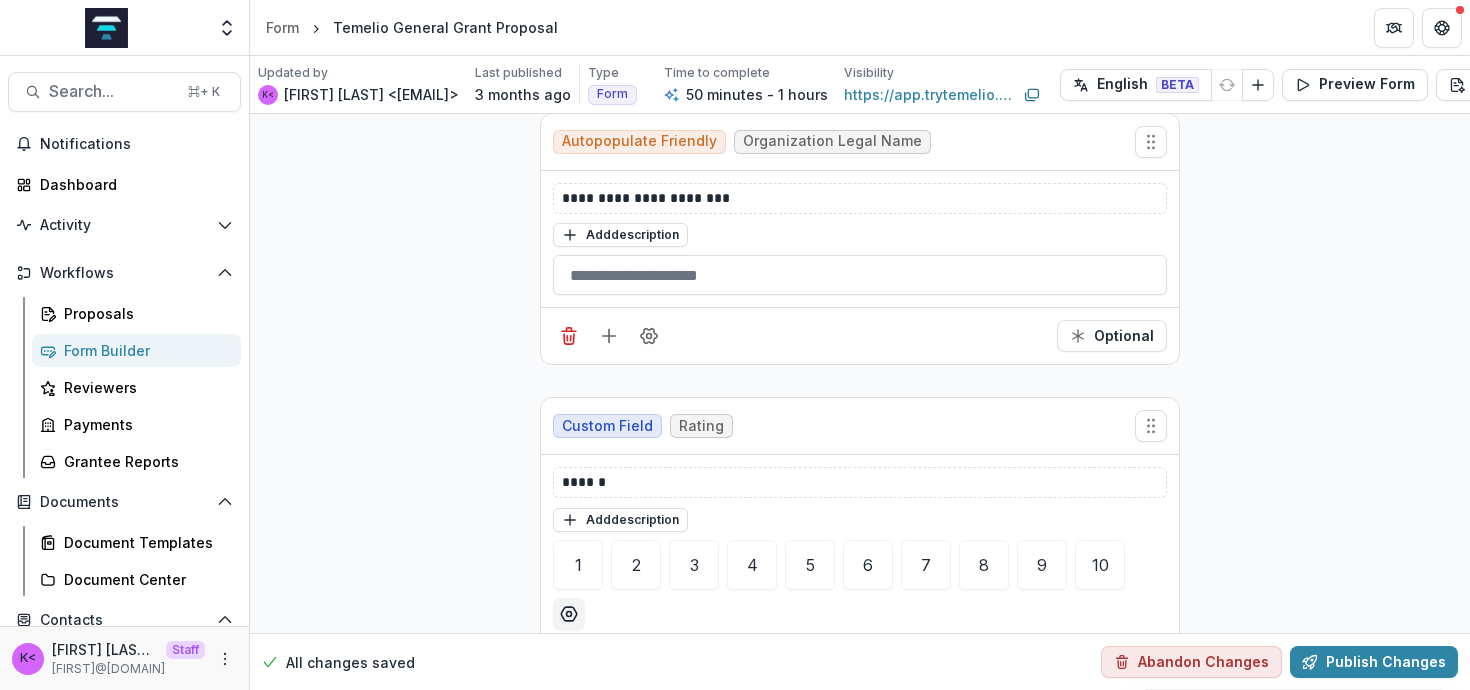 scroll, scrollTop: 566, scrollLeft: 0, axis: vertical 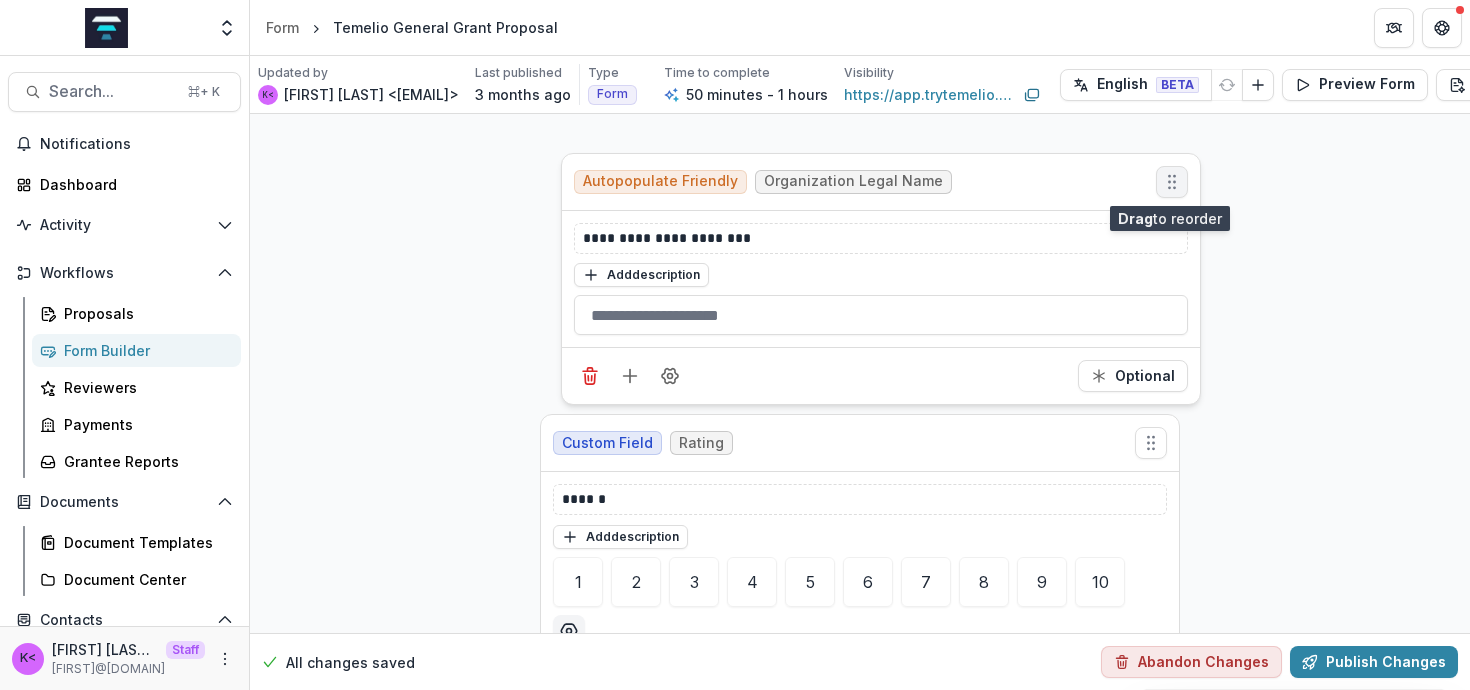 drag, startPoint x: 1149, startPoint y: 154, endPoint x: 1167, endPoint y: 167, distance: 22.203604 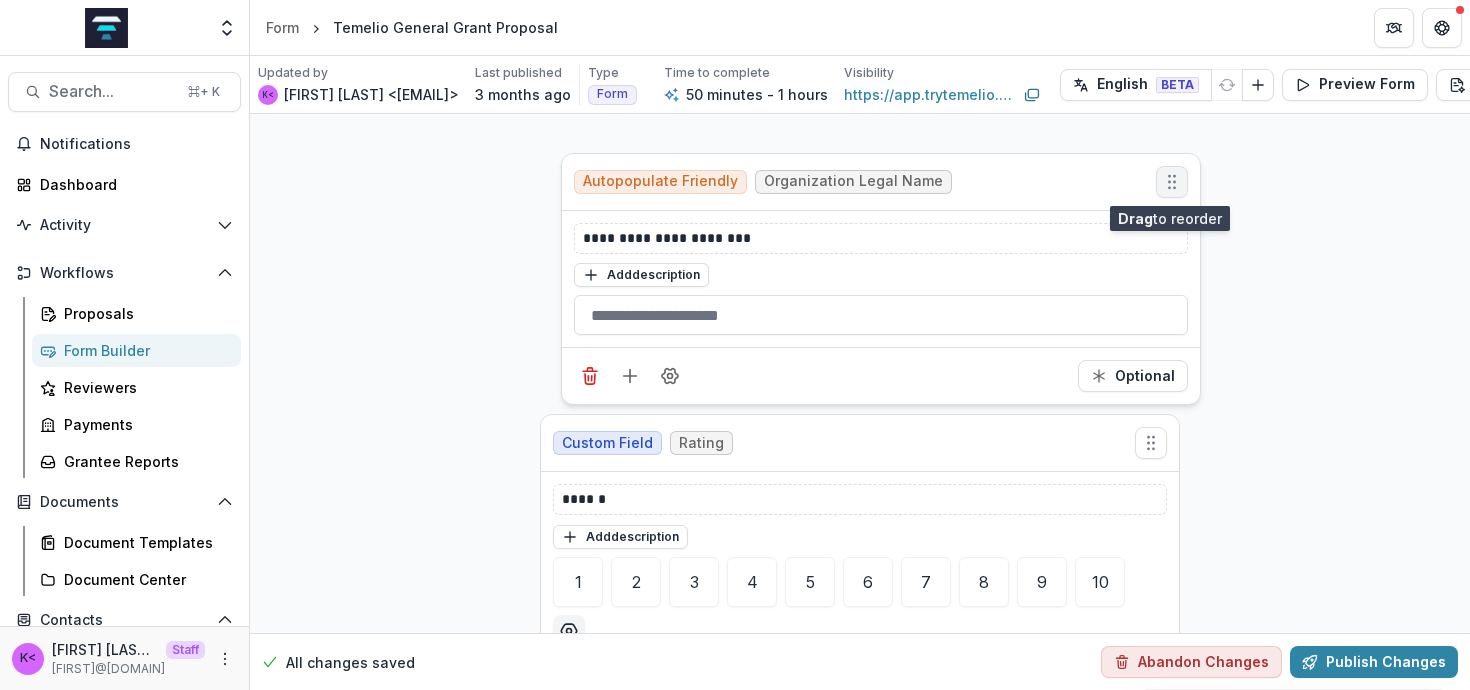 click 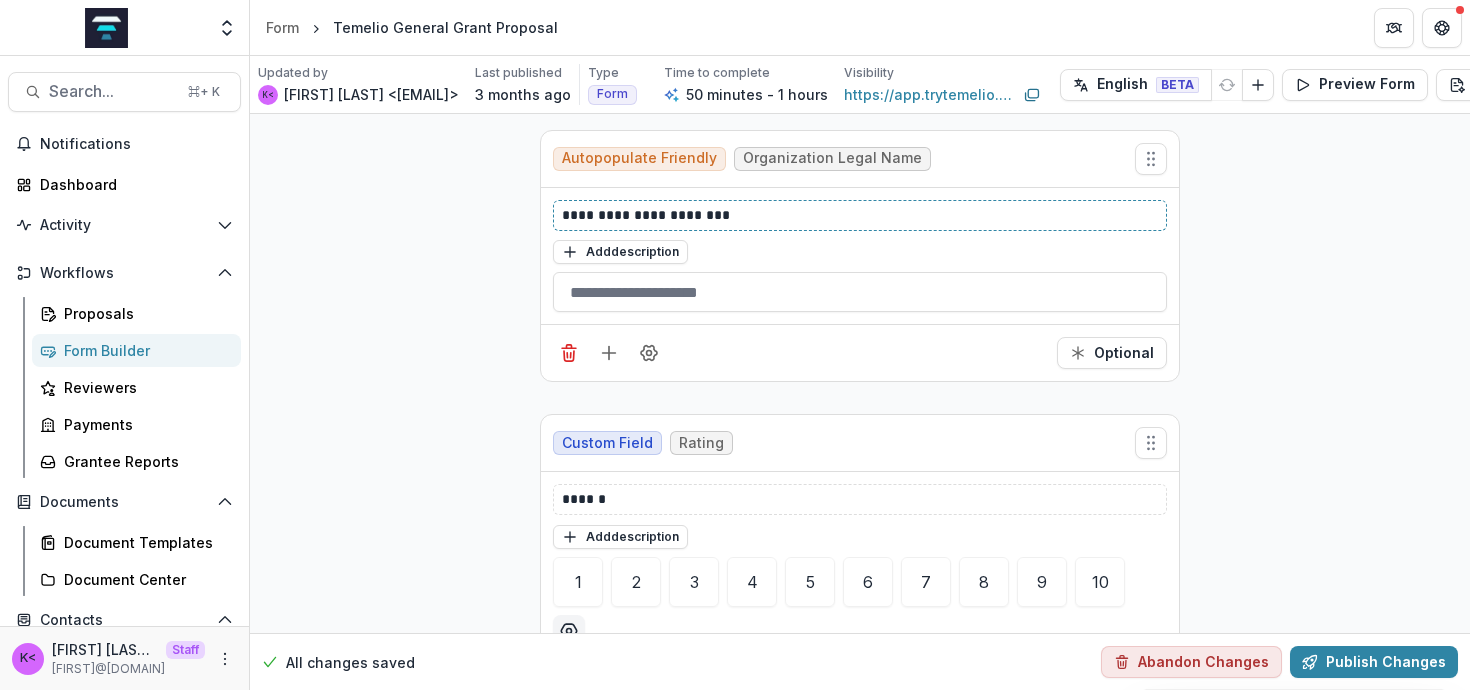 click on "**********" at bounding box center [860, 215] 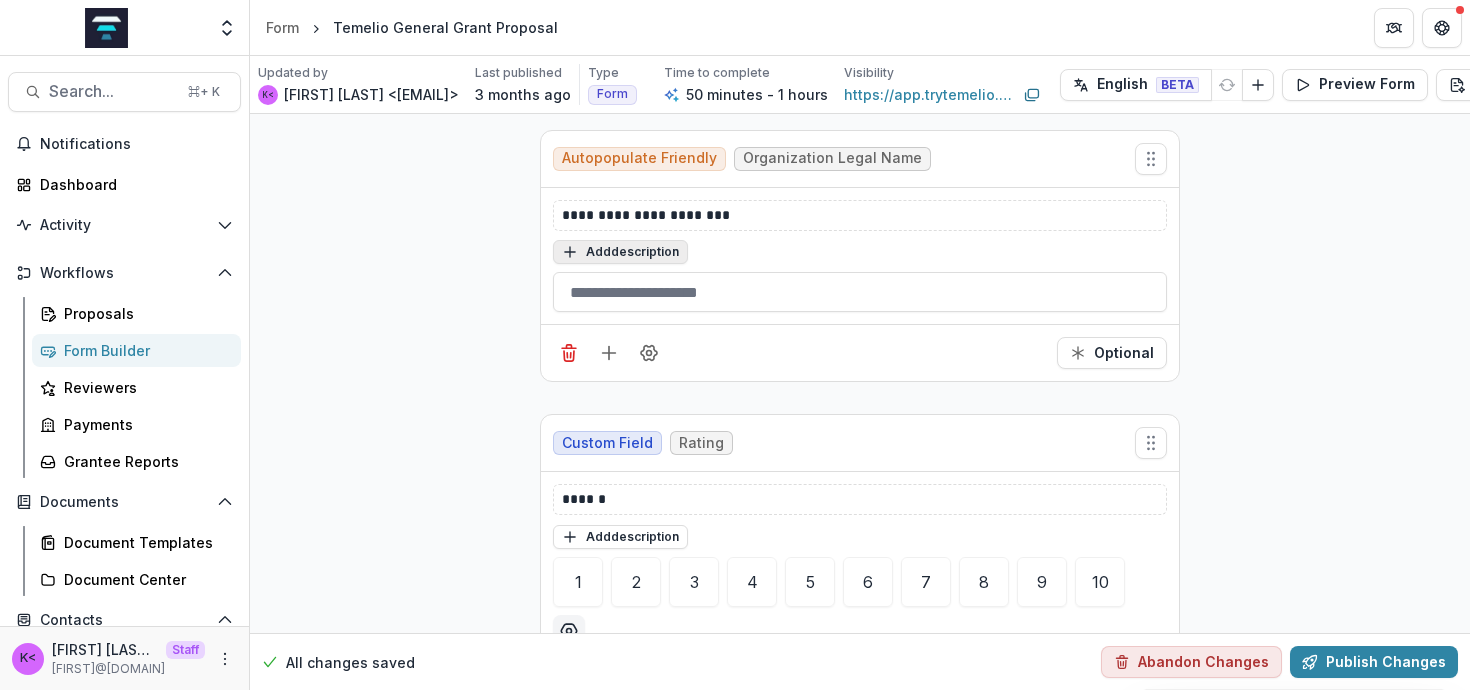 click on "Add  description" at bounding box center [620, 252] 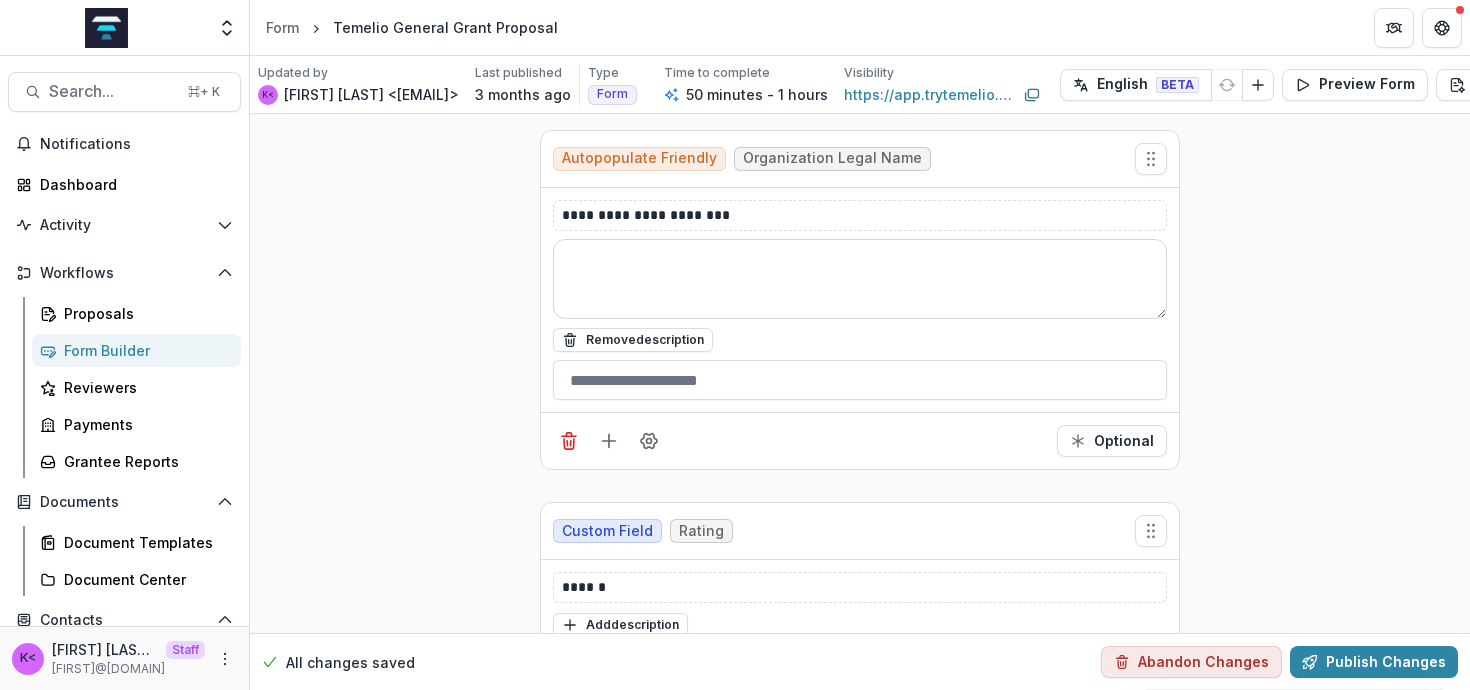 click at bounding box center [860, 279] 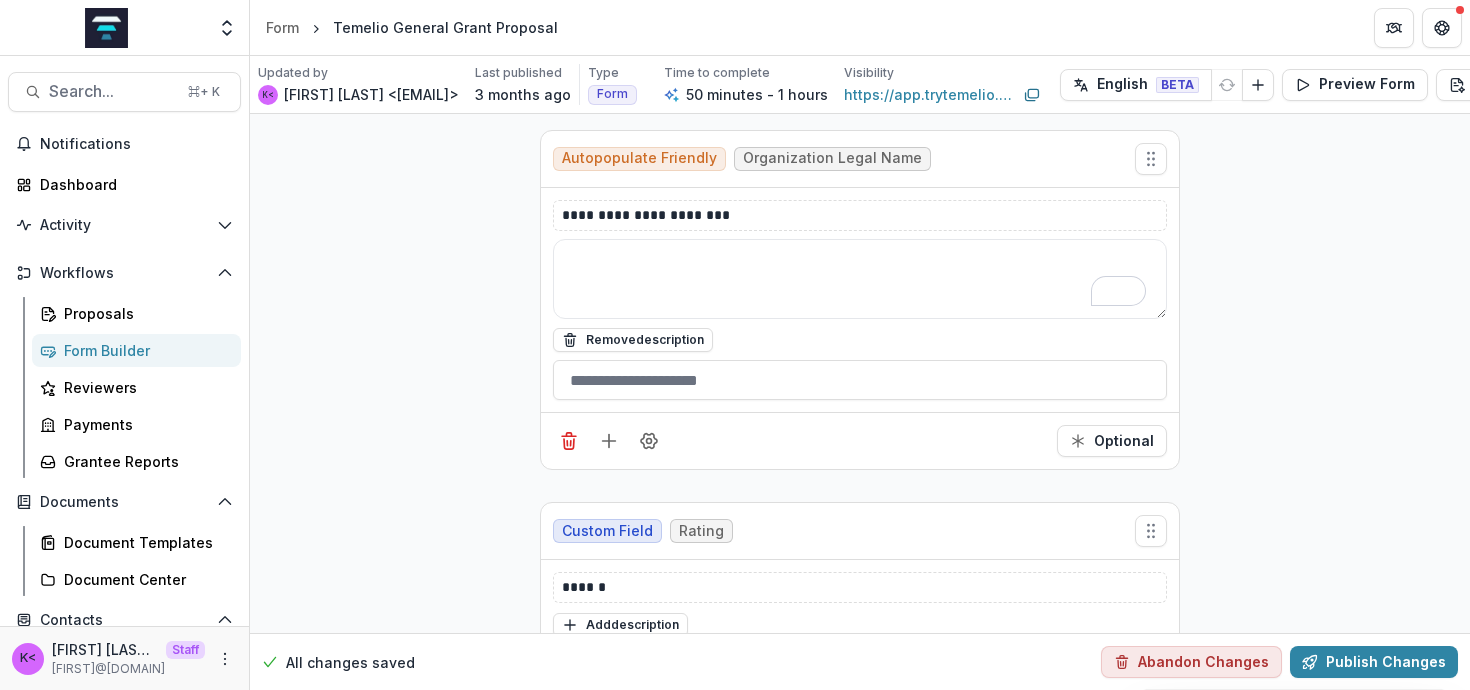 click on "**********" at bounding box center (860, 300) 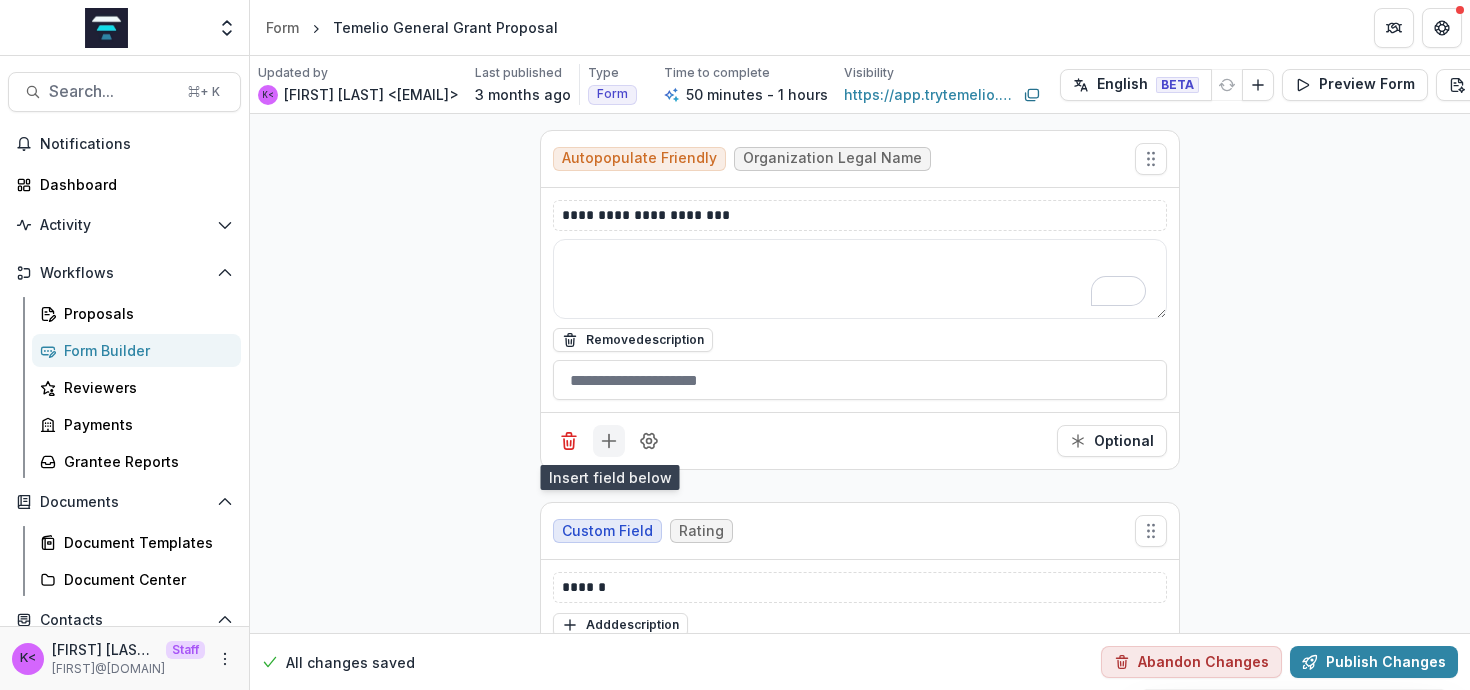 click 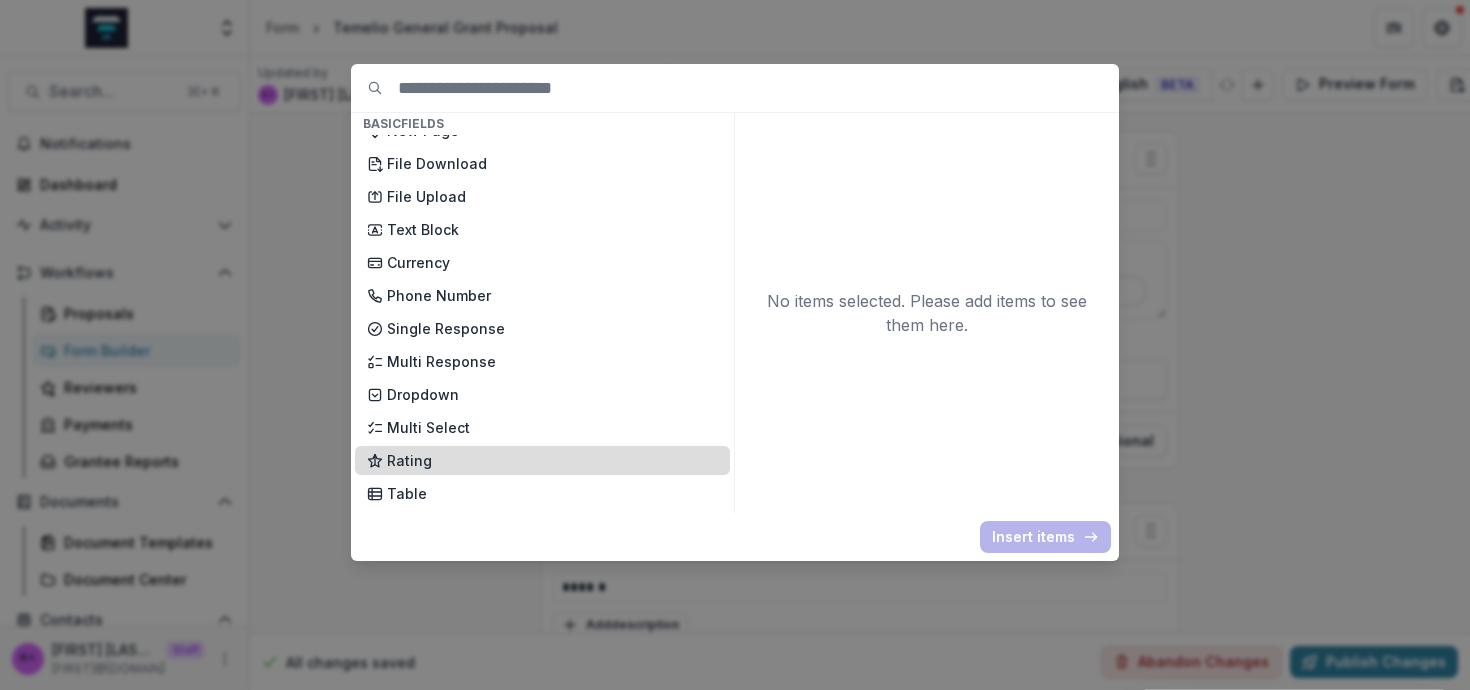 scroll, scrollTop: 0, scrollLeft: 0, axis: both 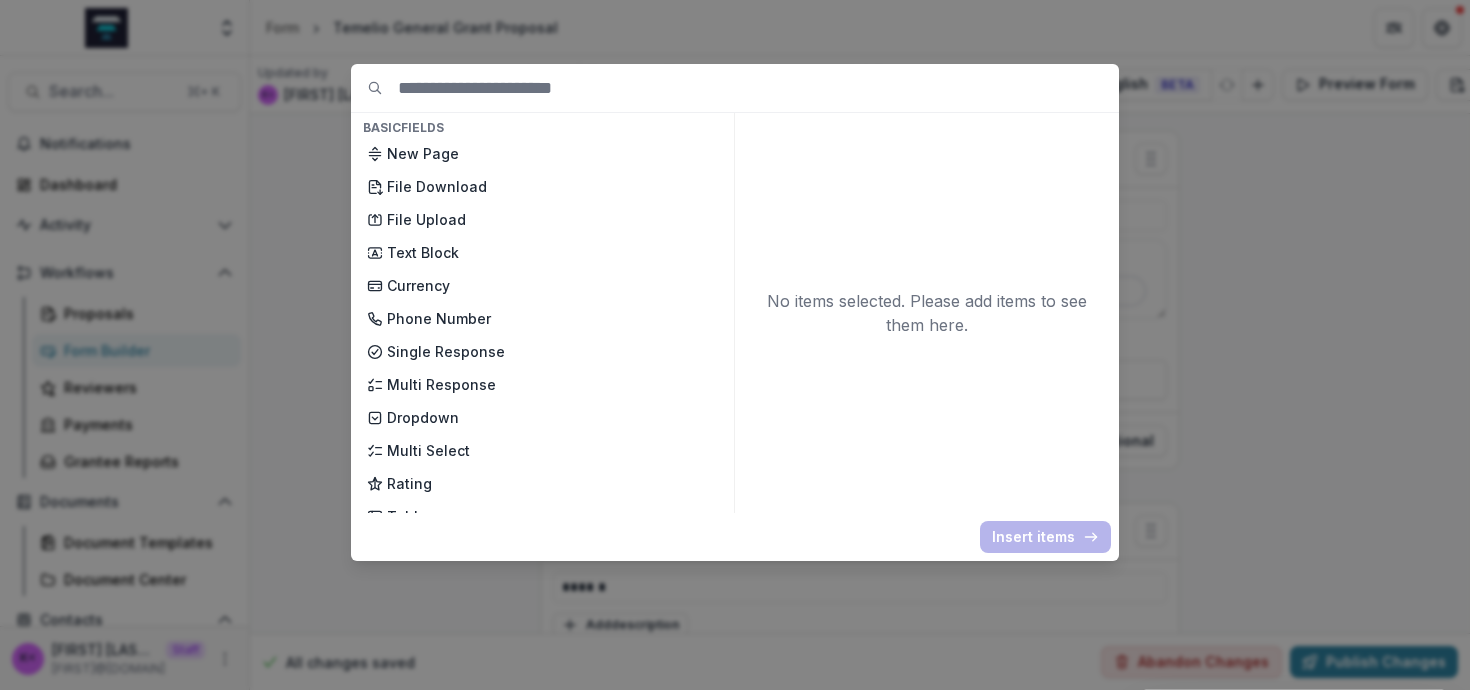 click on "Basic  Fields New Page File Download File Upload Text Block Currency Phone Number Single Response Multi Response Dropdown Multi Select Rating Table Short Answer Number Date Long answer Formatted Text Conditional Dropdown Spreadsheet Organization  Fields Legal Name DBA (AKA) Legal Status Tax Number (EIN) (Old) Headquarters Address Organization Headquarters Address (Old) Mailing Address Organization Mailing Address Phone Number Email Website Fiscal Sponsor Mission Vision Diversity, Equity and Inclusion Year Founded Full Time Employees Part Time Employees Primary Contact Project Director Executive Director Budget Social Media Grant  Fields Amount Requested Grant Type Project Title Project Budget Cofunding Grant Period Proposal Title Foundation Program Areas Grant Area Population Served Temelio  Fields External References Score Card Formula Foundation Users Foundation Tags Foundation Program Areas Grant Types Onboarding  Fields IRS Recipient Status Primary Contact Budget Tracking Form  Fields Spreadsheet  Fields" at bounding box center [735, 345] 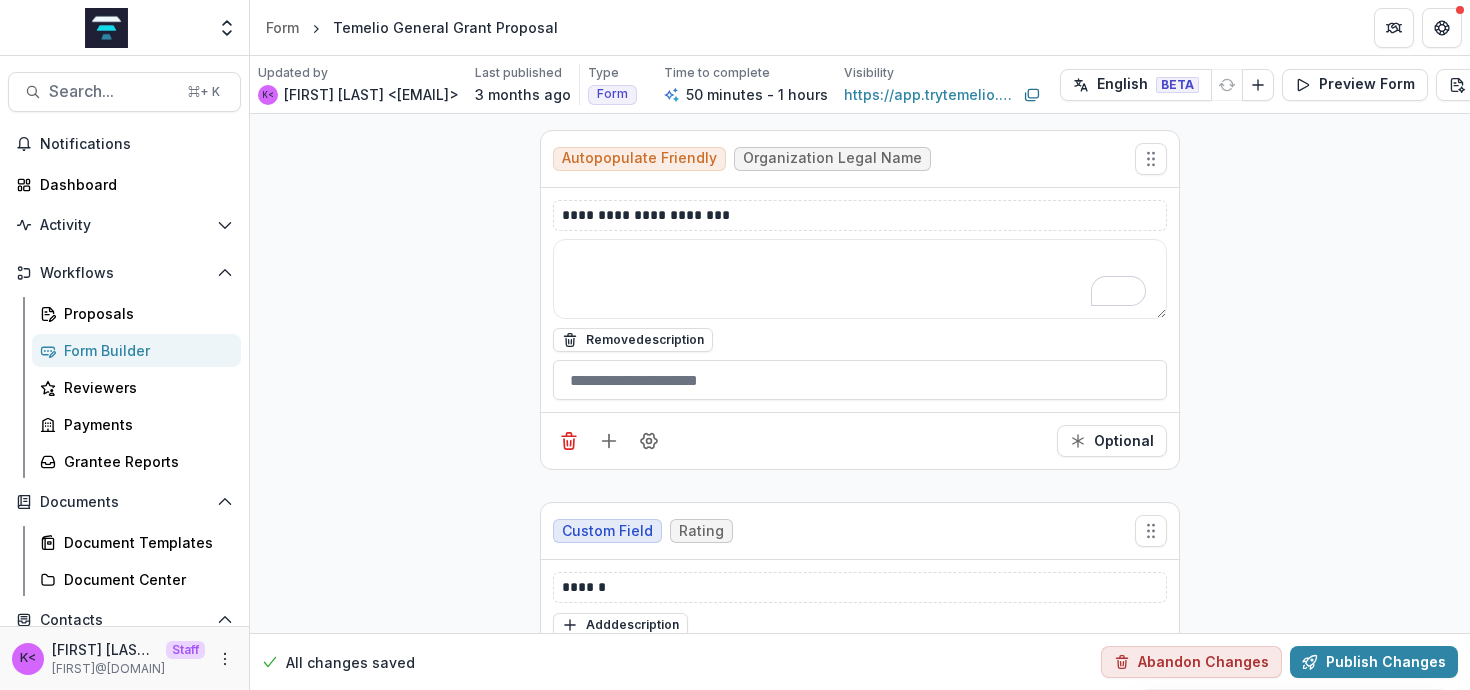 click on "Optional" at bounding box center (860, 440) 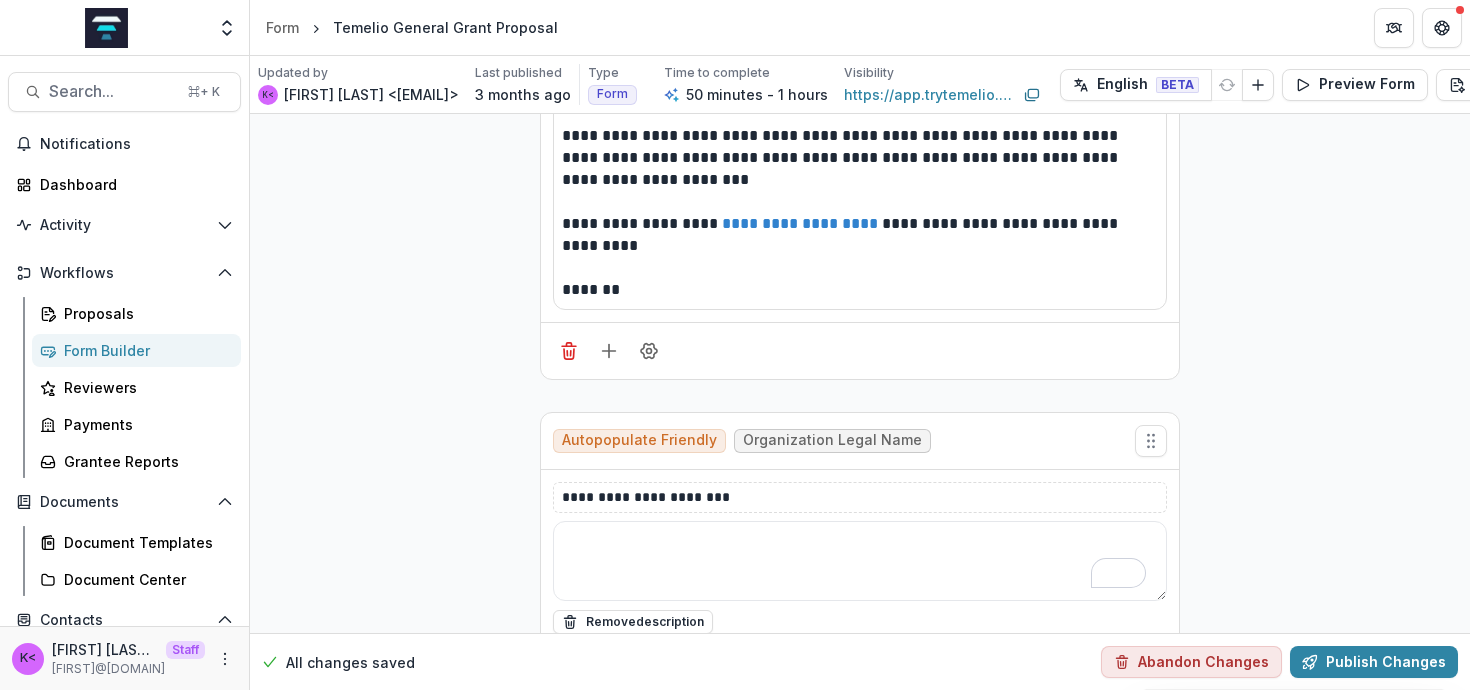 scroll, scrollTop: 279, scrollLeft: 0, axis: vertical 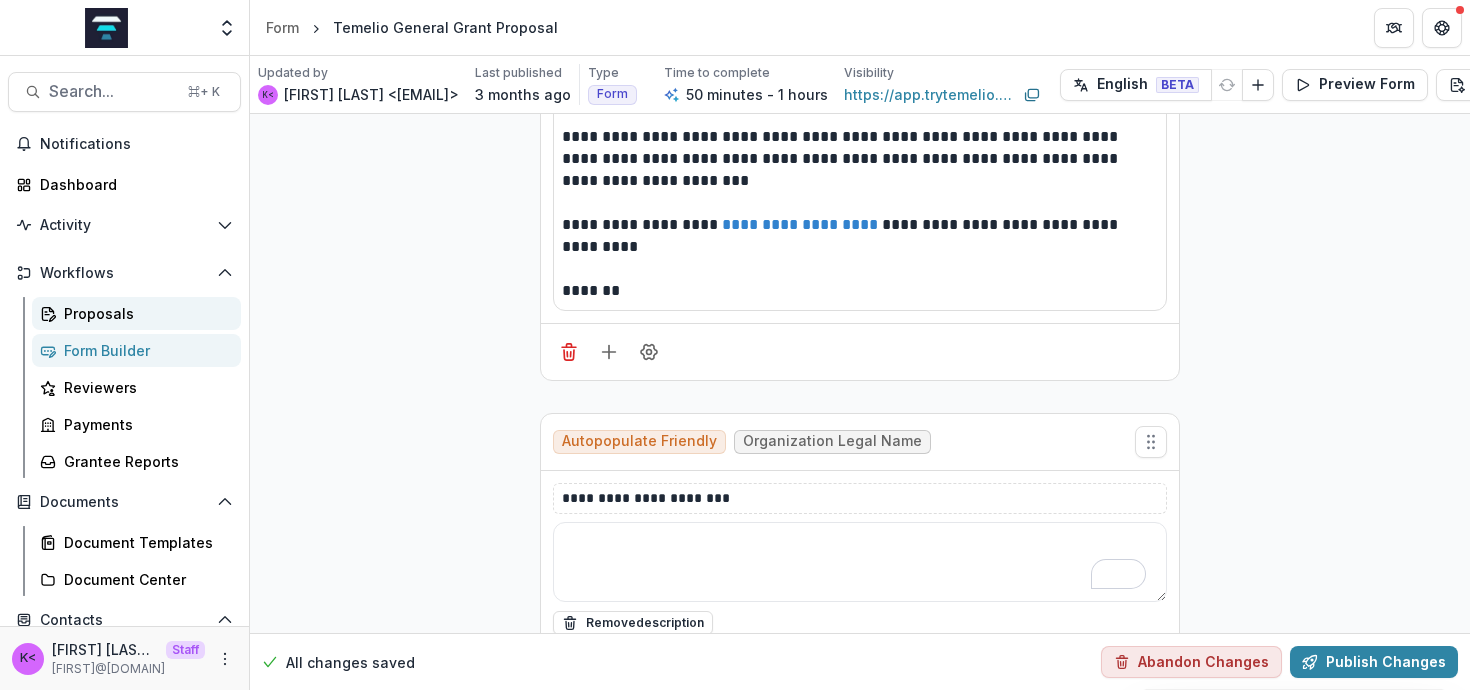 click on "Proposals" at bounding box center (144, 313) 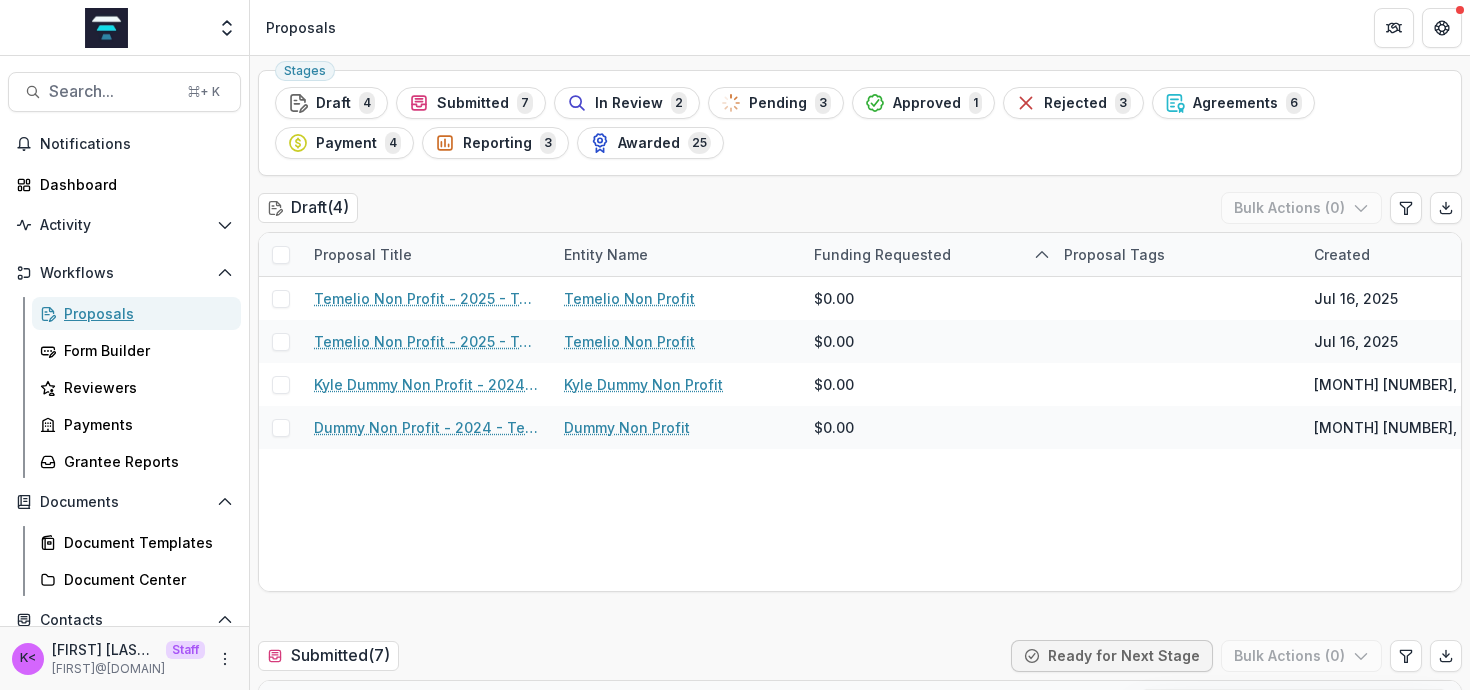 scroll, scrollTop: 105, scrollLeft: 0, axis: vertical 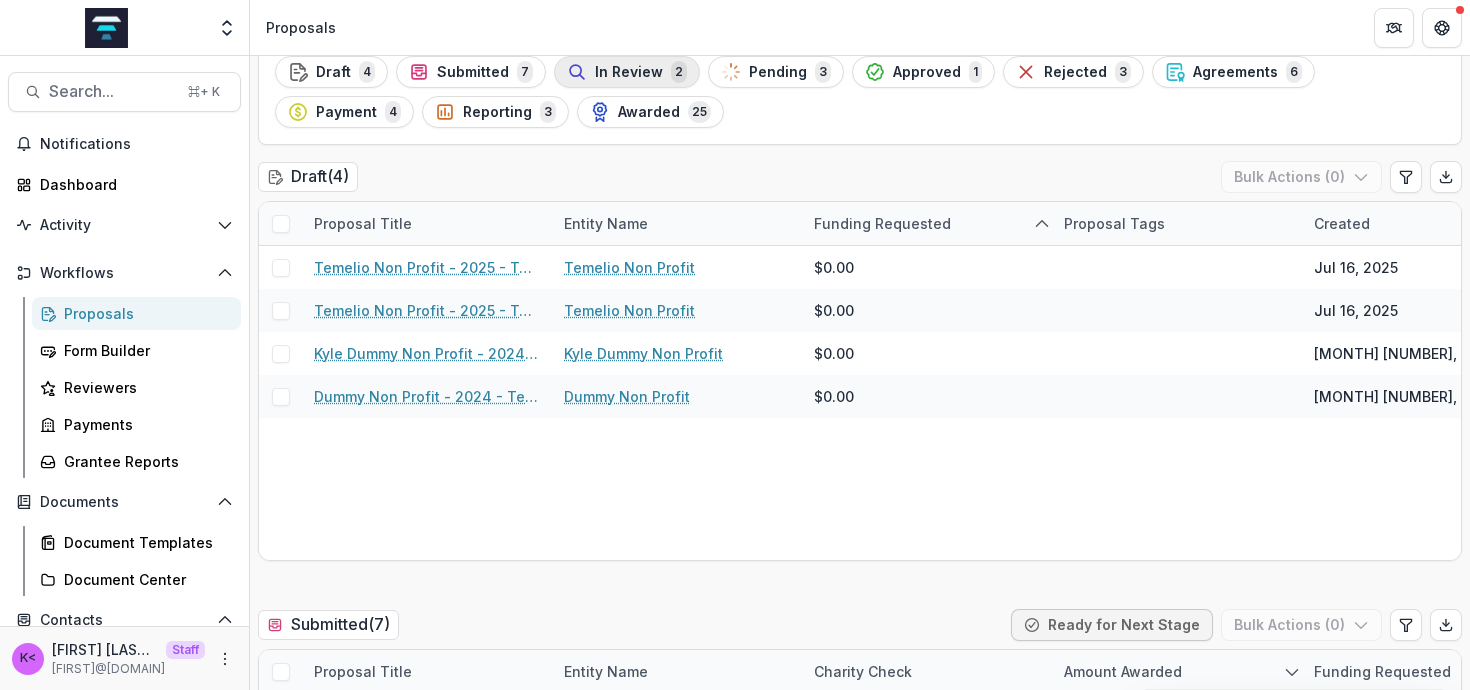 click on "In Review" at bounding box center (629, 72) 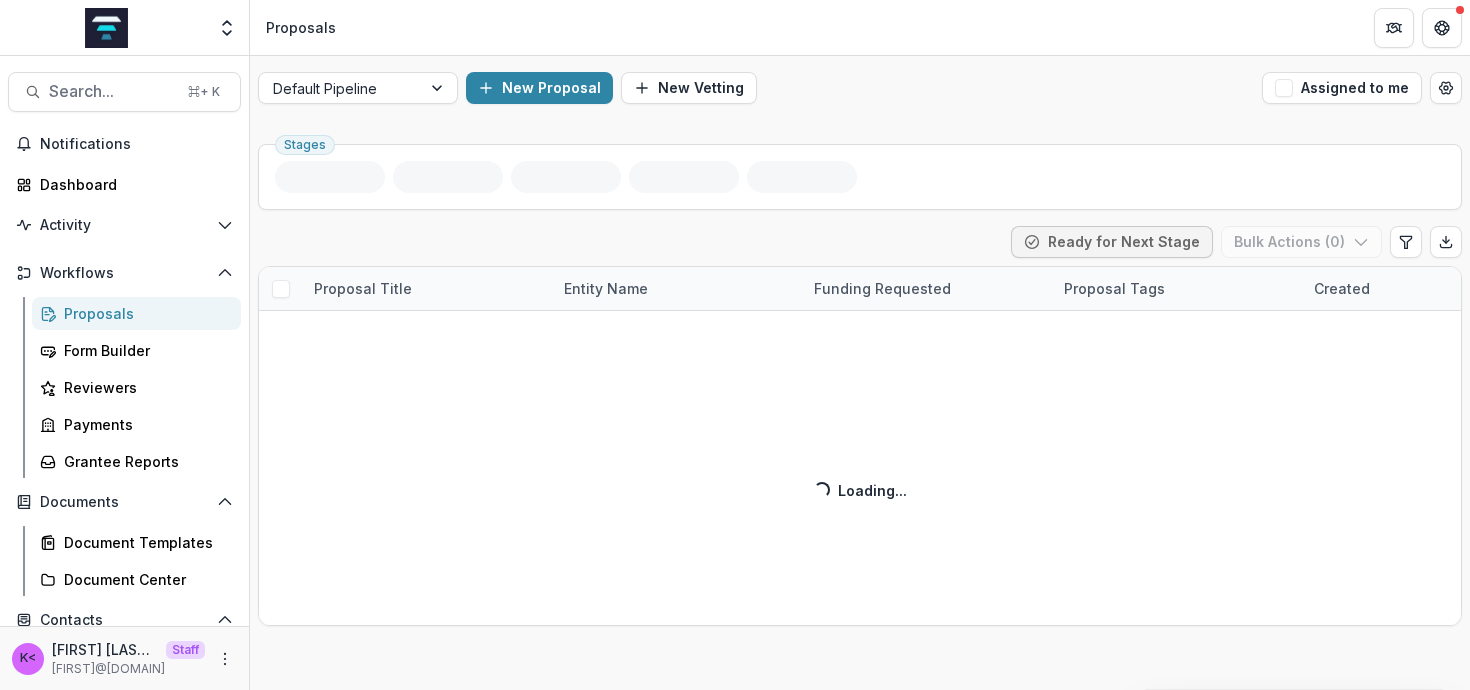 scroll, scrollTop: 0, scrollLeft: 0, axis: both 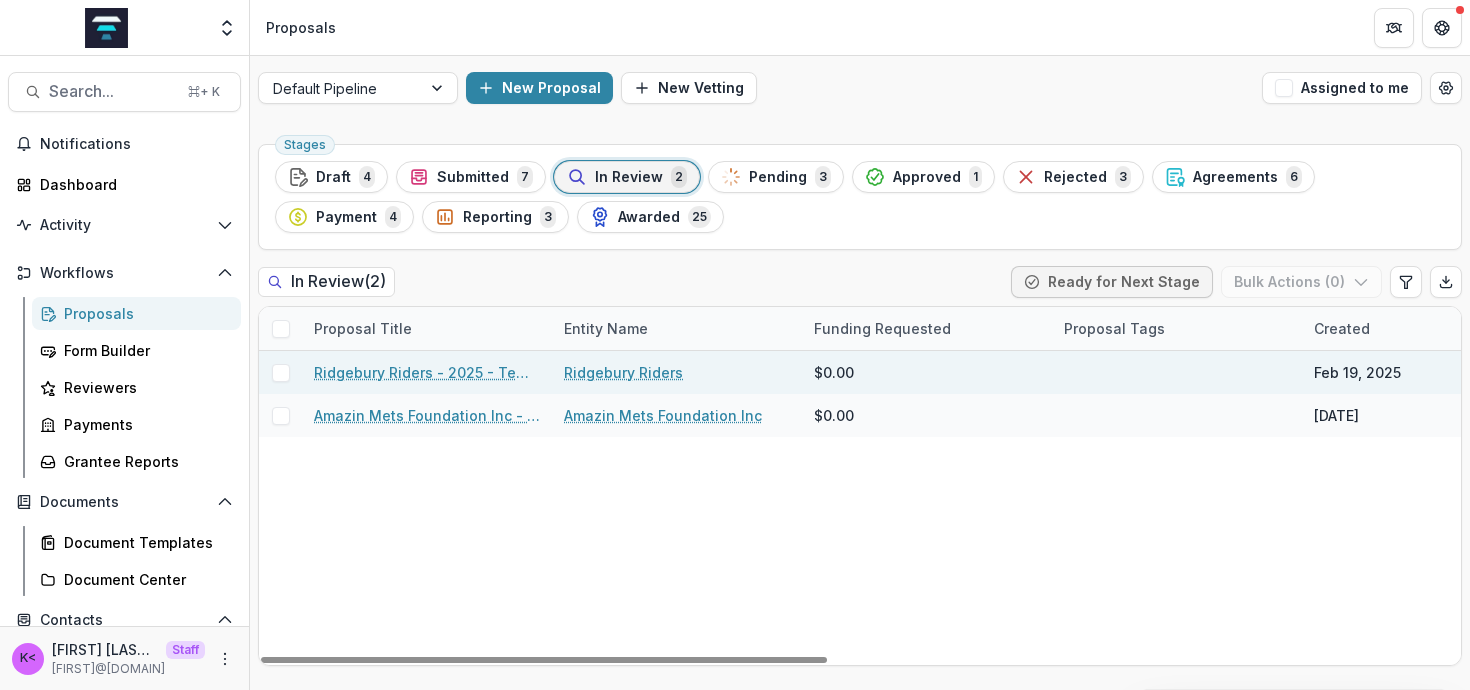 click on "Ridgebury Riders - 2025 - Temelio General Grant Proposal" at bounding box center (427, 372) 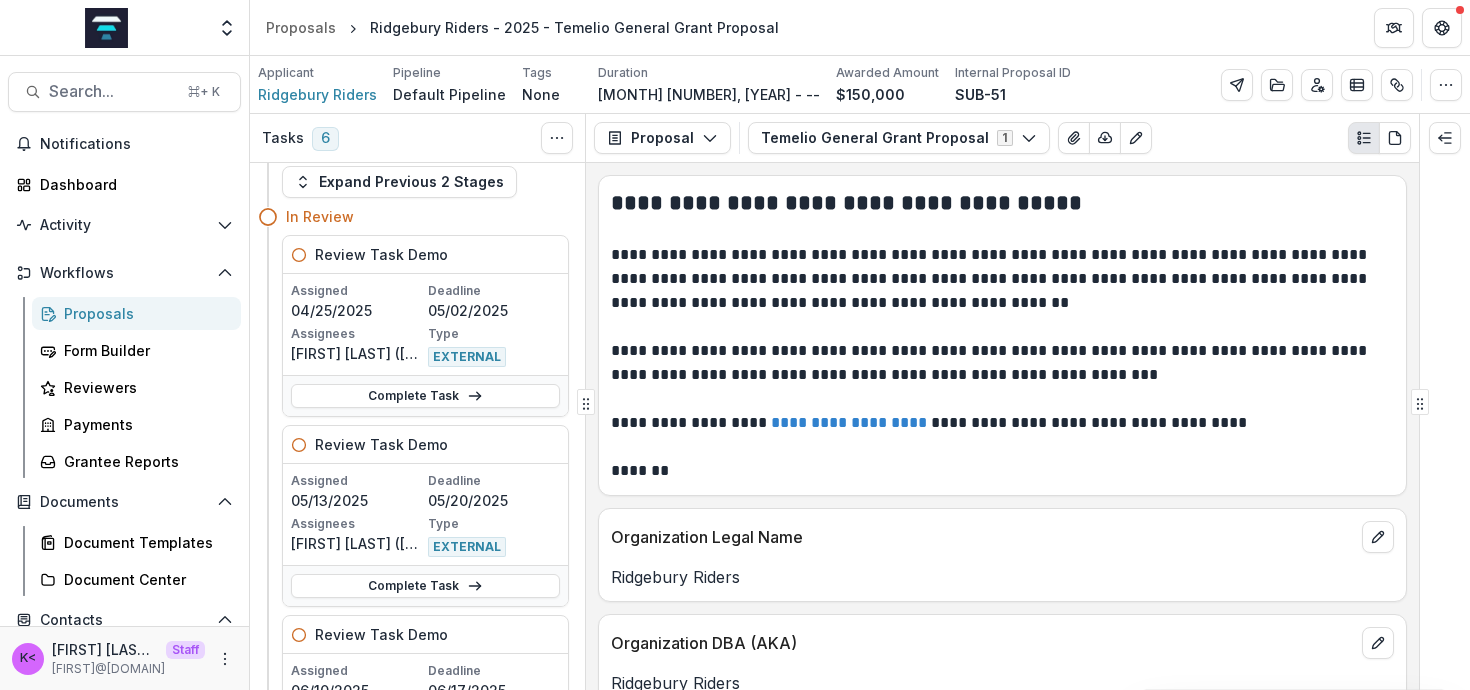 scroll, scrollTop: 38, scrollLeft: 0, axis: vertical 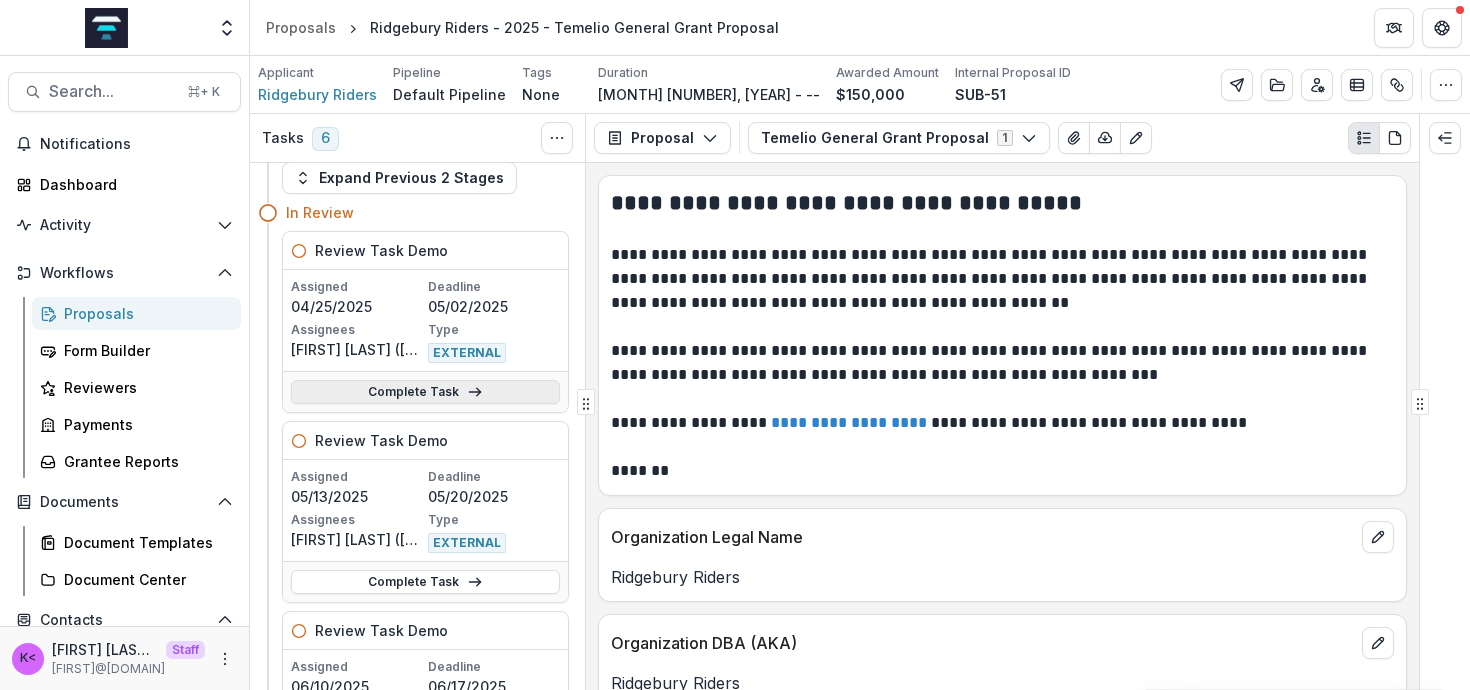 click on "Complete Task" at bounding box center [425, 392] 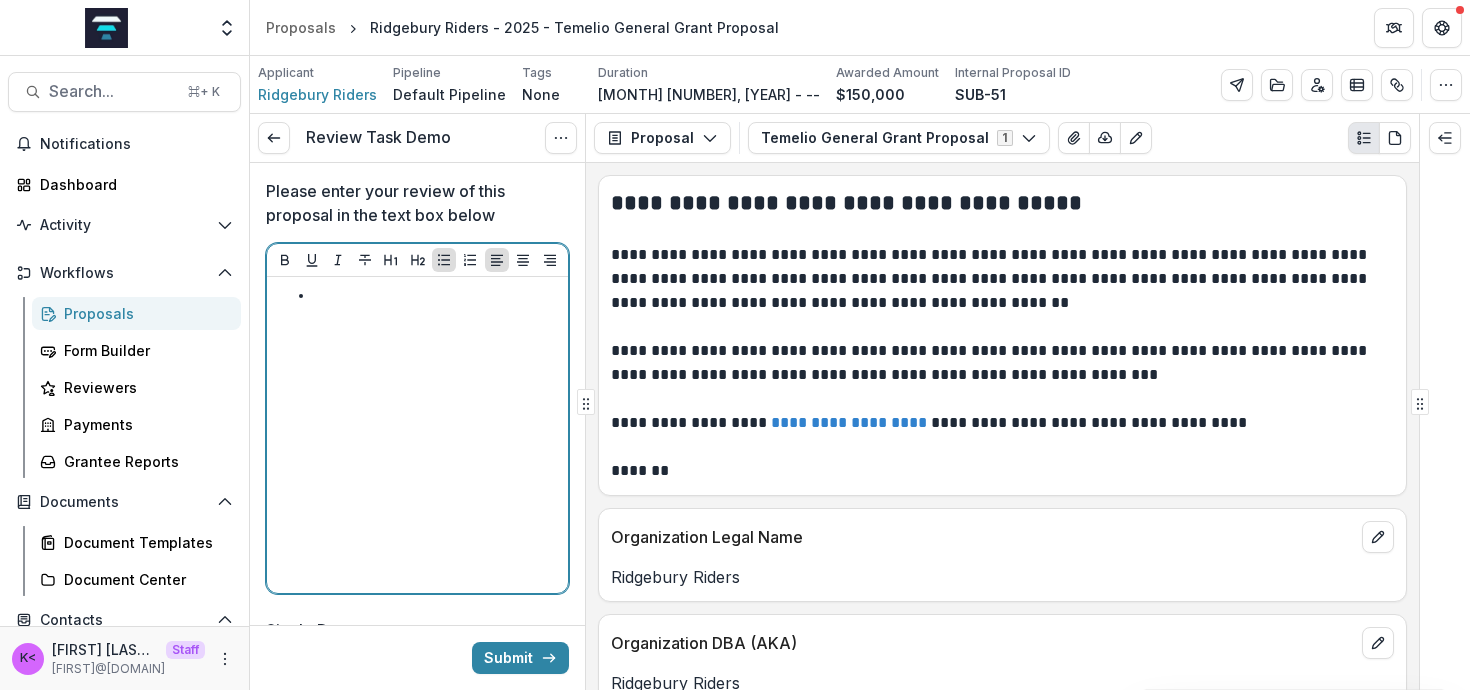 click at bounding box center (417, 435) 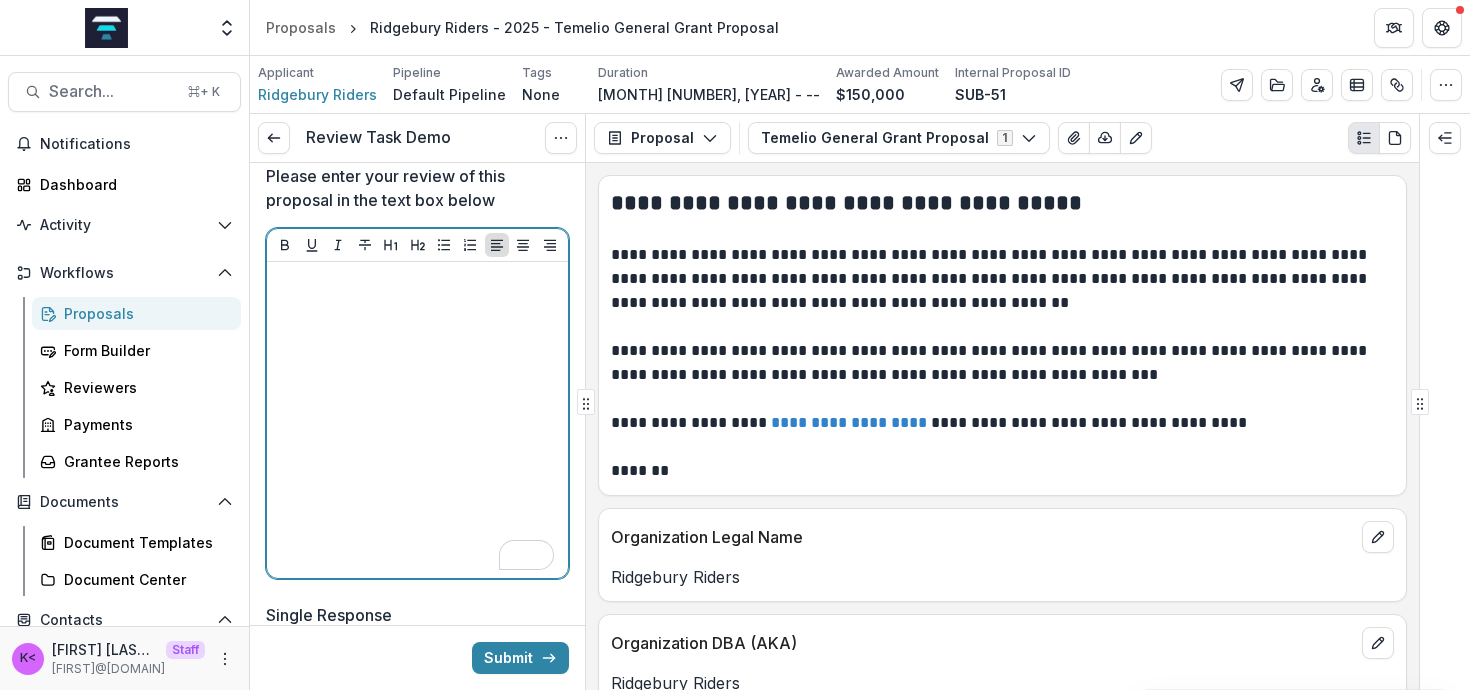 scroll, scrollTop: 16, scrollLeft: 0, axis: vertical 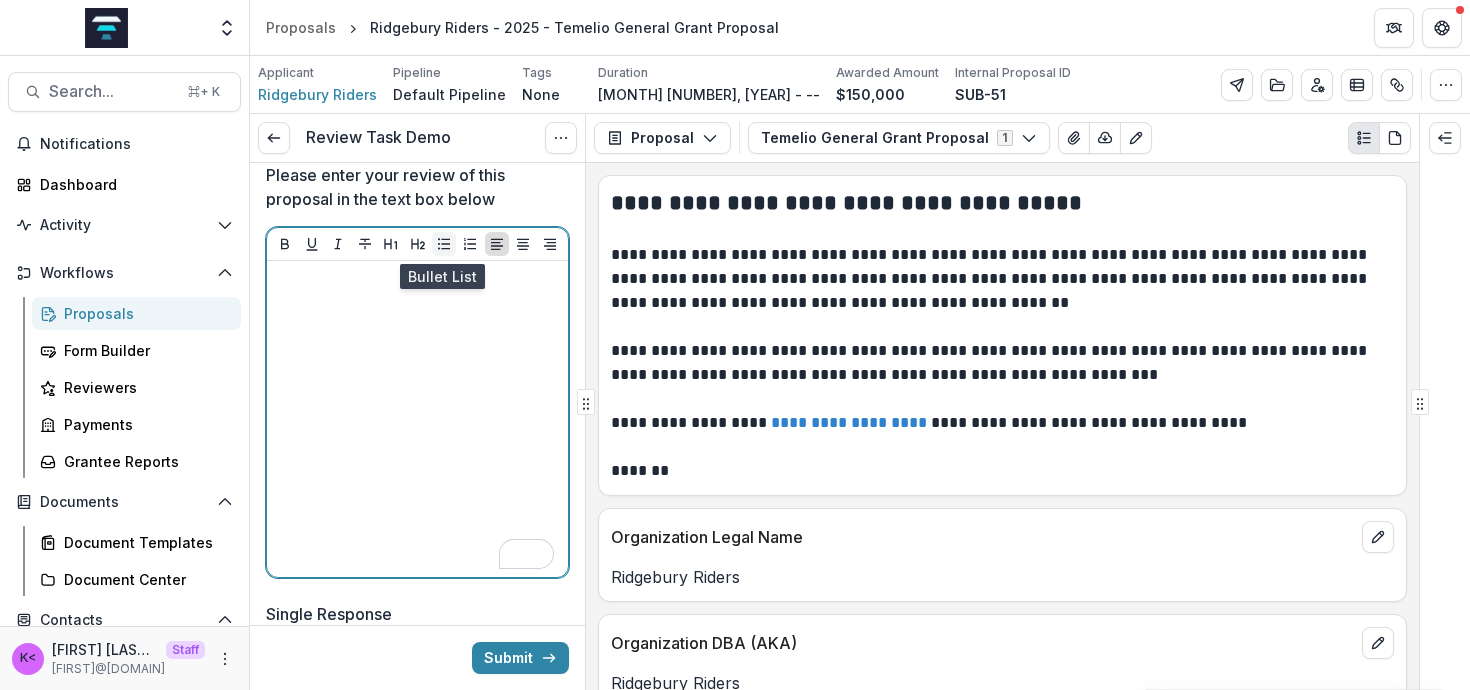 click at bounding box center [444, 244] 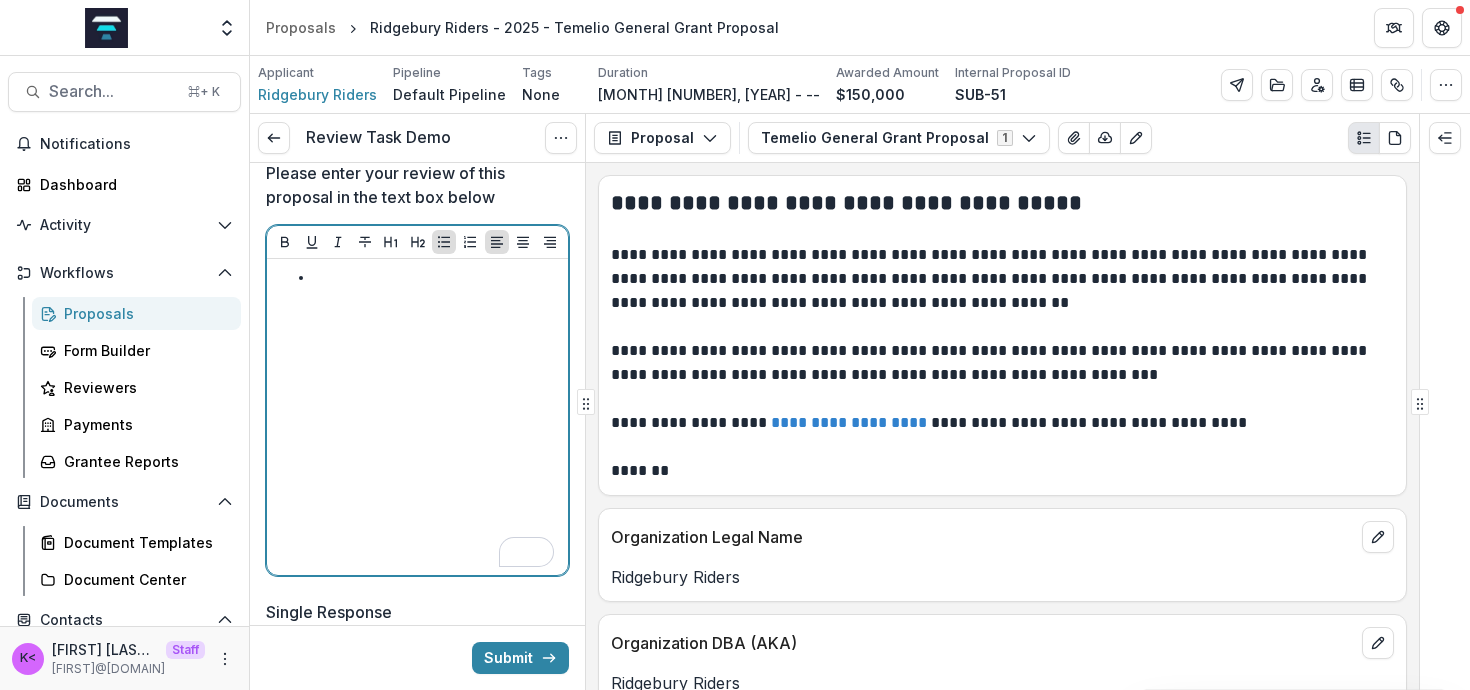 scroll, scrollTop: 13, scrollLeft: 0, axis: vertical 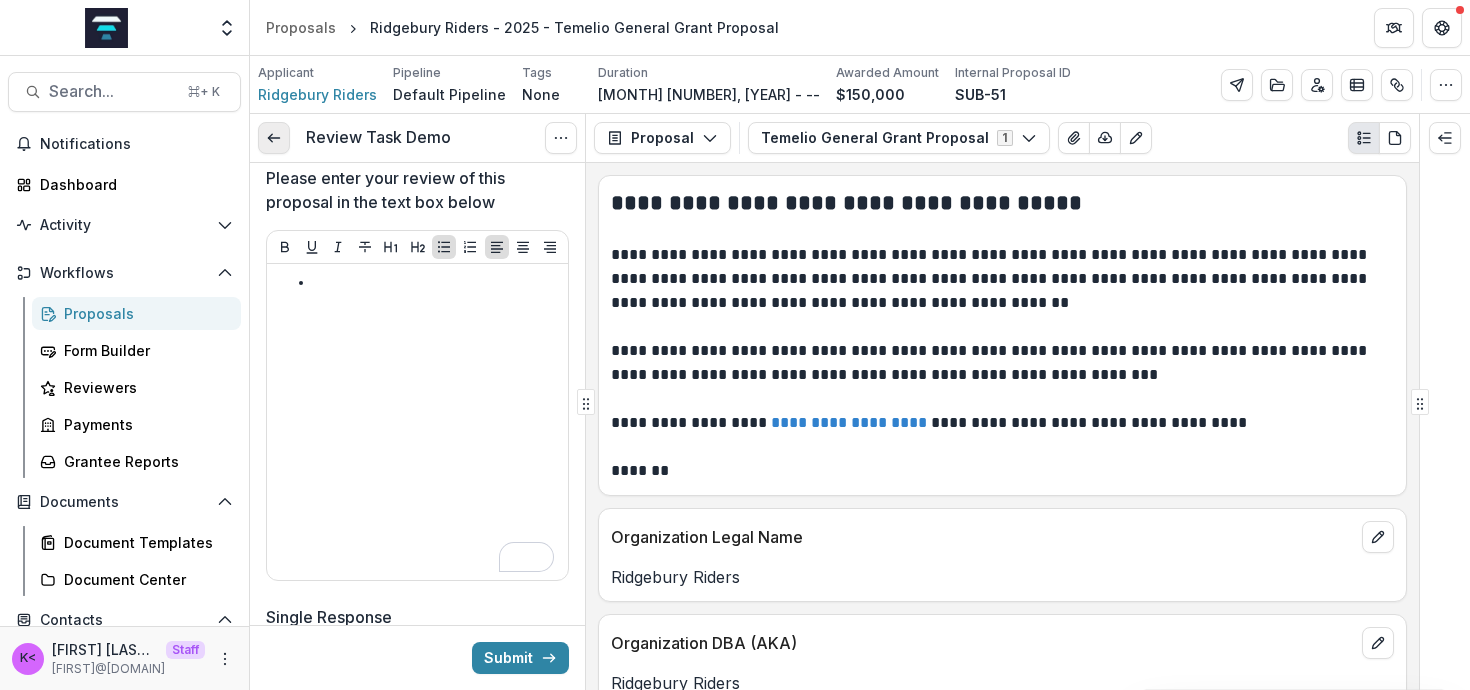 click at bounding box center [274, 138] 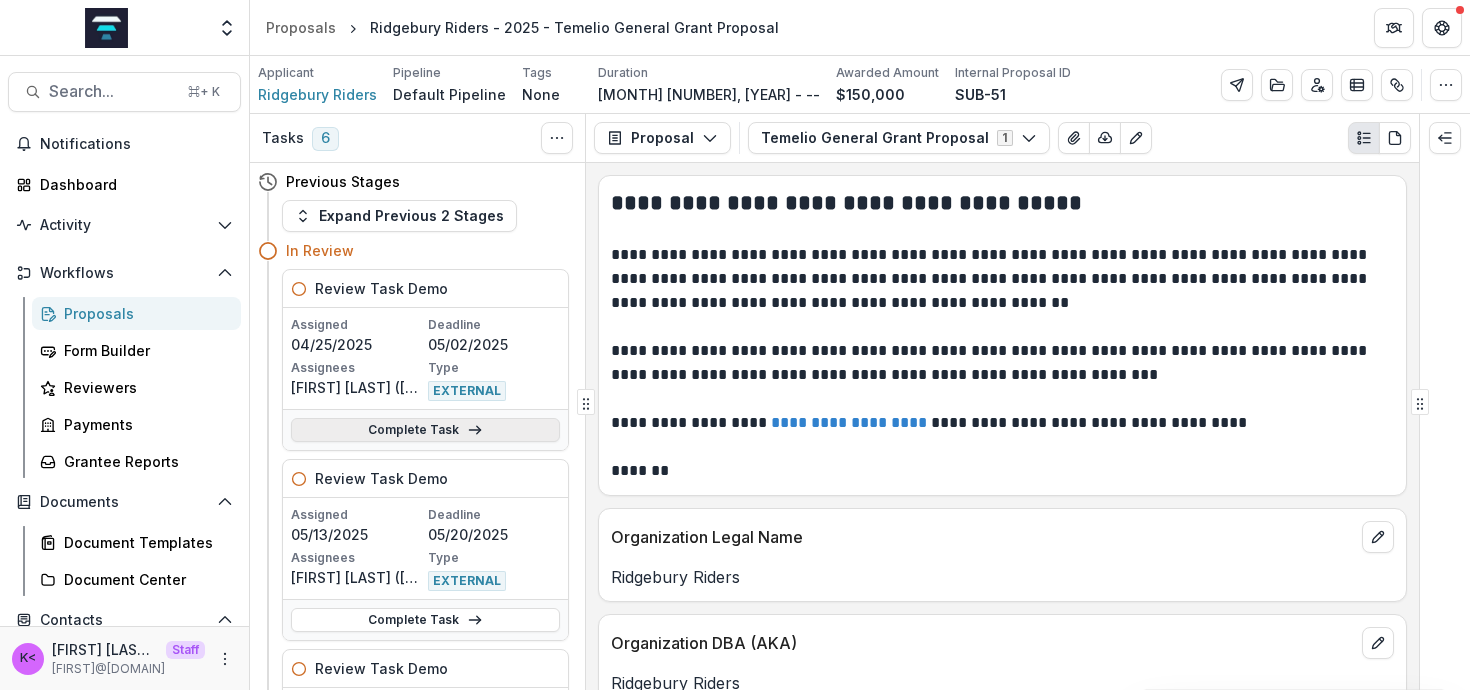 click on "Complete Task" at bounding box center [425, 430] 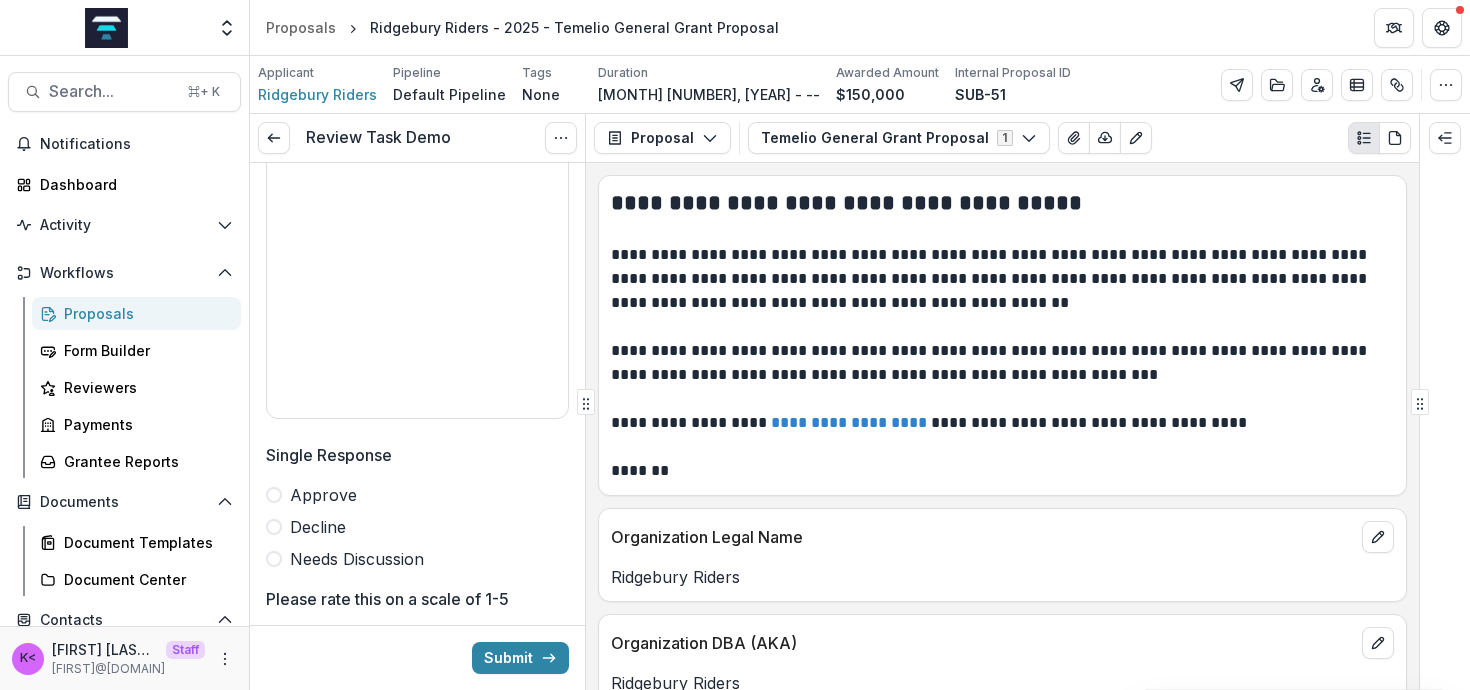 scroll, scrollTop: 179, scrollLeft: 0, axis: vertical 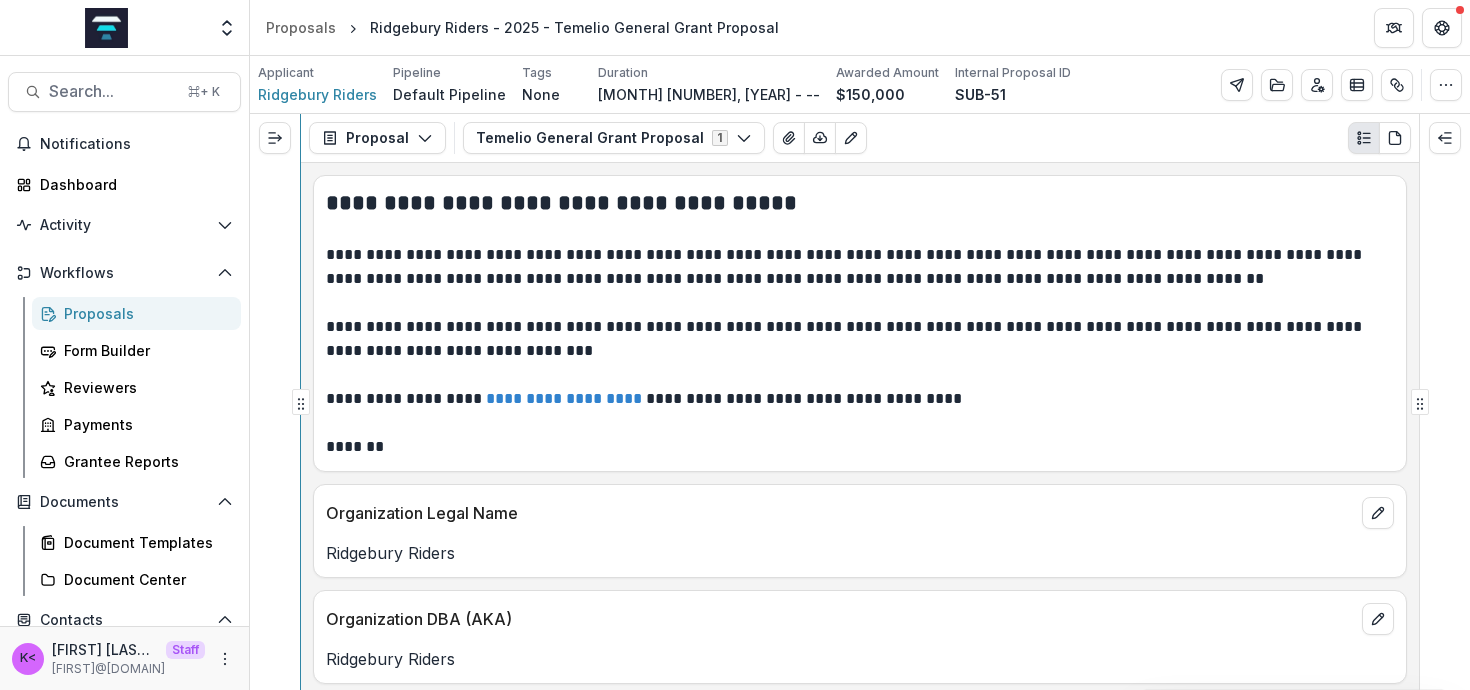 click on "**********" at bounding box center (860, 402) 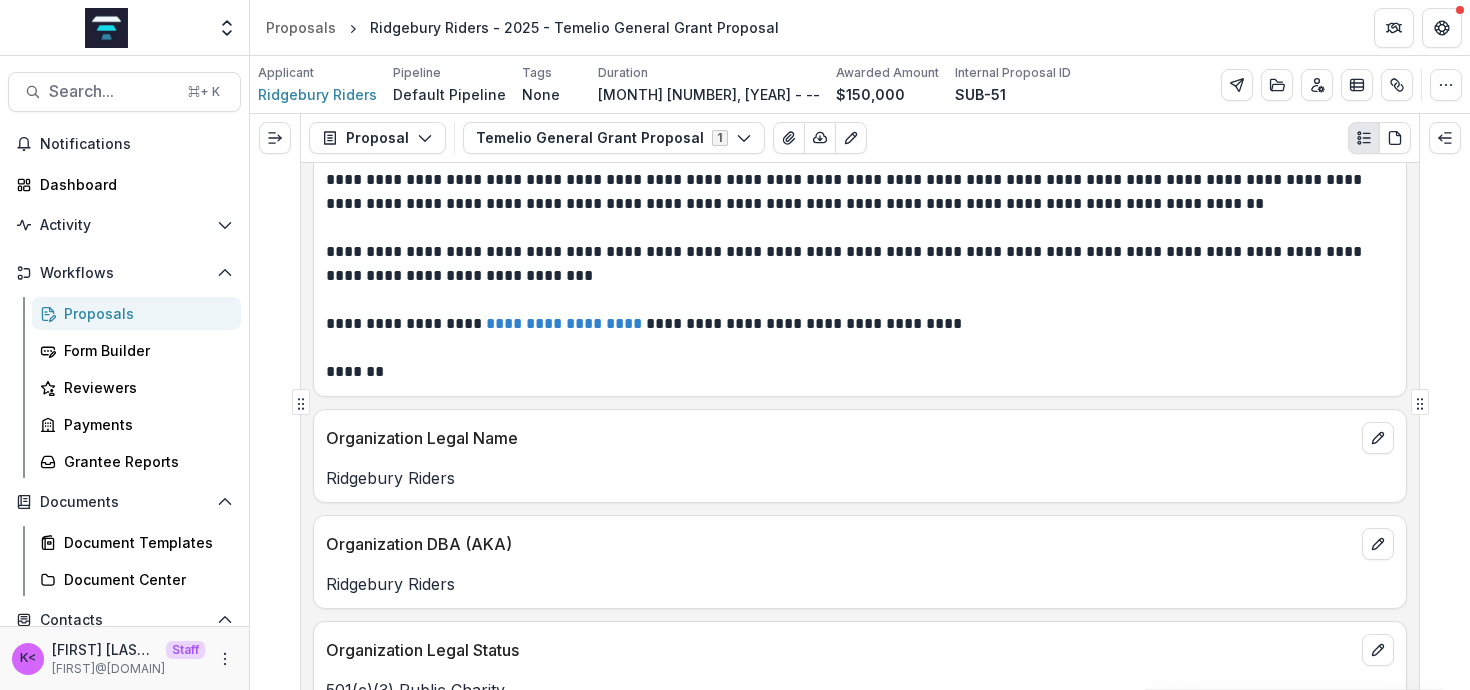 scroll, scrollTop: 0, scrollLeft: 0, axis: both 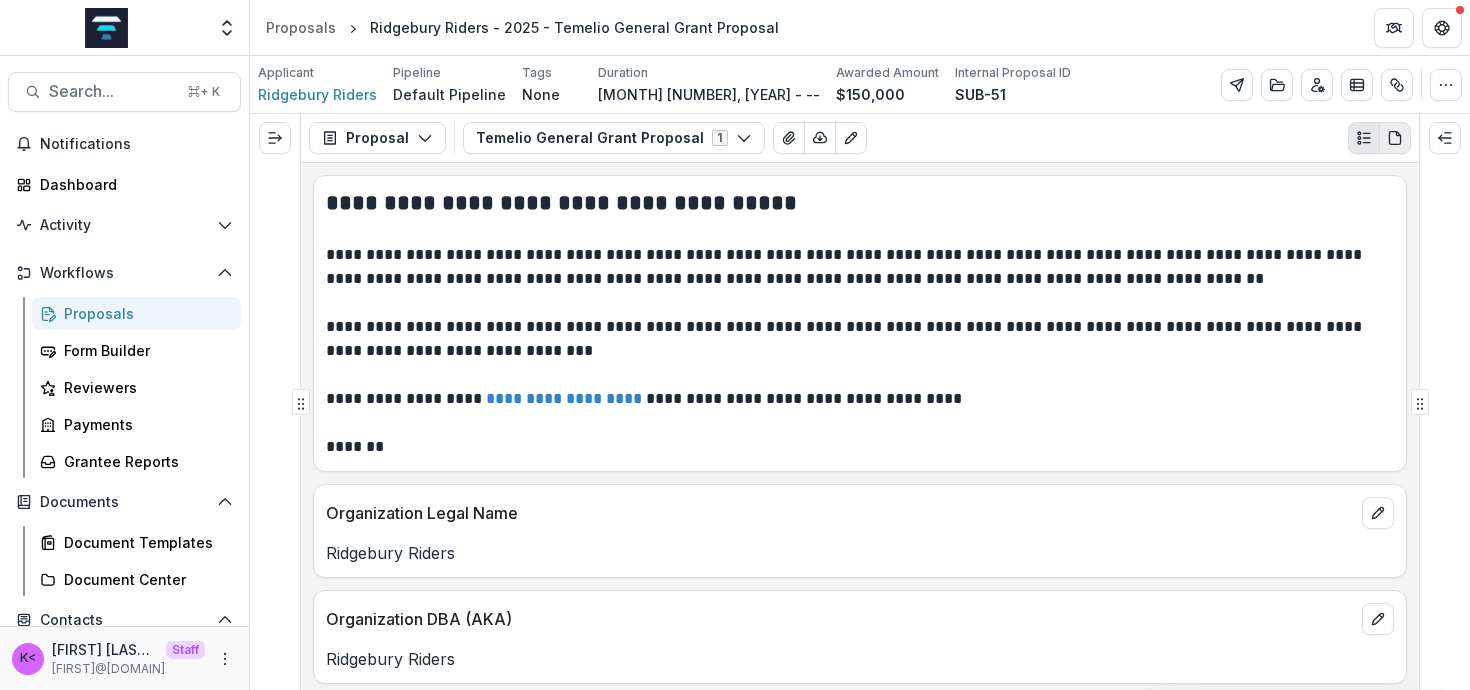 click 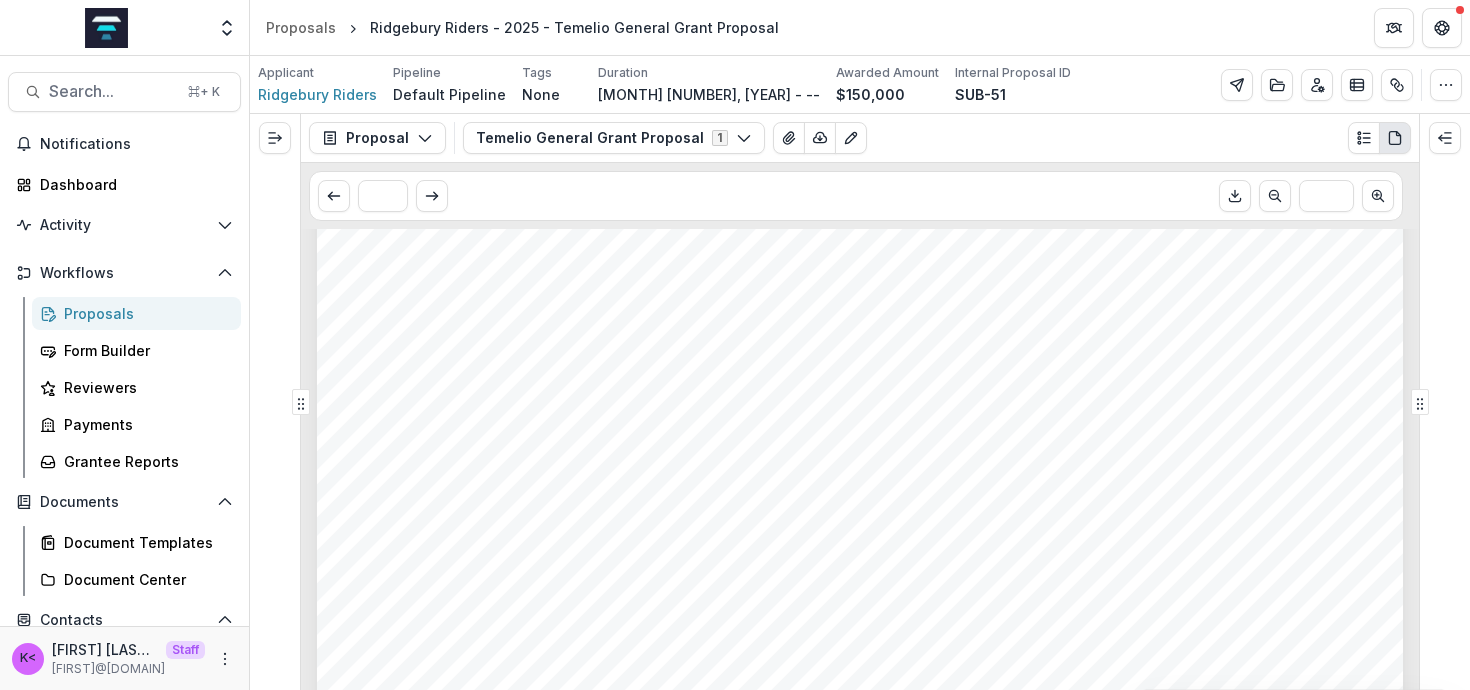 scroll, scrollTop: 0, scrollLeft: 0, axis: both 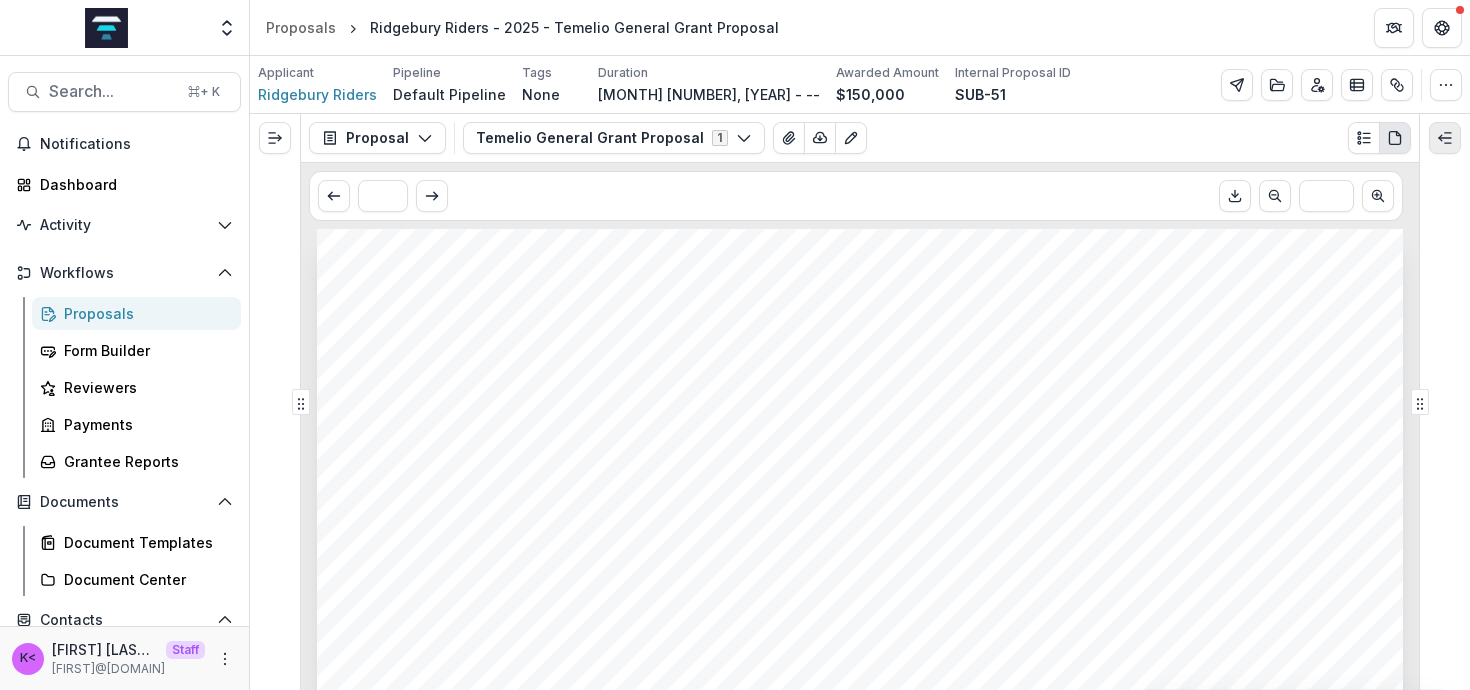 click at bounding box center (1445, 138) 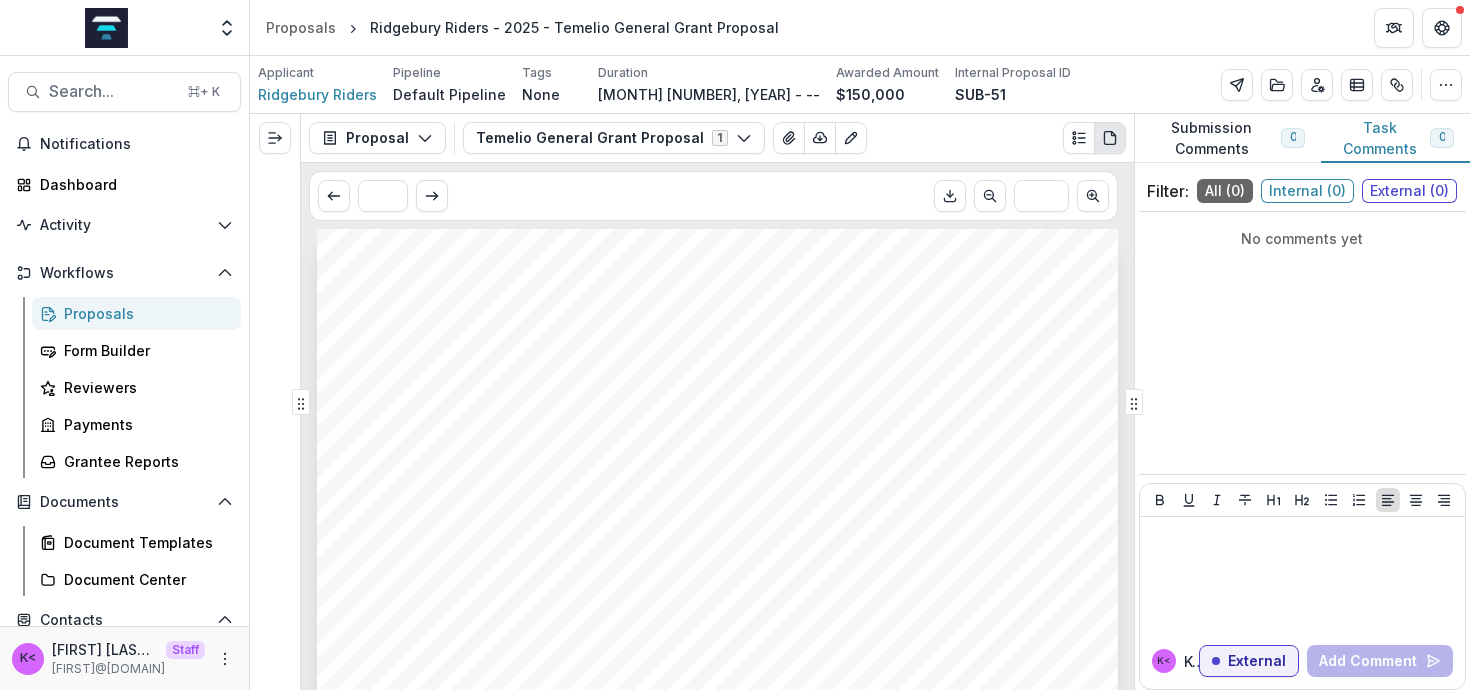 click on "Submission Comments  0" at bounding box center [1228, 138] 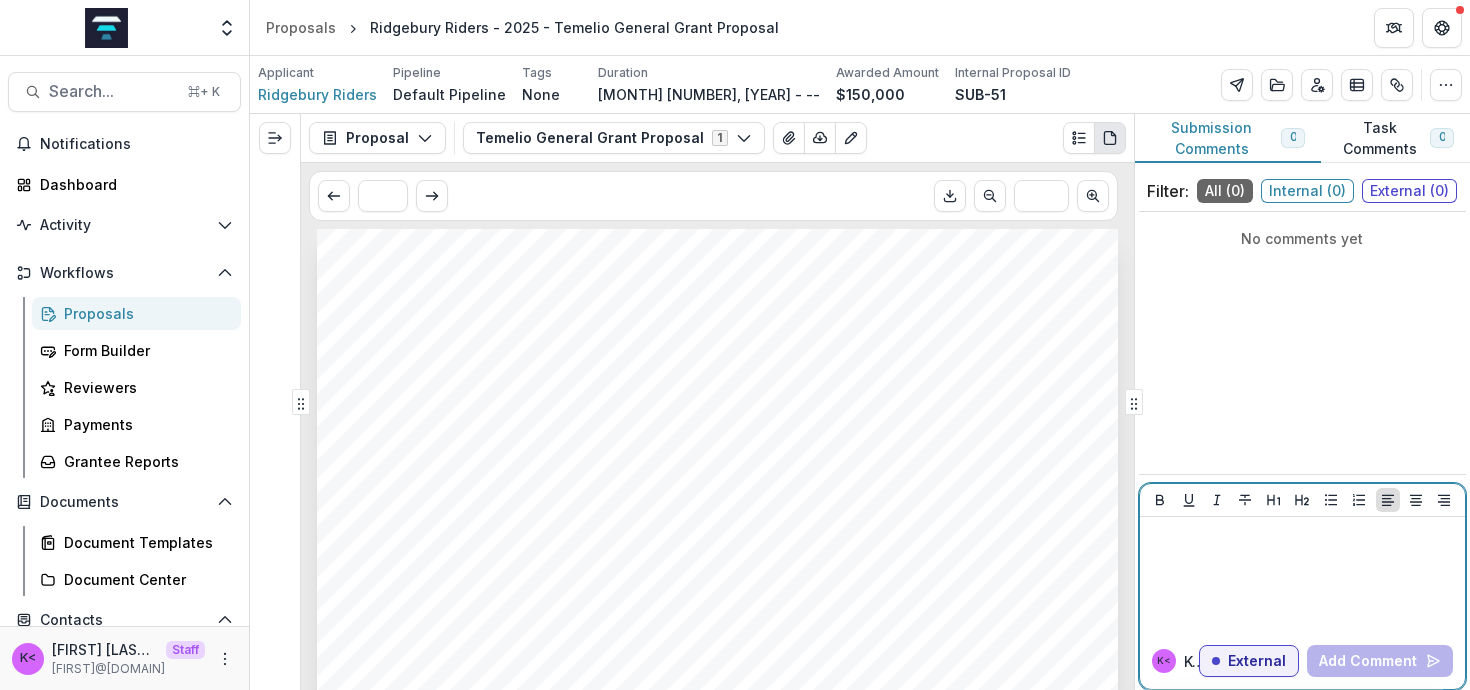 click on "External" at bounding box center [1249, 661] 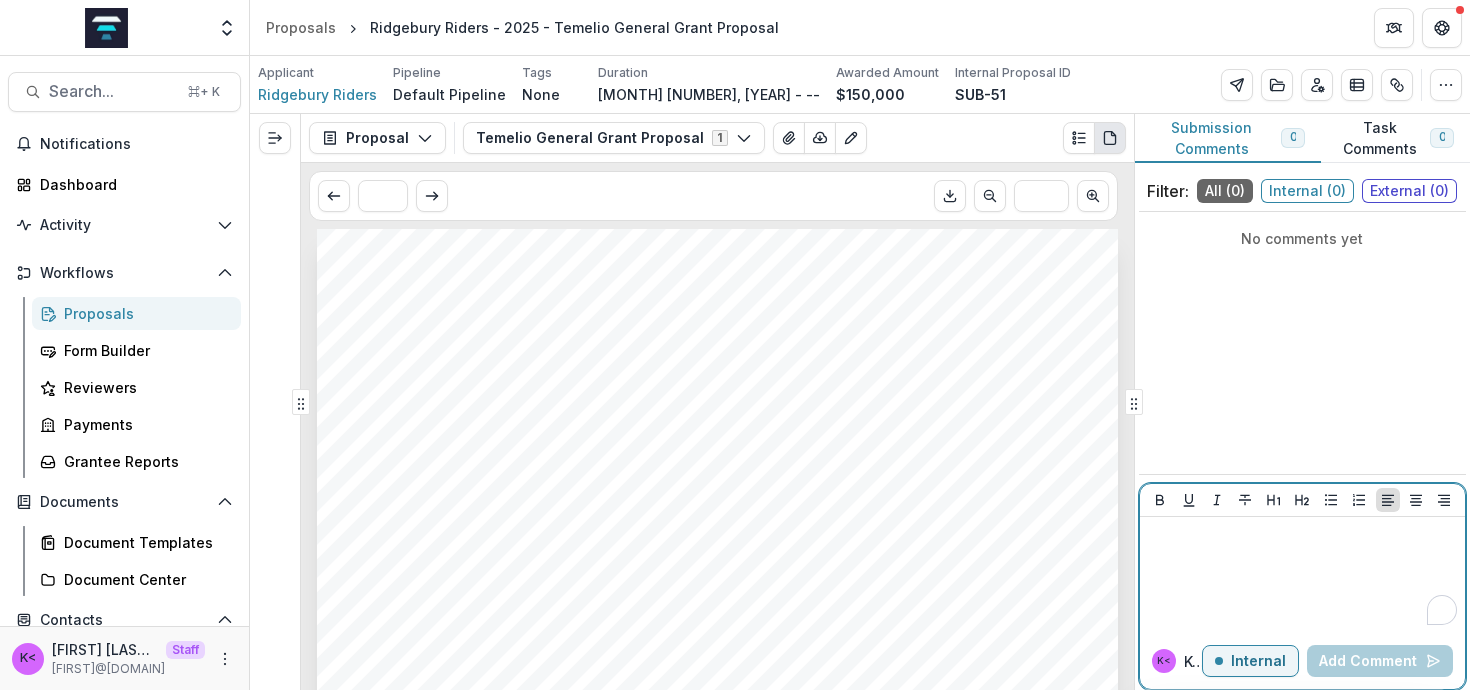 click at bounding box center [1302, 575] 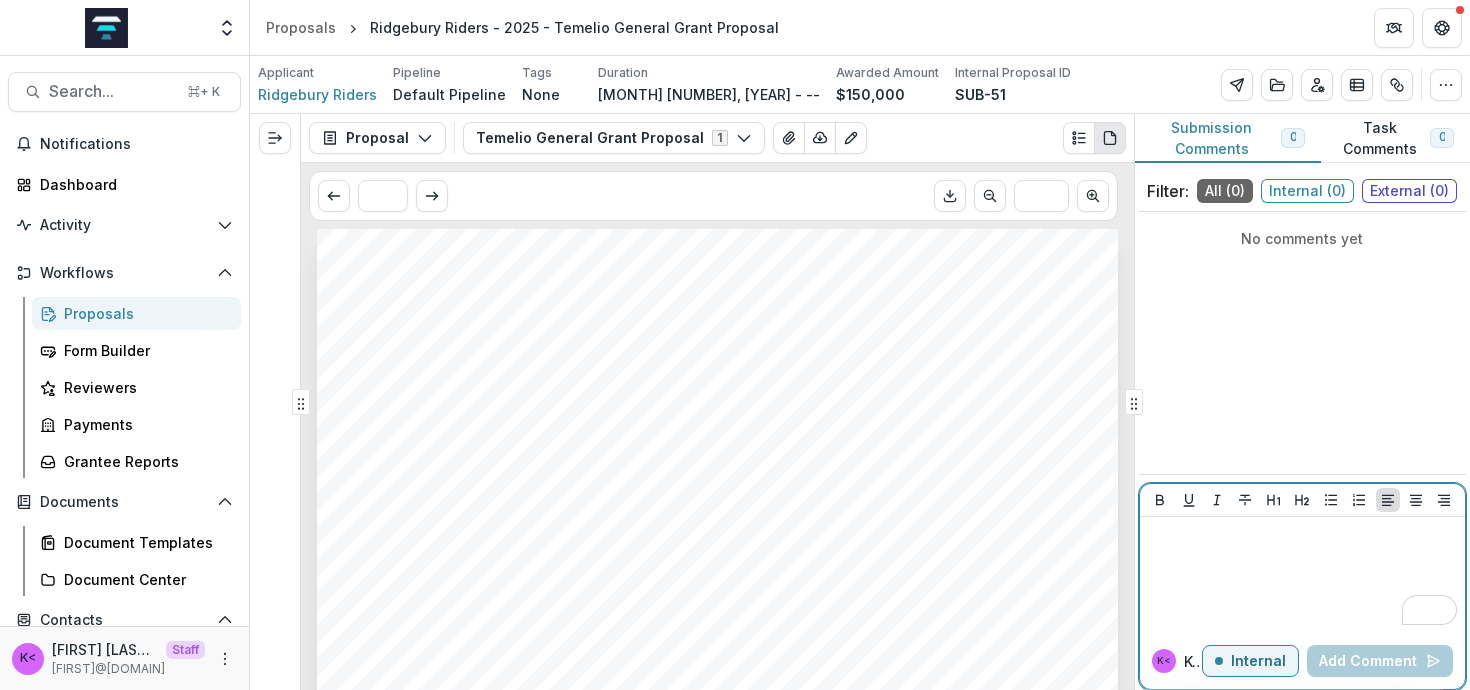 click at bounding box center [1302, 536] 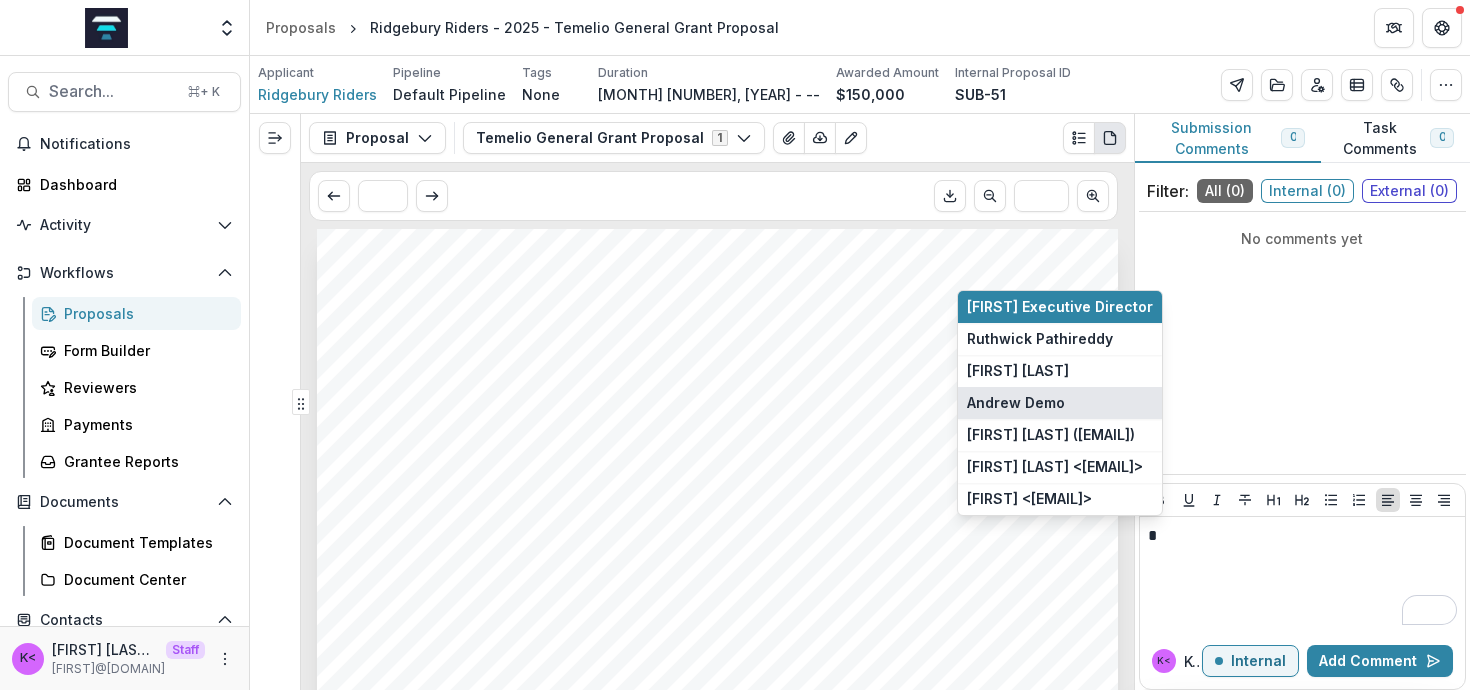 click on "Andrew Demo" at bounding box center (1060, 403) 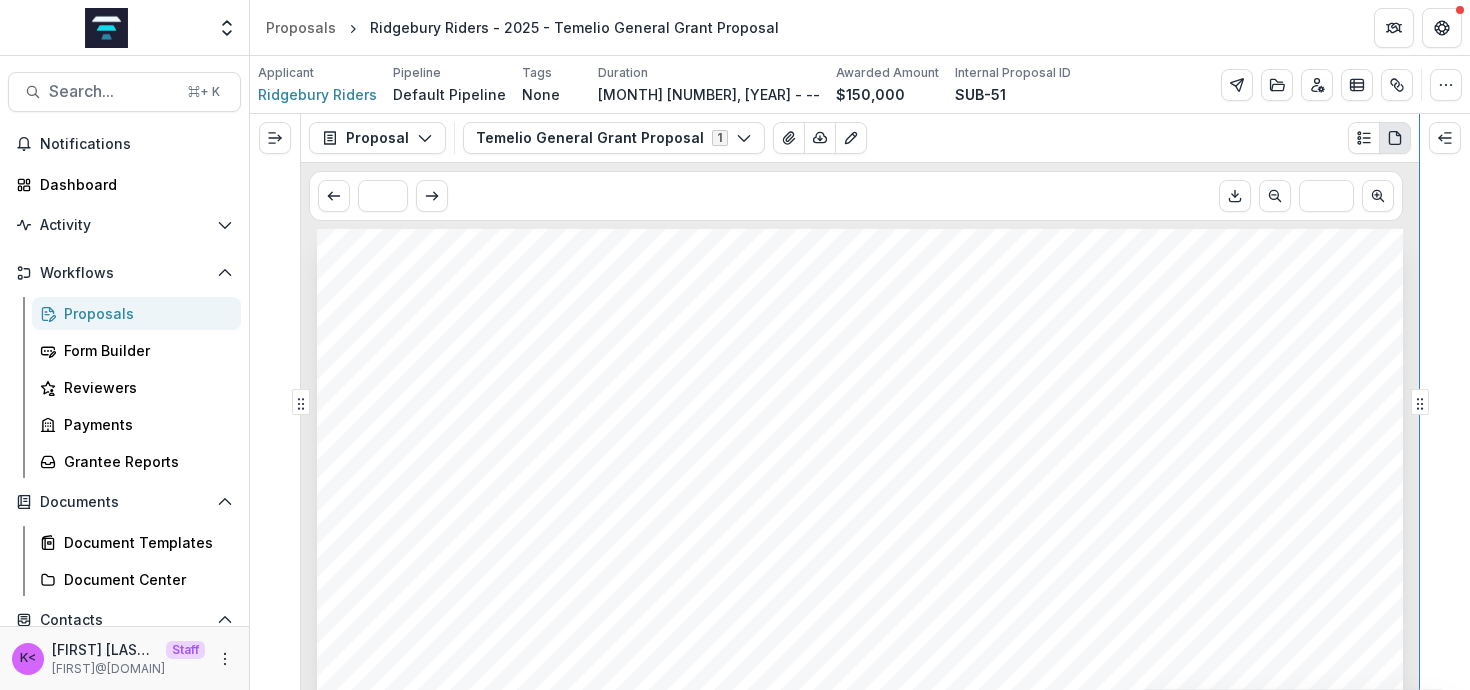 click on "Proposal Proposal Payments Reports Grant Agreements Board Summaries Bank Details Temelio General Grant Proposal 1 Forms (1) Temelio General Grant Proposal Configure forms Word Download Word Download (with field descriptions) Zip Download Preview Merged PDF Preview Merged PDF (Inline Images & PDFs) Preview Merged PDF (with field descriptions) Custom Download * *** Ridgebury Riders Ridgebury Riders - [YEAR] - Temelio General Grant Proposal Nonprofit DBA: Ridgebury Riders Grant Start: [MONTH] [DATE], [YEAR] Awarded Amount: 150000.0 Submitted Date: [MONTH] [DATE], [YEAR] Page: 2 Ridgebury Riders - [YEAR] - Temelio General Grant Proposal Submission Responses Temelio General Operating Grant Proposal Please complete the following questions to be considered for a [YEAR] General Operating Grant from the Temelio Demo Foundation. Before you begin this proposal, click "Populate Submission" above to populate the fields we already have in your profile. screen. You will get notified via email when the foundation responds. Thanks! 872493061" at bounding box center [860, 402] 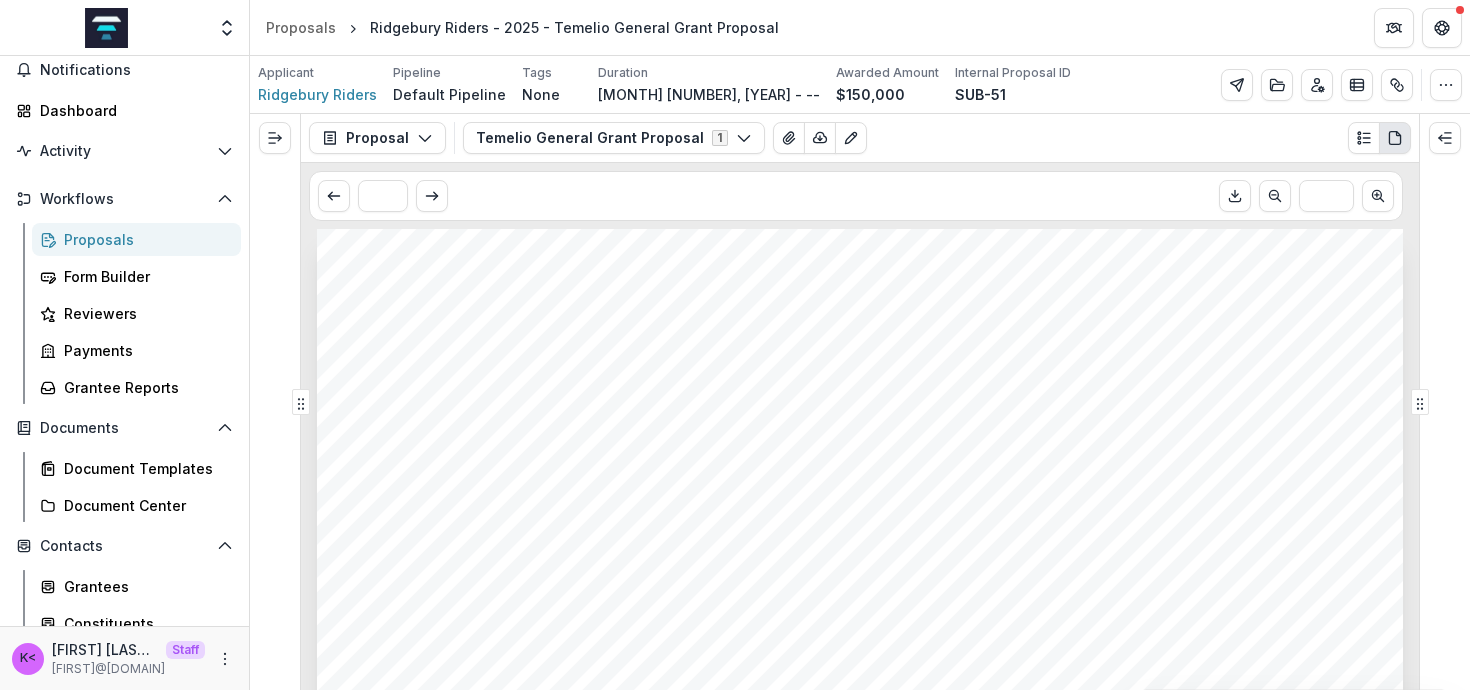 scroll, scrollTop: 91, scrollLeft: 0, axis: vertical 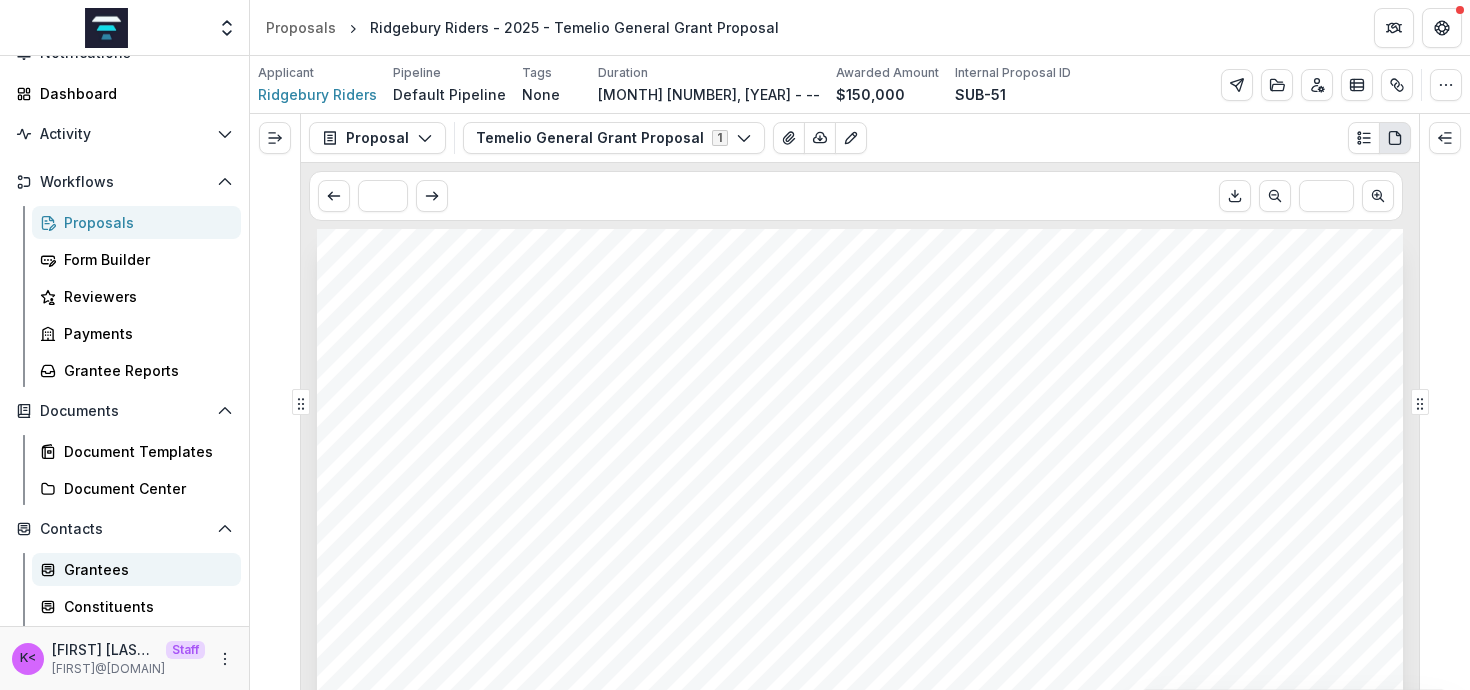 click on "Grantees" at bounding box center (144, 569) 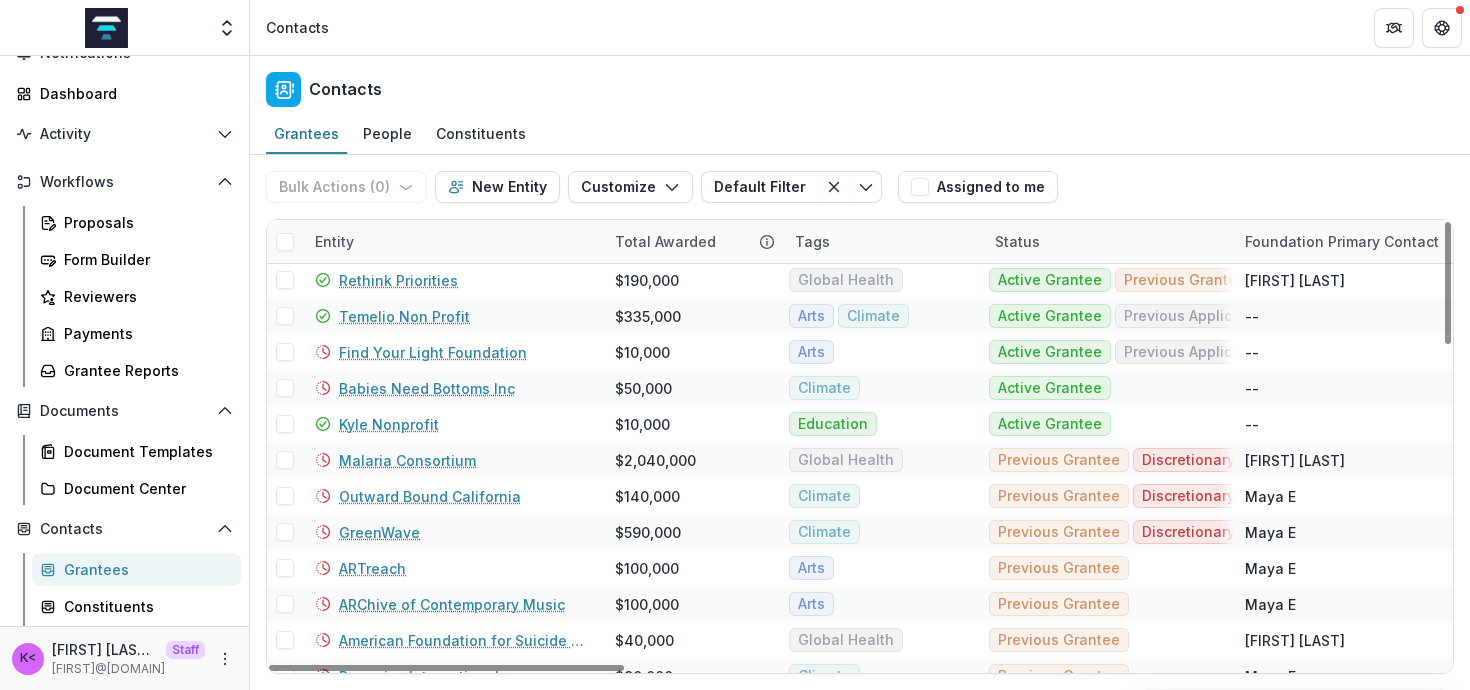 scroll, scrollTop: 0, scrollLeft: 0, axis: both 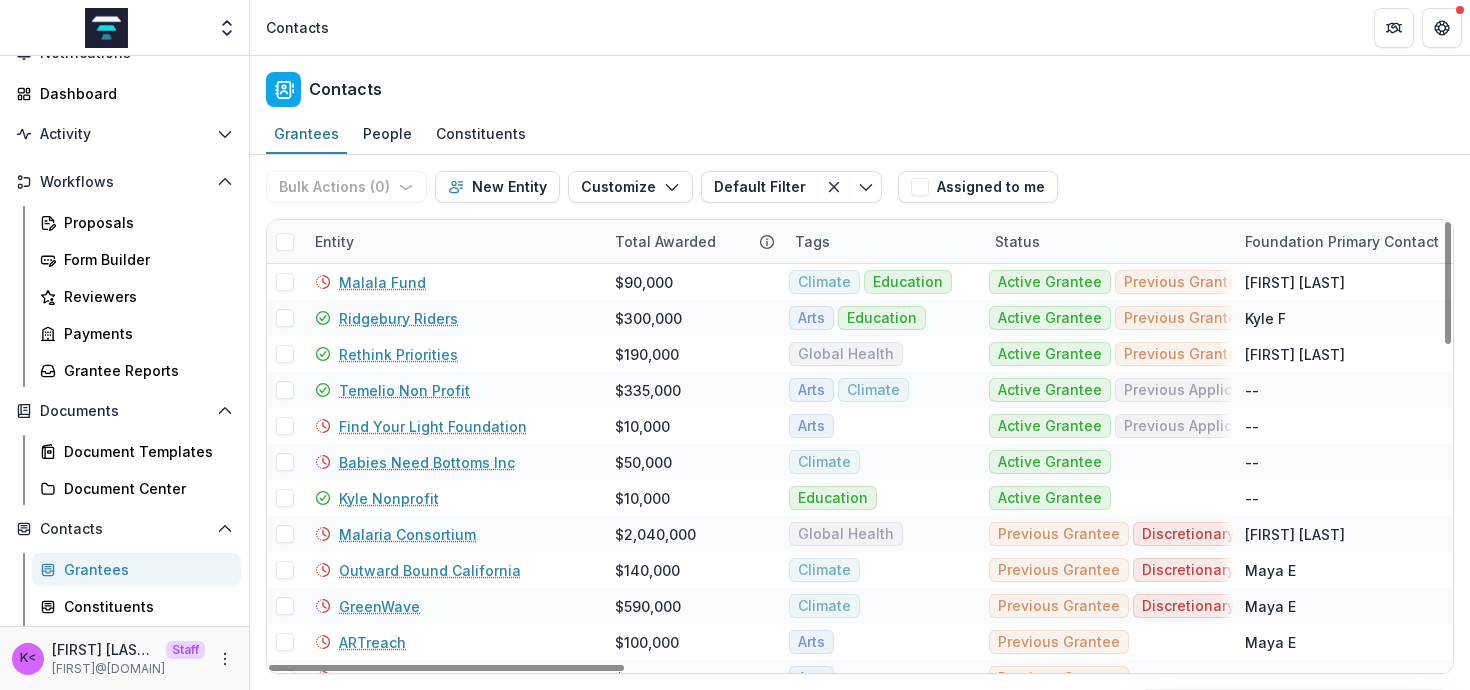 click on "Tags" at bounding box center (883, 241) 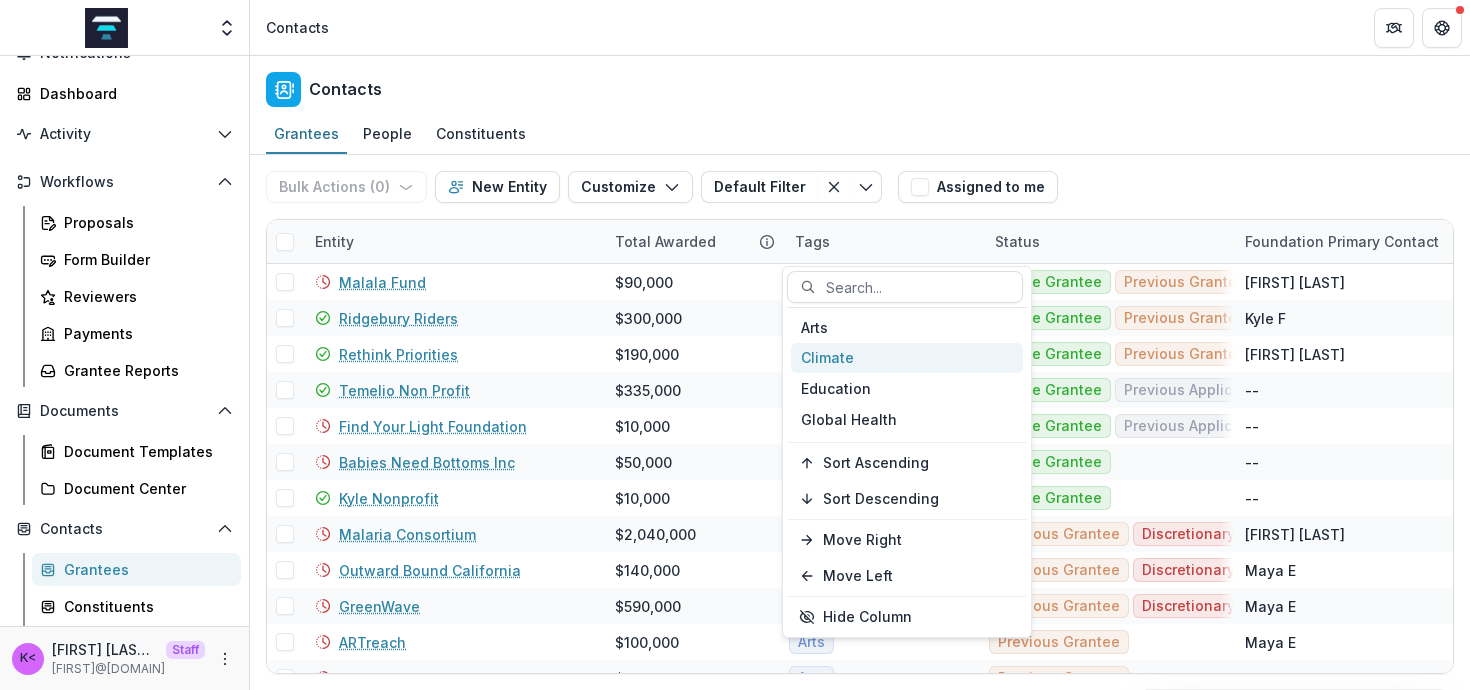 click on "Climate" at bounding box center [907, 358] 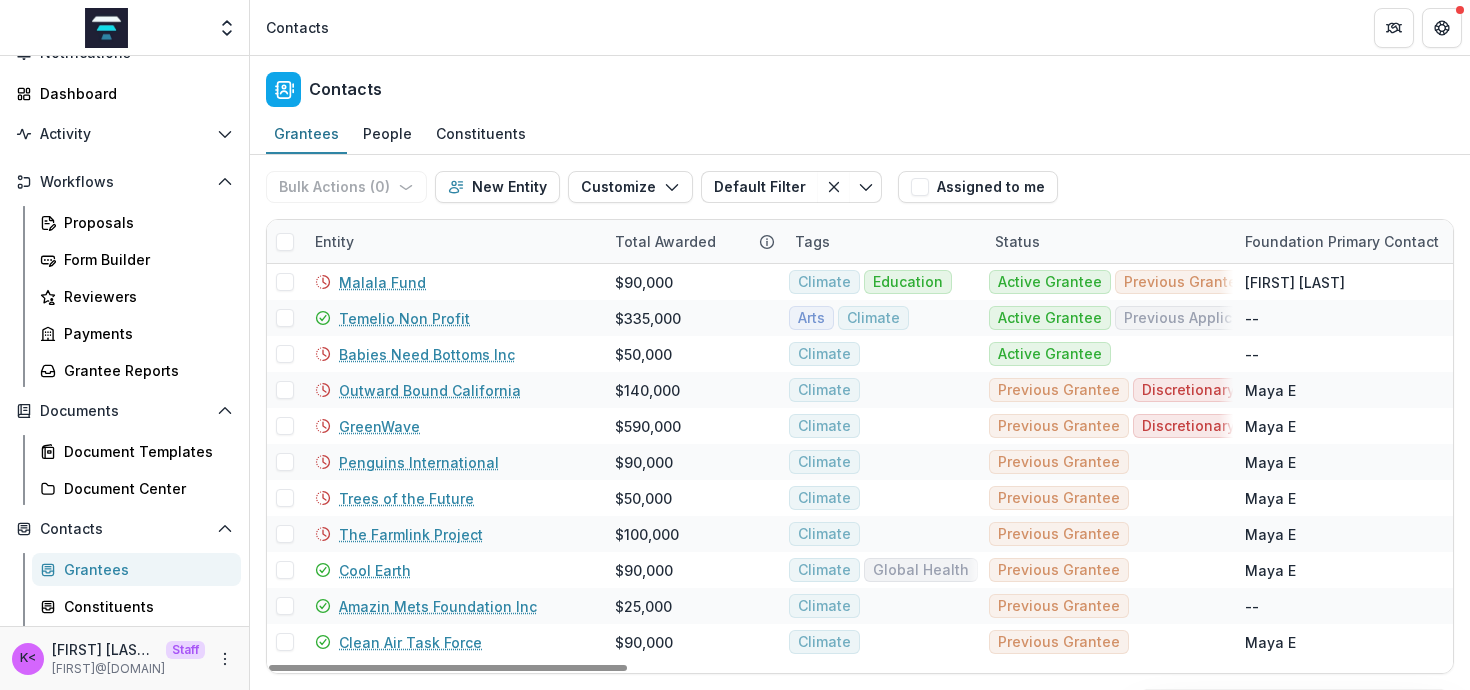 click on "Bulk Actions ( 0 ) Send Email Create Proposals Create Tasks New Entity Customize New Custom Field Manage Custom Fields Manage Grantee Status Default Filter Climate Tag Default Filter Save changes New Filter Assigned to me" at bounding box center [860, 187] 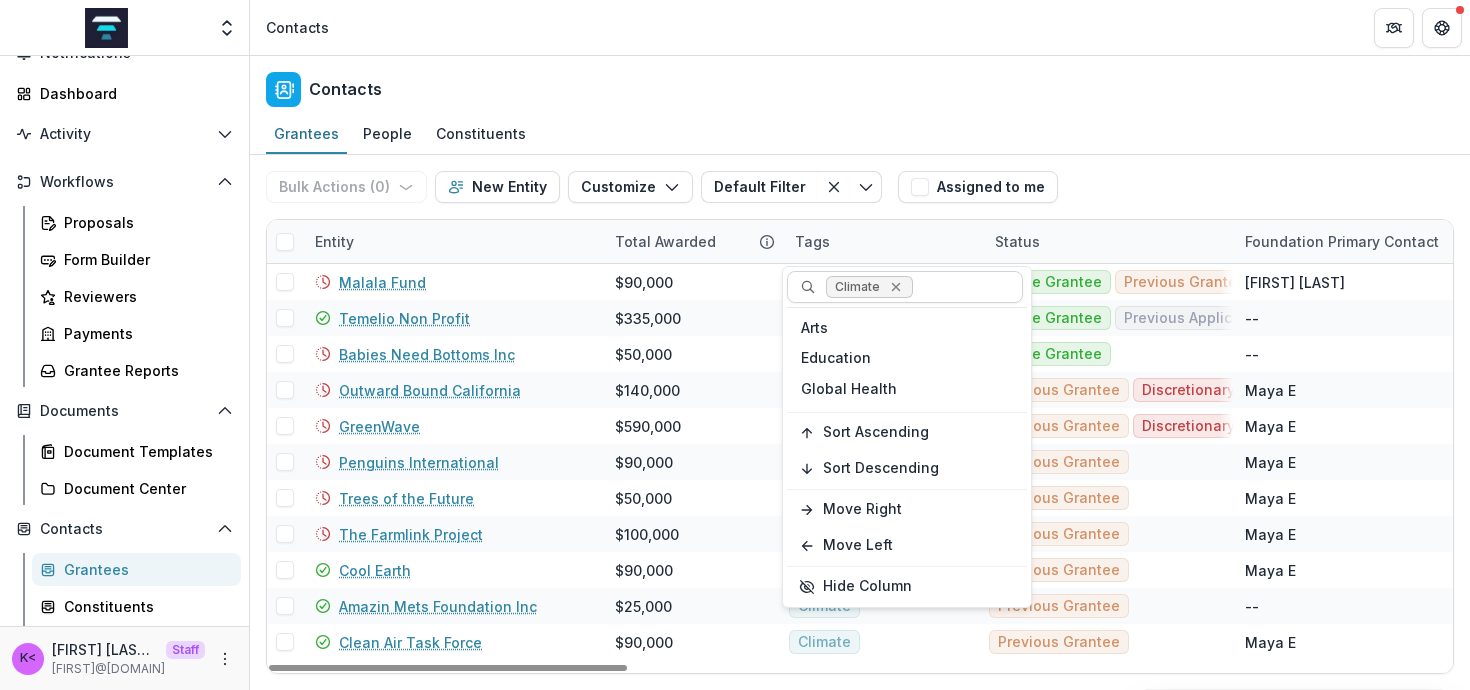 click 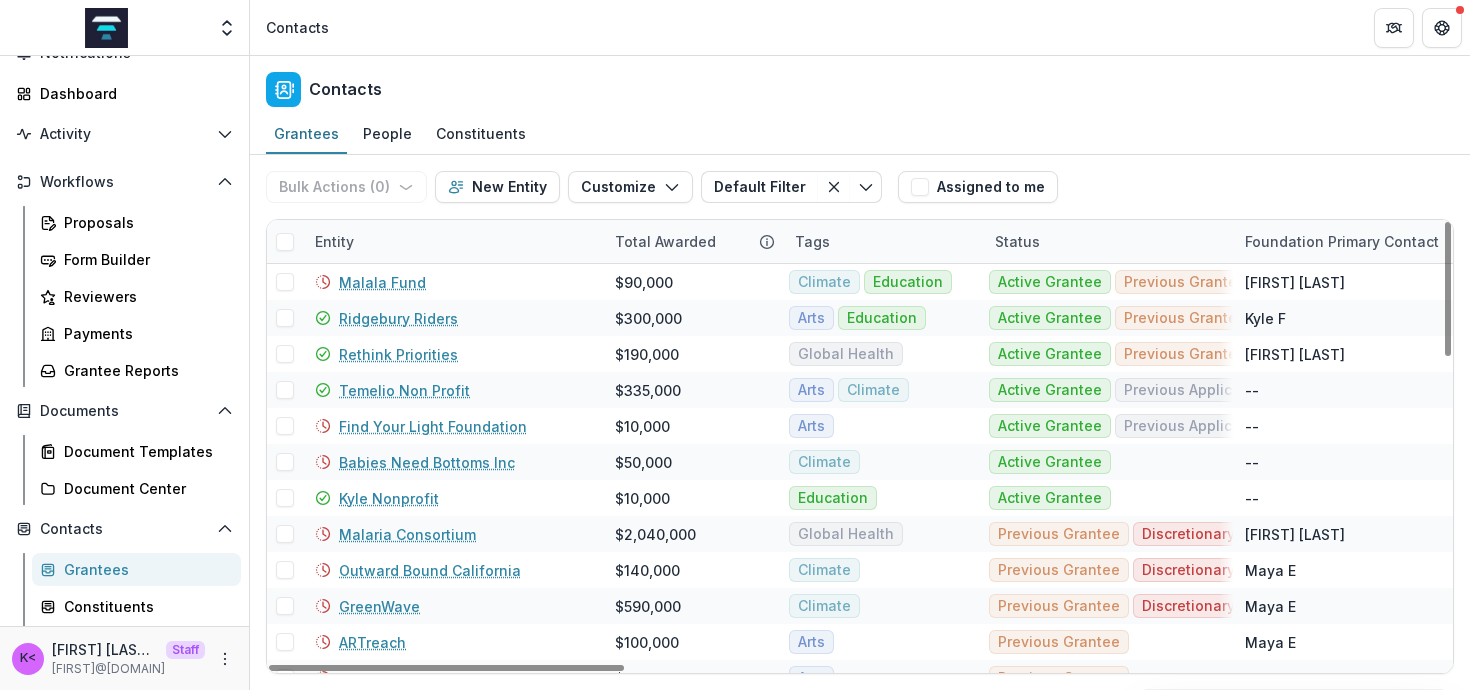 click on "Bulk Actions ( 0 ) Send Email Create Proposals Create Tasks New Entity Customize New Custom Field Manage Custom Fields Manage Grantee Status Default Filter Climate Tag Default Filter Save changes New Filter" at bounding box center (578, 187) 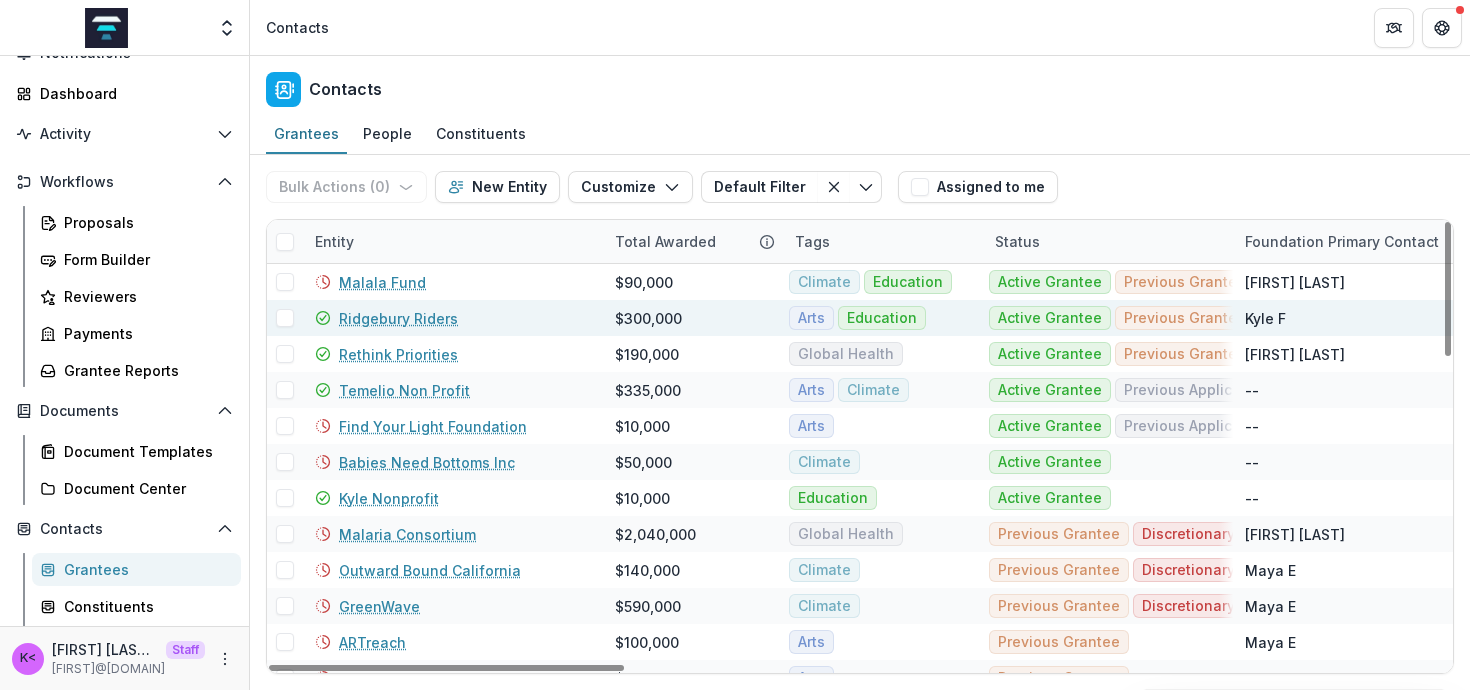 click on "Ridgebury Riders" at bounding box center [398, 318] 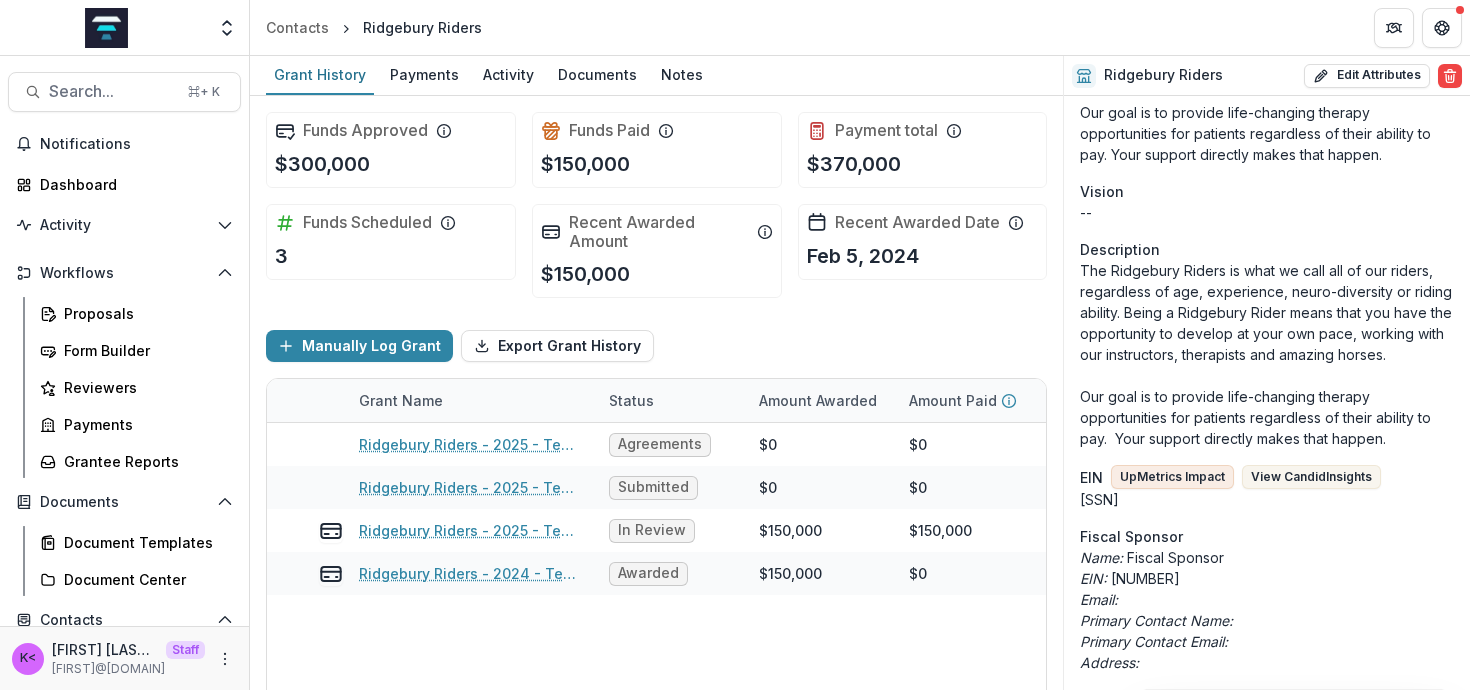 scroll, scrollTop: 1356, scrollLeft: 0, axis: vertical 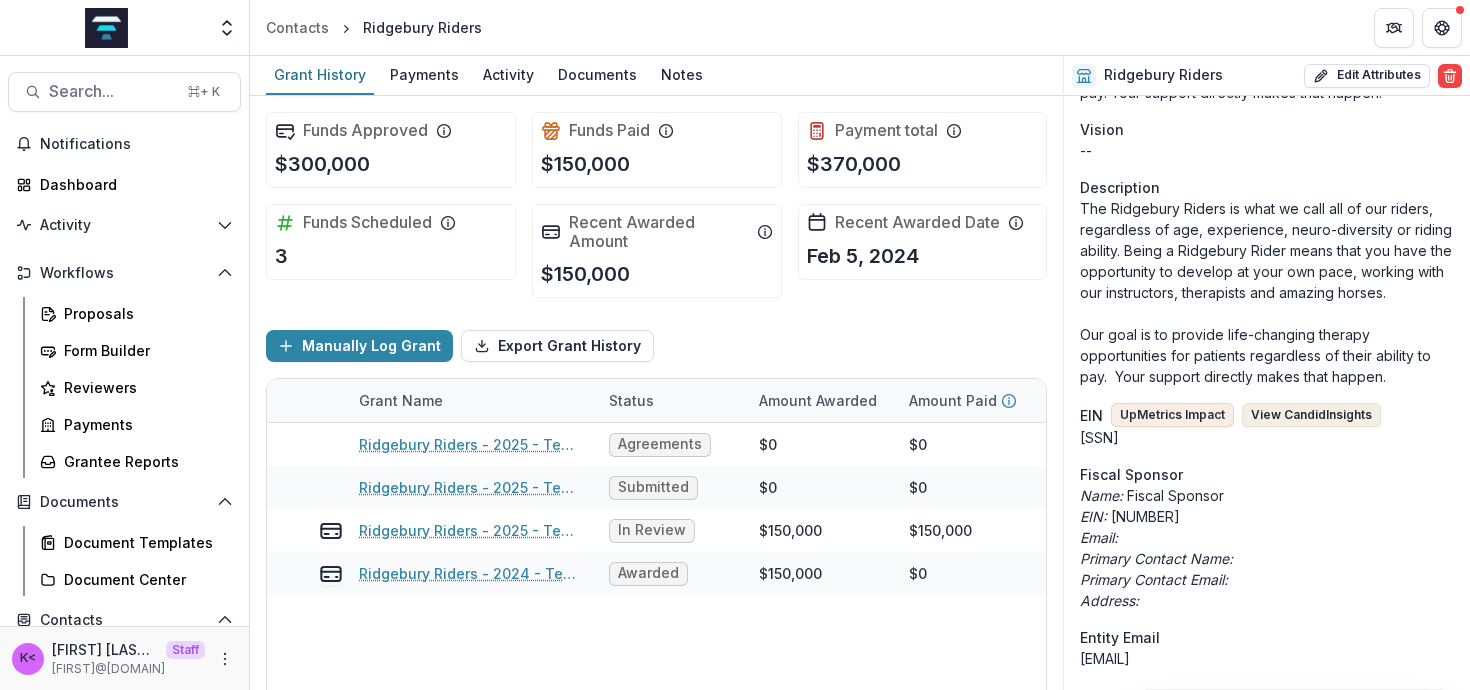 click on "View Candid  Insights" at bounding box center [1311, 415] 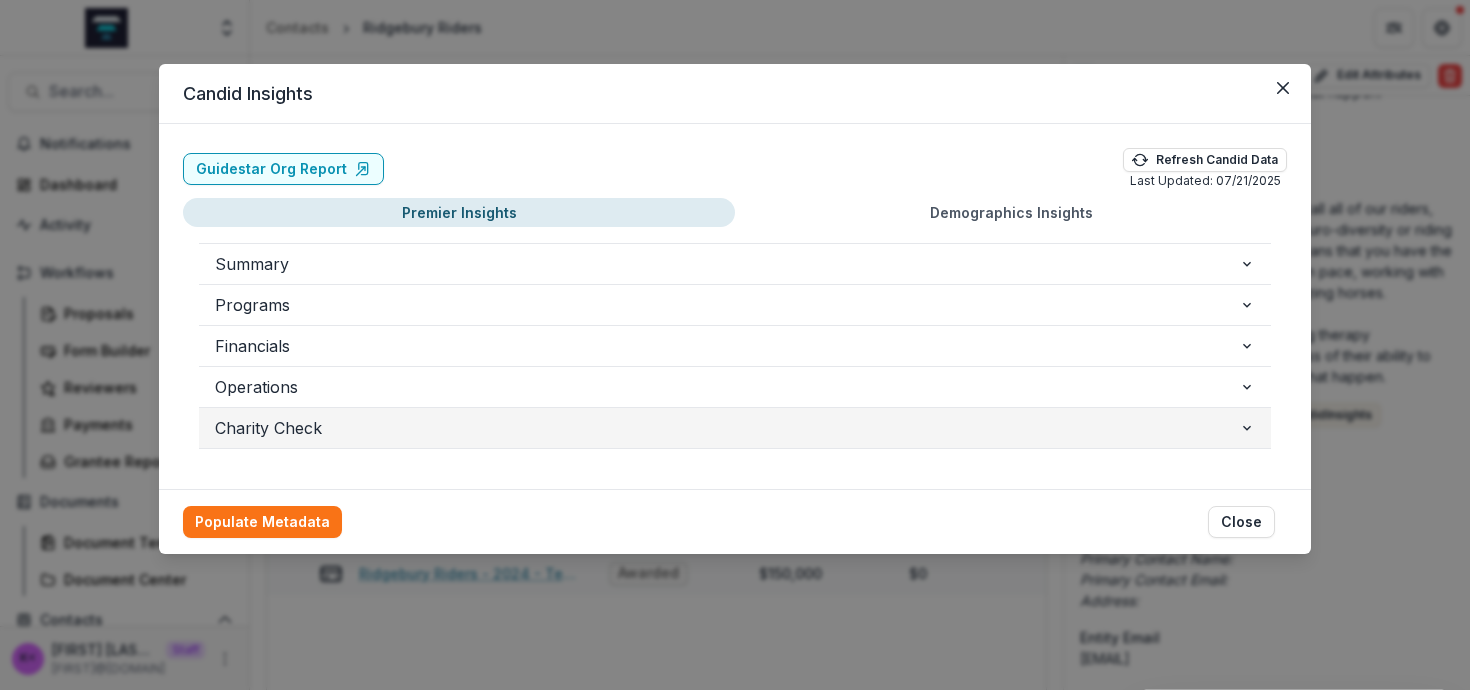 click on "Charity Check" at bounding box center (735, 428) 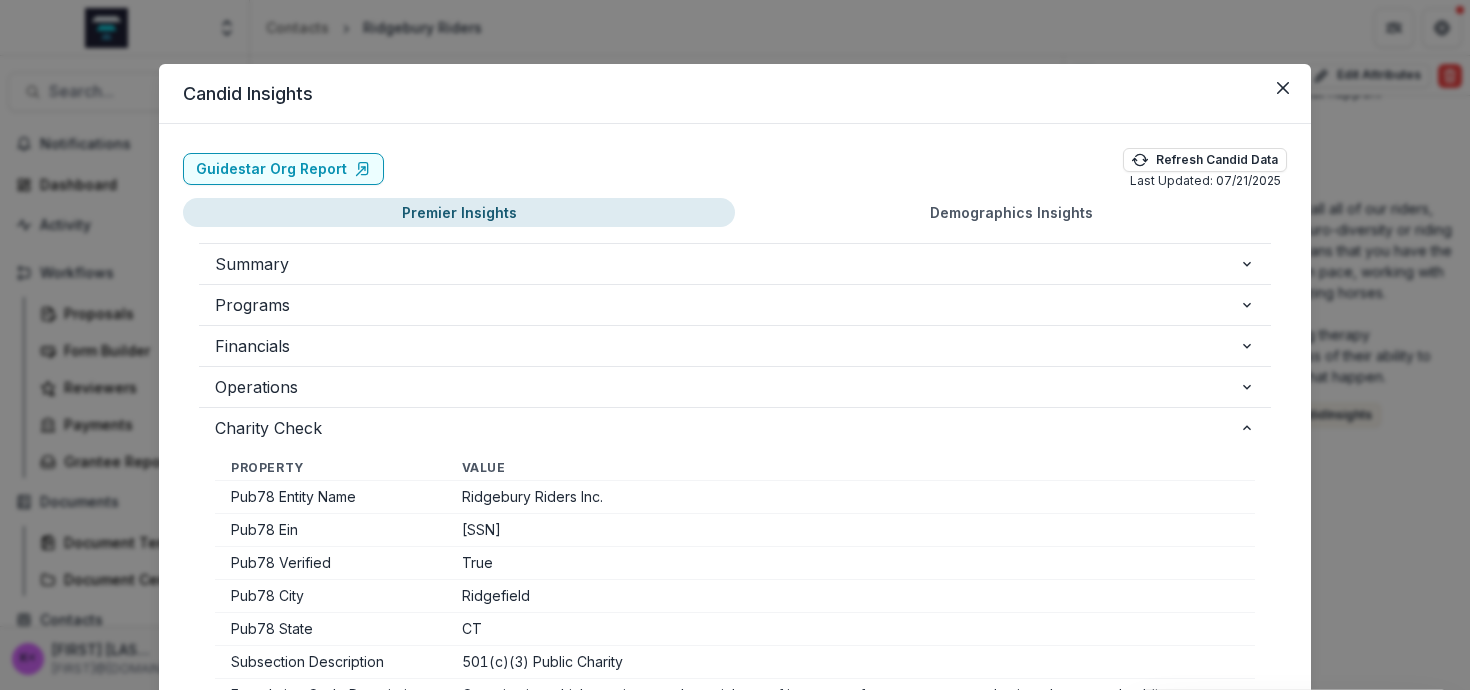 scroll, scrollTop: 12, scrollLeft: 0, axis: vertical 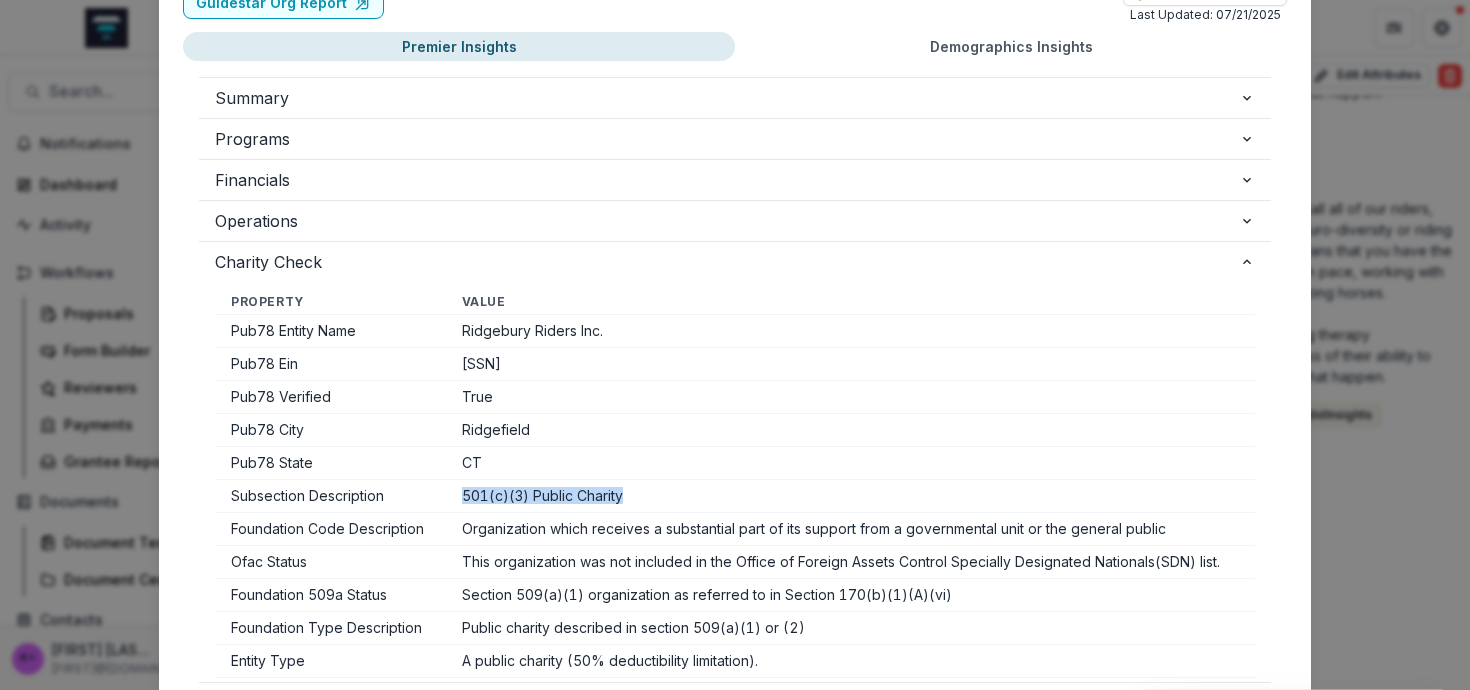 drag, startPoint x: 451, startPoint y: 490, endPoint x: 752, endPoint y: 490, distance: 301 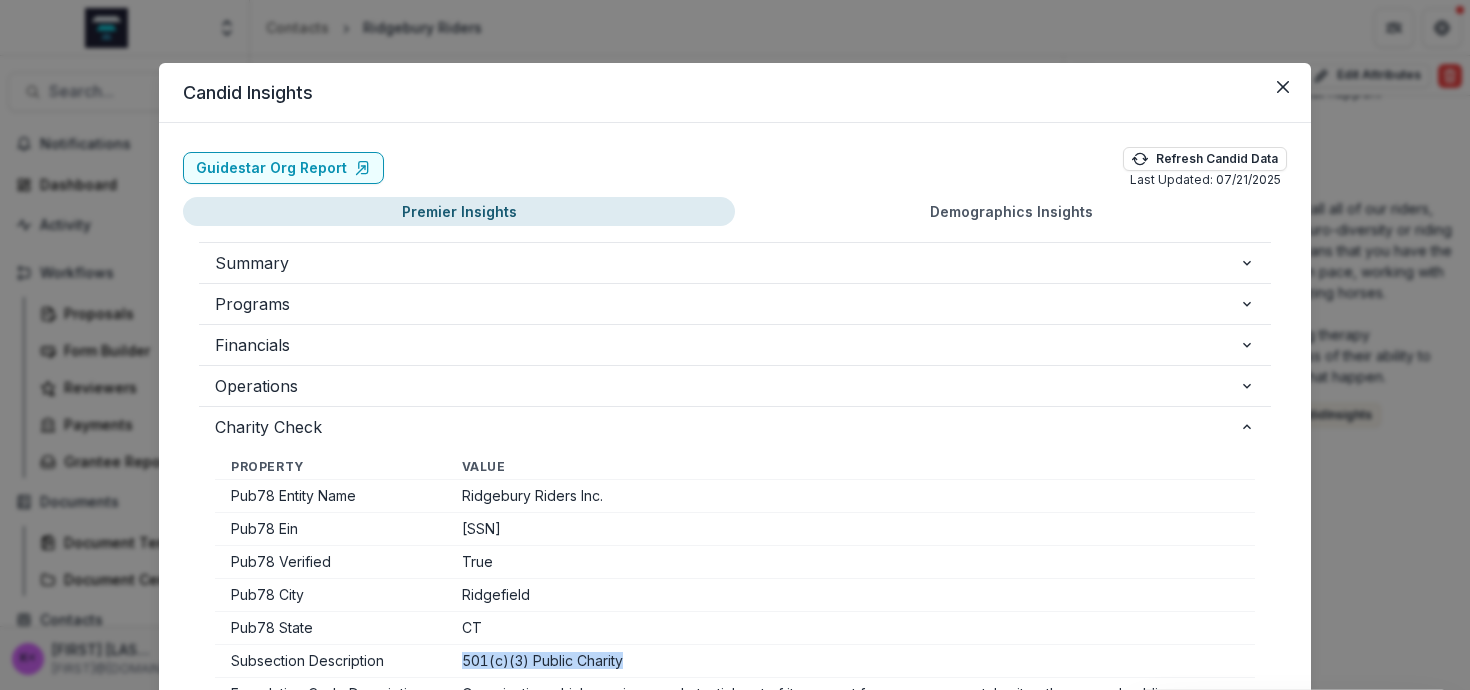 scroll, scrollTop: 0, scrollLeft: 0, axis: both 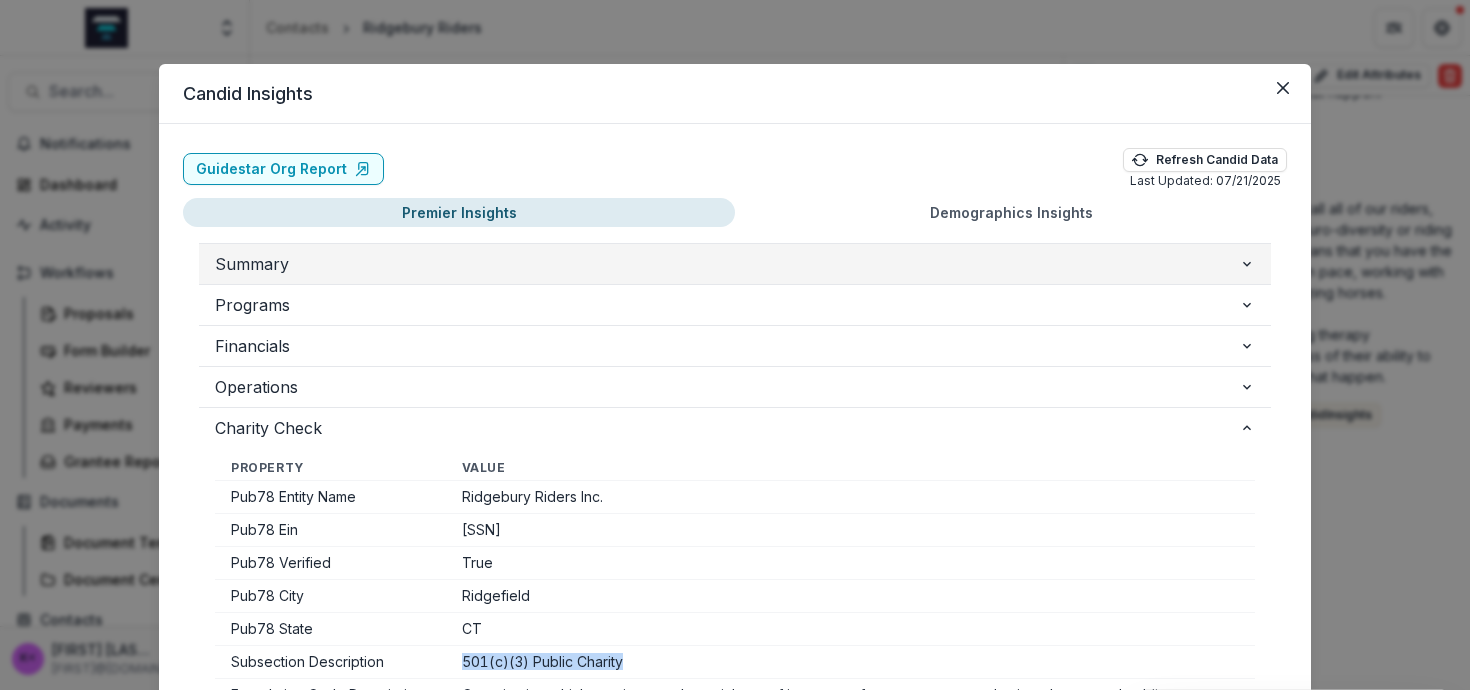 click on "Summary" at bounding box center [727, 264] 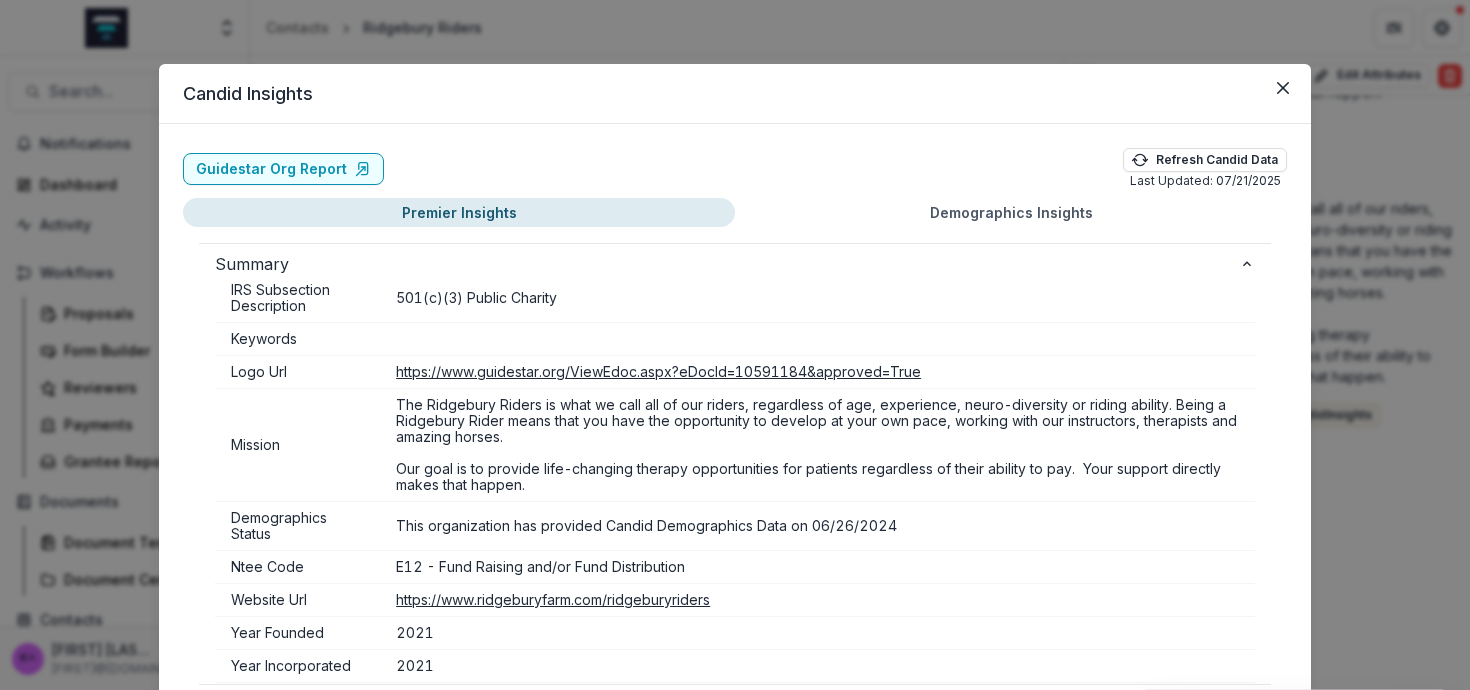 scroll, scrollTop: 799, scrollLeft: 0, axis: vertical 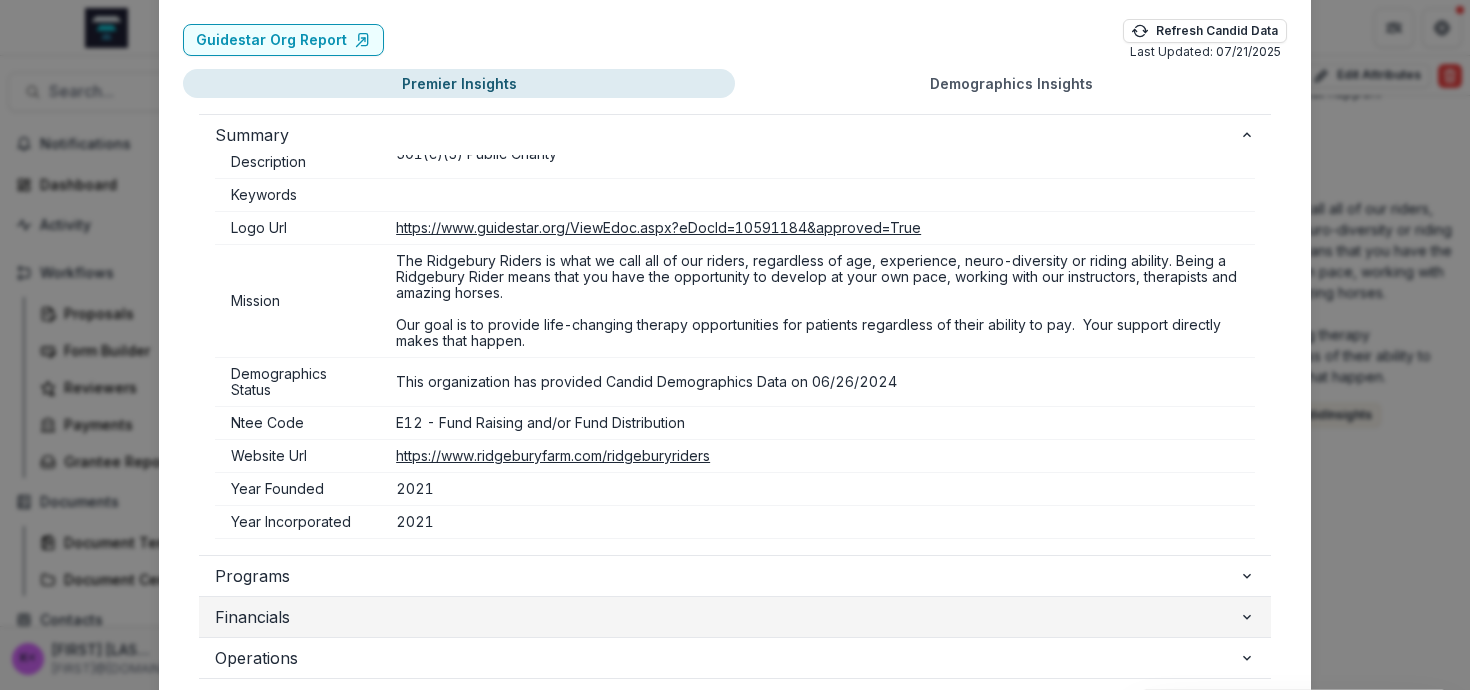 click on "Financials" at bounding box center [727, 617] 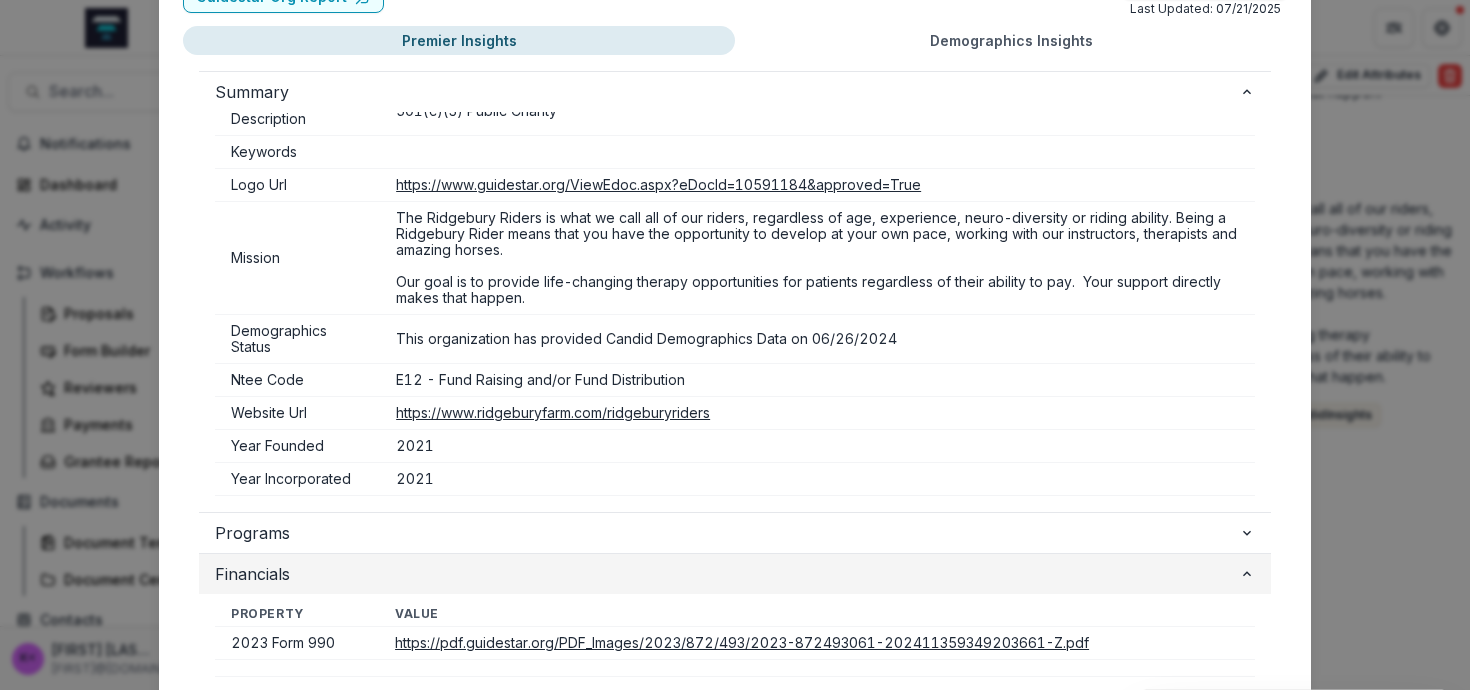 scroll, scrollTop: 171, scrollLeft: 0, axis: vertical 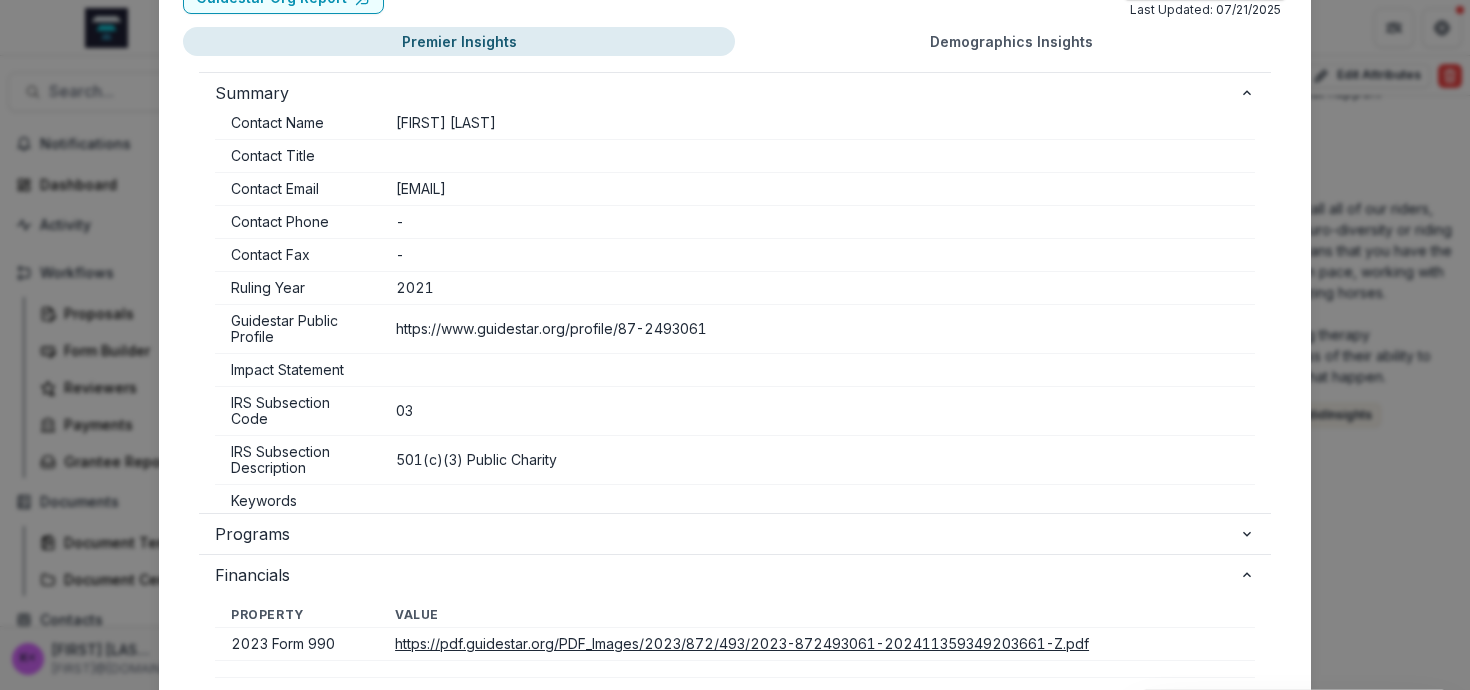 click on "Candid Insights Guidestar Org Report Refresh Candid Data Last Updated:   07/21/2025 Premier Insights Demographics Insights Summary Property Value Entity Name Ridgebury Riders Inc EIN 87-2493061 Address Line 1 484 Ridgebury Rd Address Line 2 City Ridgefield State CT Zip 06877 County Western CT Government Registered Name Ridgebury Riders Inc Also Known As Fiscal Year End Dec 31 Fiscal Year Start Jan 01 Contact Name [FIRST] [LAST] Contact Title Contact Email ian@example.com Contact Phone - Contact Fax - Ruling Year 2021 Guidestar Public Profile https://www.guidestar.org/profile/87-2493061 Impact Statement IRS Subsection Code 03 IRS Subsection Description 501(c)(3) Public Charity Keywords Logo Url https://www.guidestar.org/ViewEdoc.aspx?eDocId=10591184&approved=True Mission Demographics Status This organization has provided Candid Demographics Data on 06/26/2024 Ntee Code E12 - Fund Raising and/or Fund Distribution Website Url https://www.ridgeburyfarm.com/ridgeburyriders Year Founded 2021 Year Incorporated" at bounding box center [735, 345] 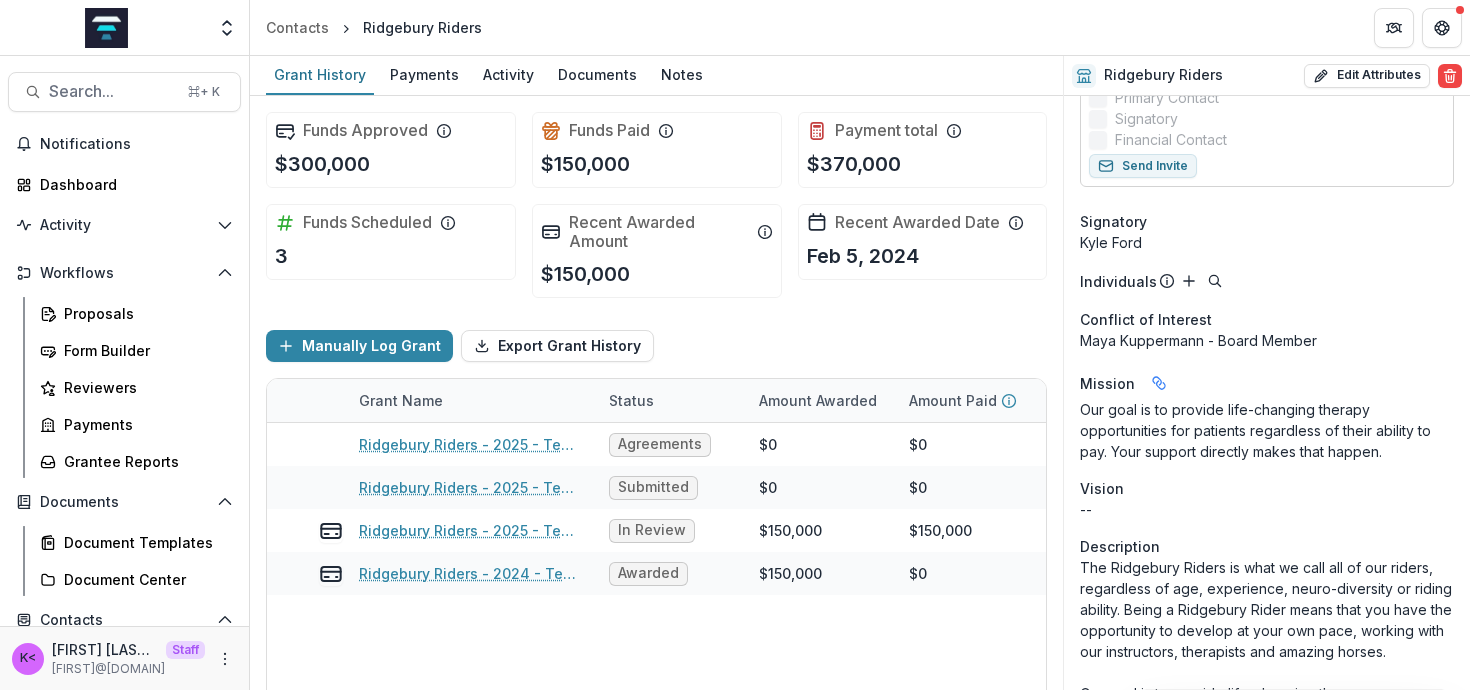scroll, scrollTop: 995, scrollLeft: 0, axis: vertical 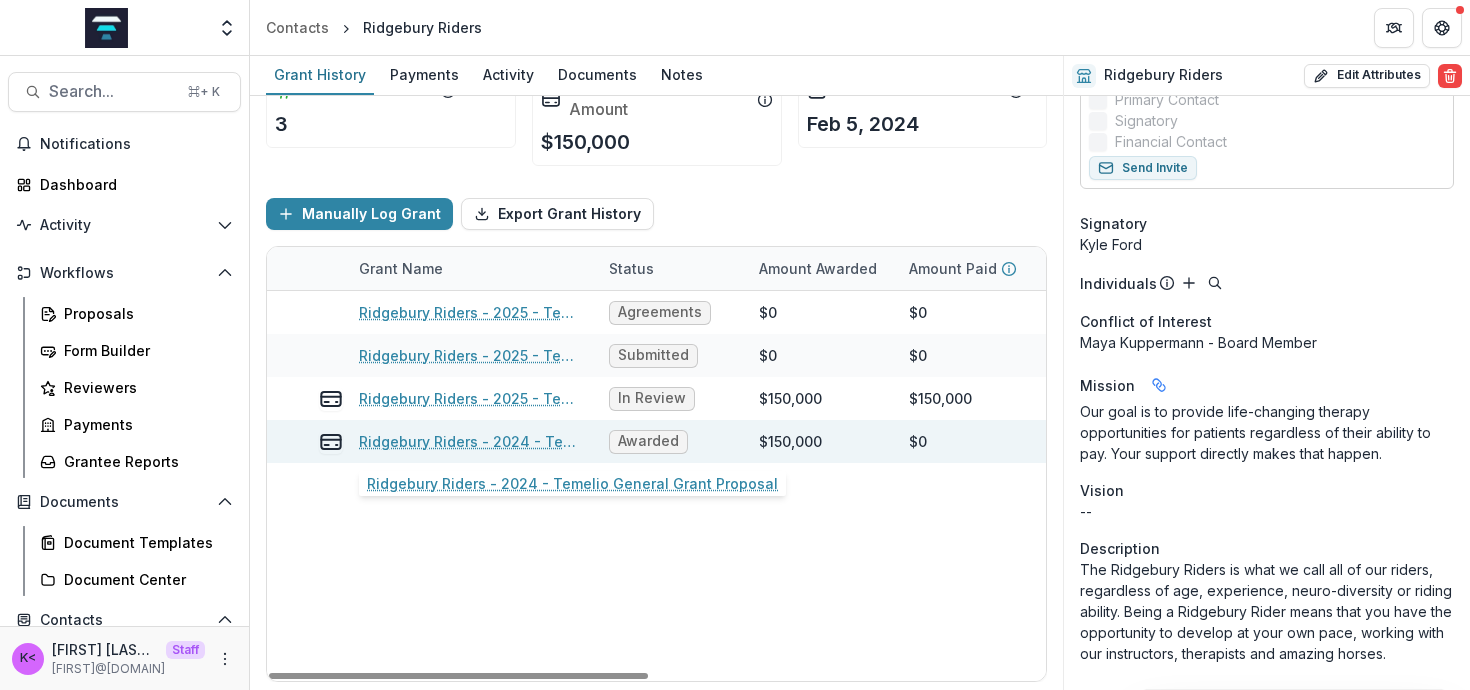 click on "Ridgebury Riders - 2024 - Temelio General Grant Proposal" at bounding box center [472, 441] 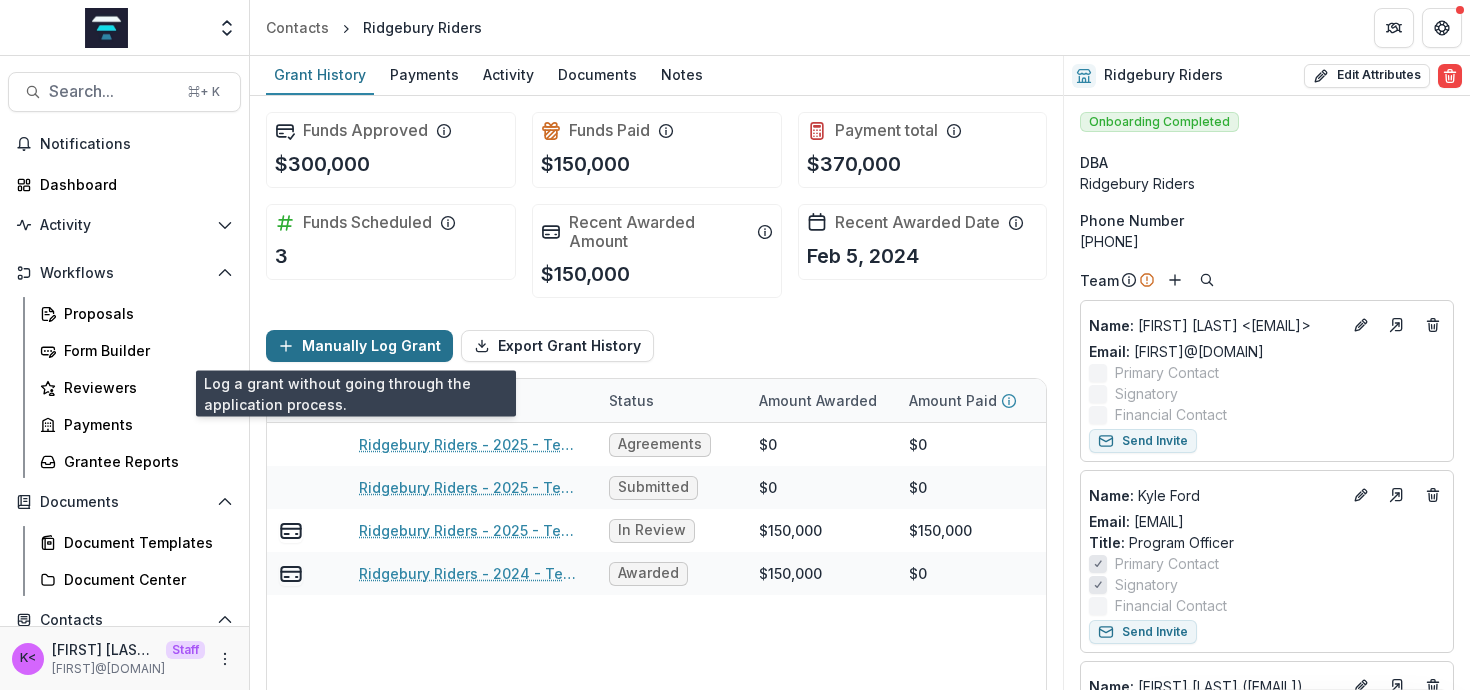 click on "Manually Log Grant" at bounding box center (359, 346) 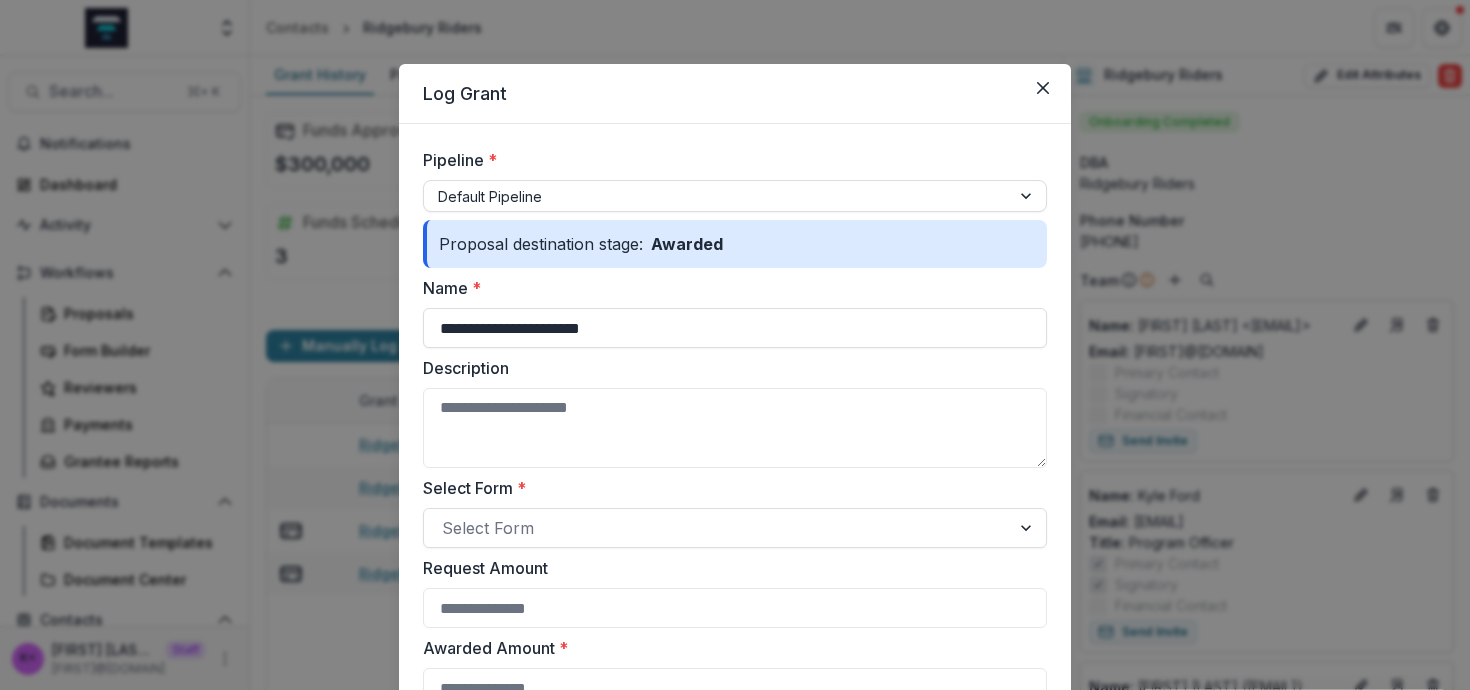 scroll, scrollTop: 55, scrollLeft: 0, axis: vertical 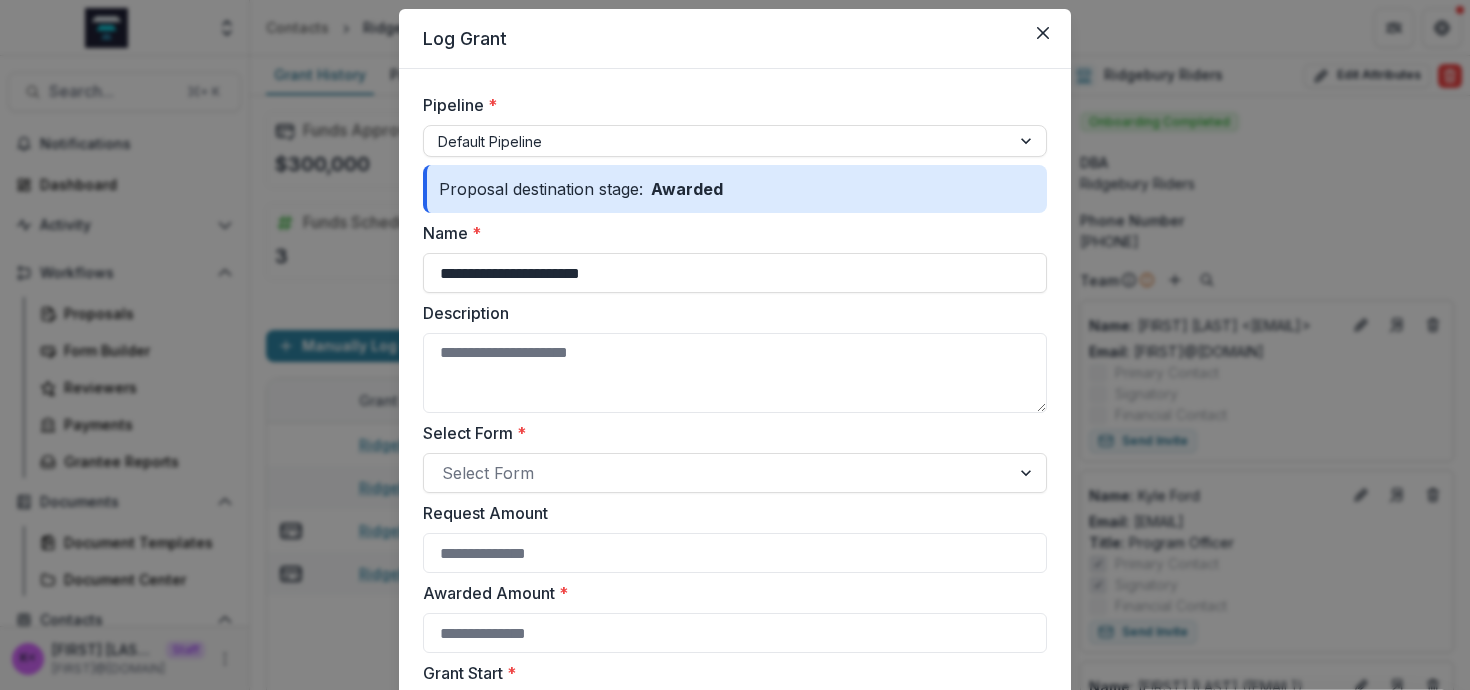click on "**********" at bounding box center [735, 345] 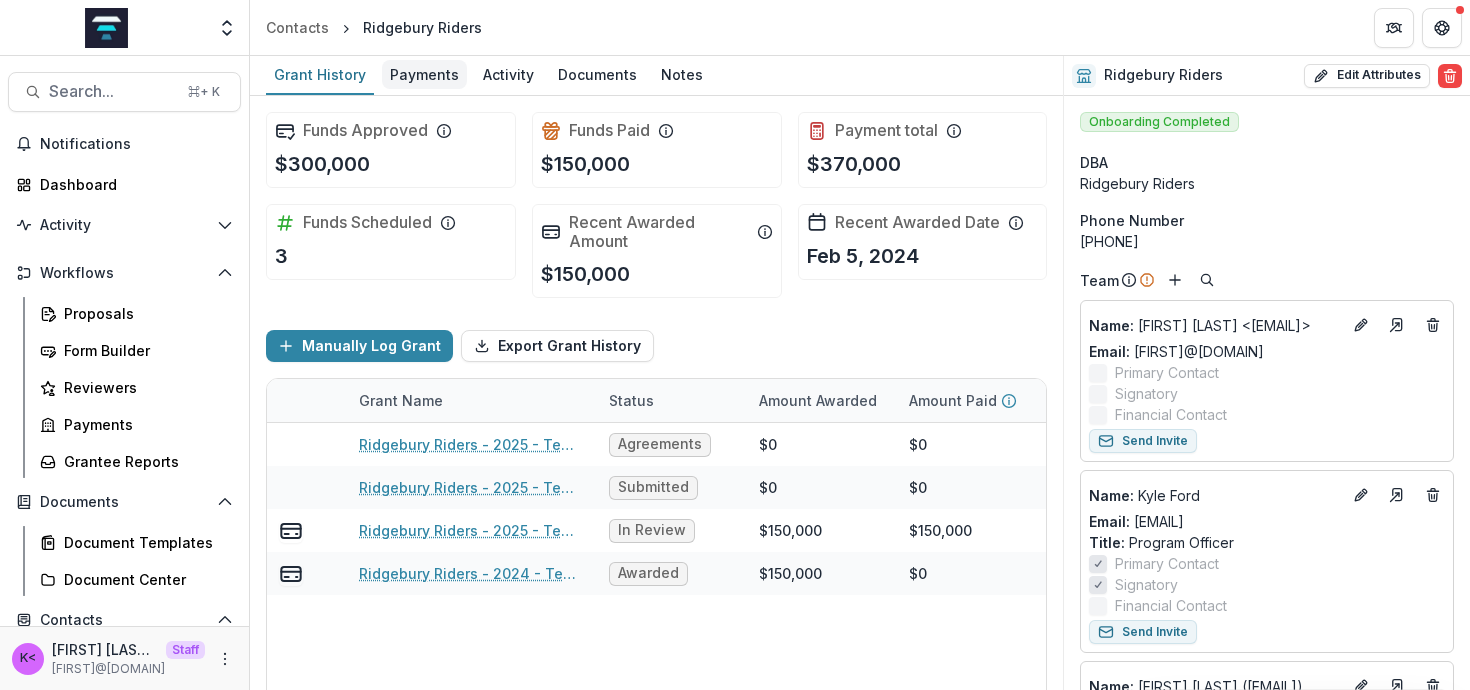 click on "Payments" at bounding box center (424, 74) 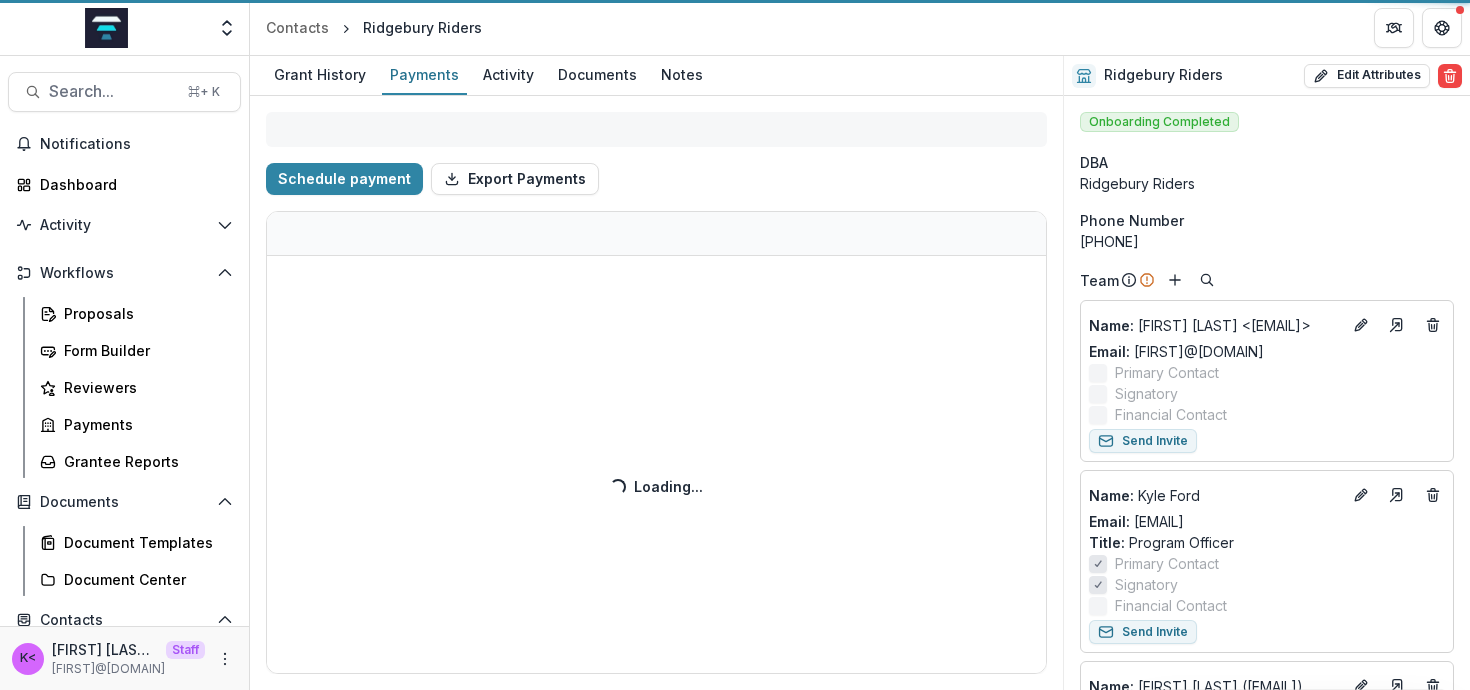 select on "******" 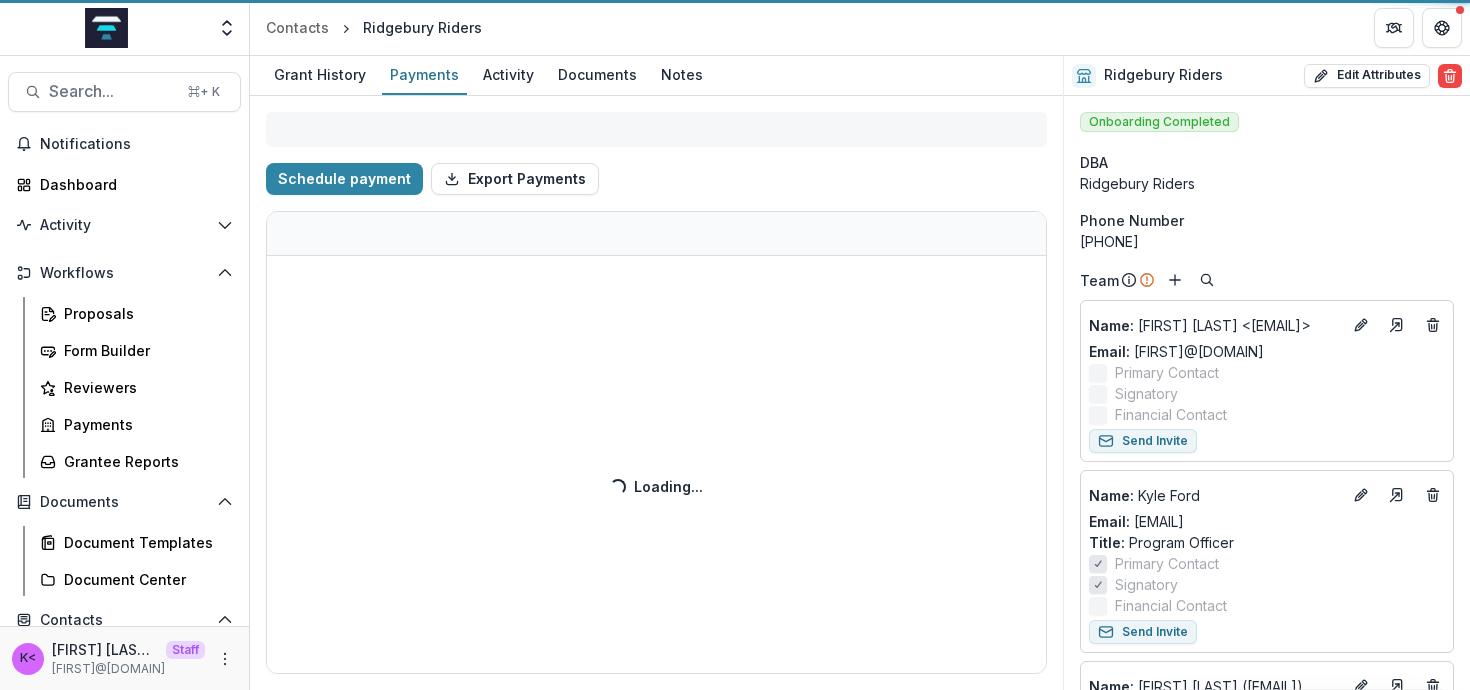 select on "****" 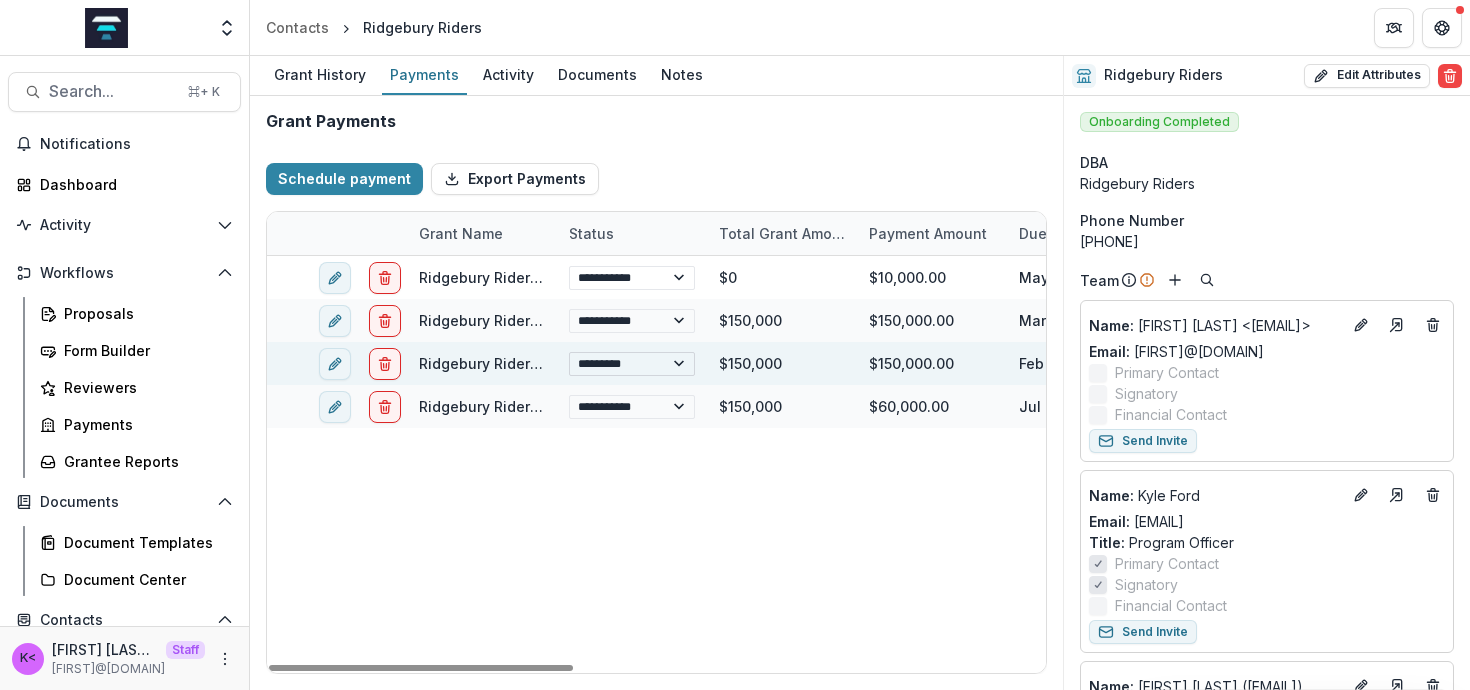 click on "**********" at bounding box center [632, 364] 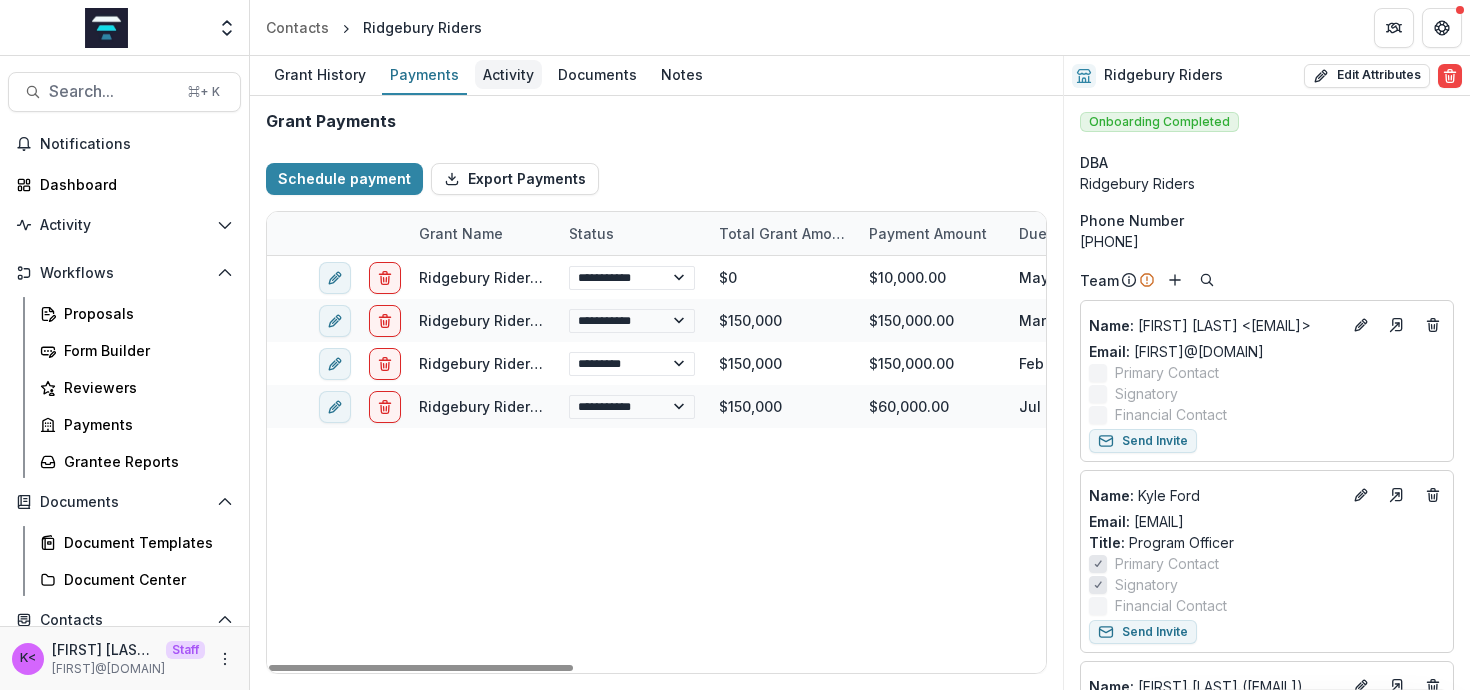 click on "Activity" at bounding box center (508, 74) 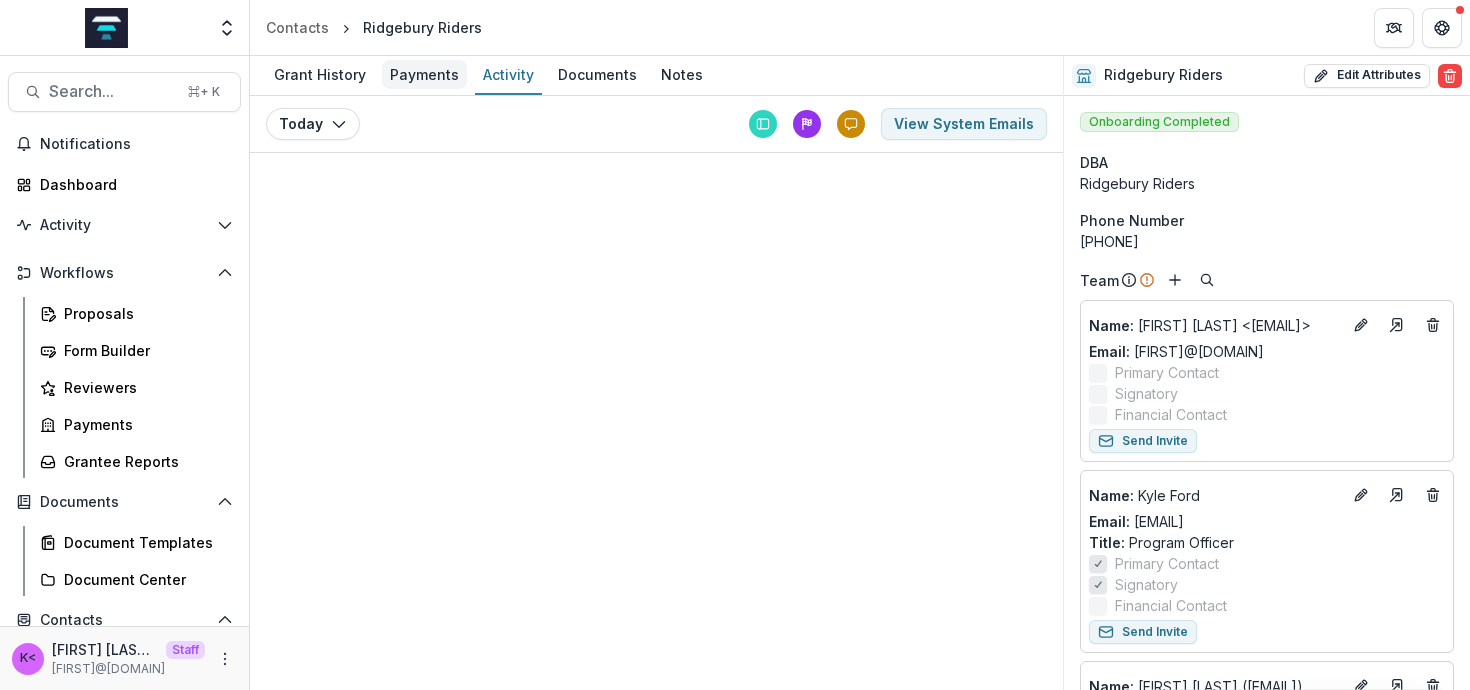 click on "Payments" at bounding box center [424, 74] 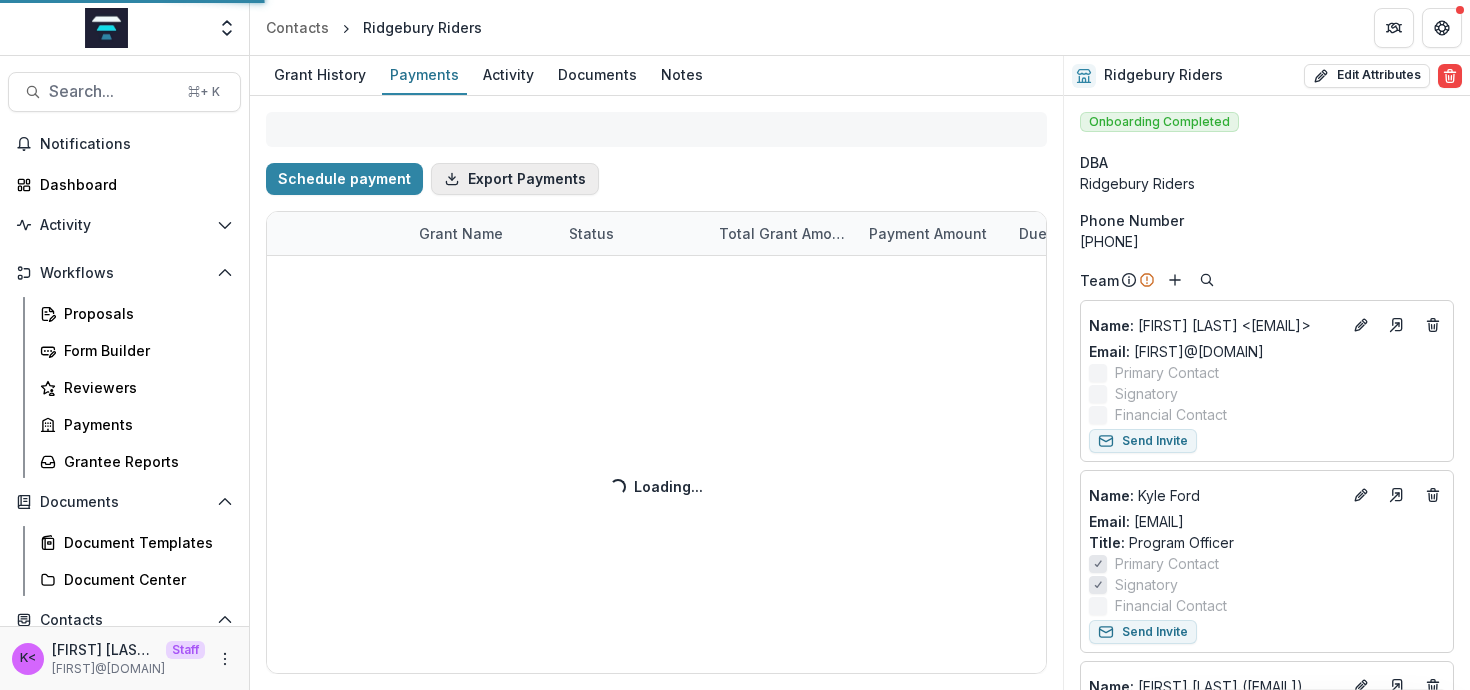 select on "******" 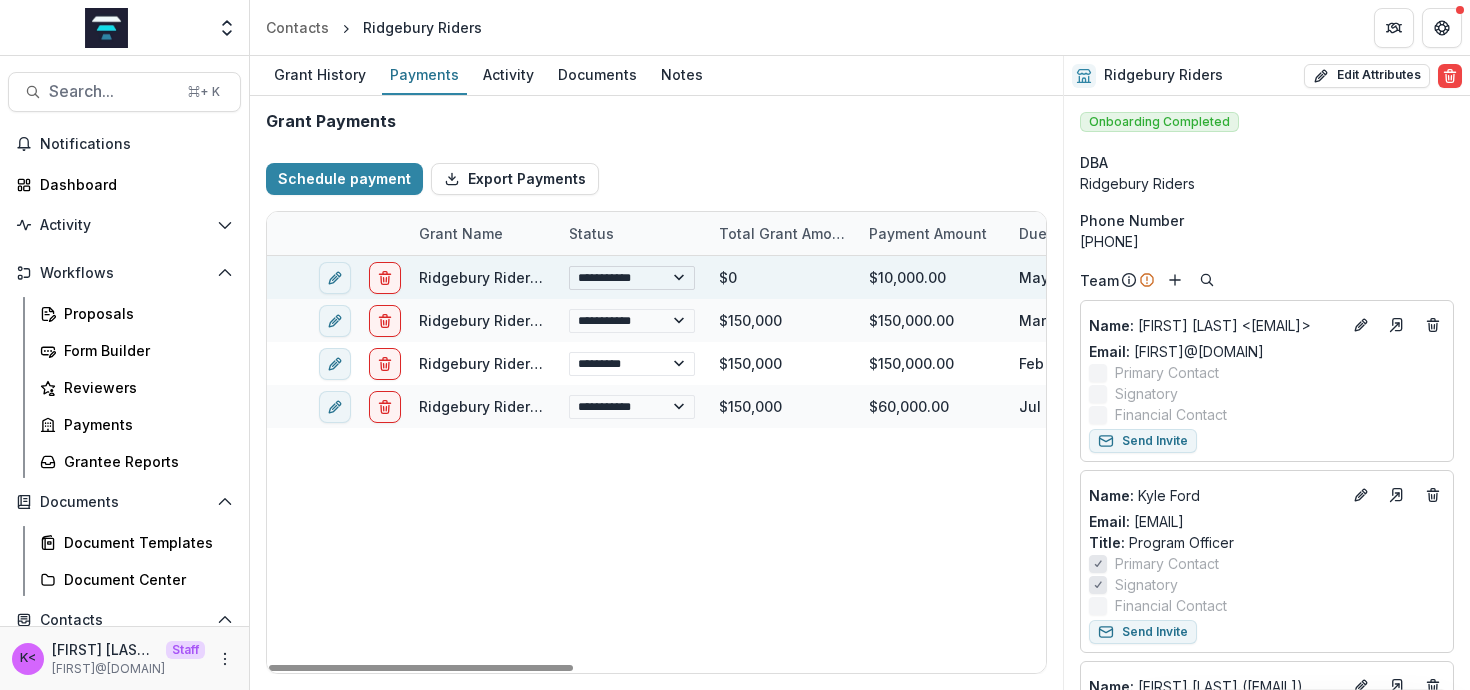 click on "**********" at bounding box center (632, 278) 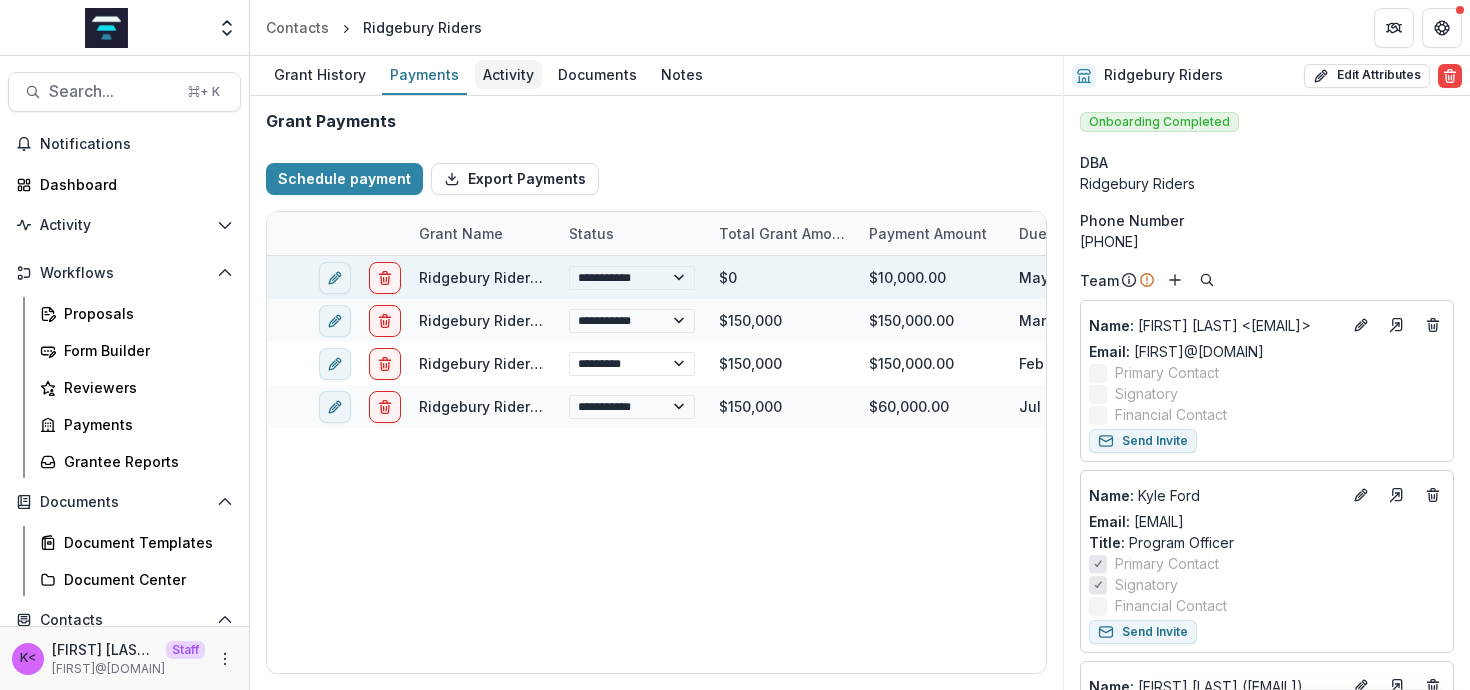 click on "Activity" at bounding box center [508, 74] 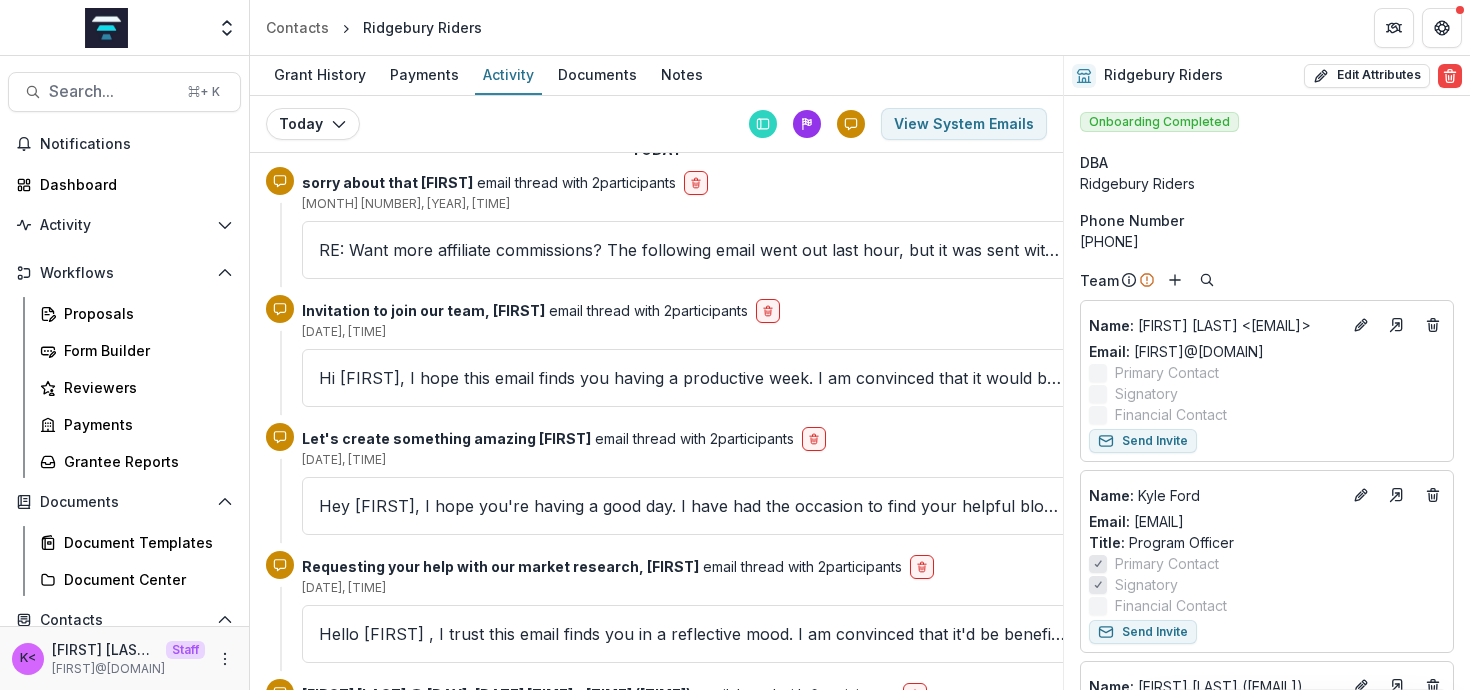scroll, scrollTop: 0, scrollLeft: 0, axis: both 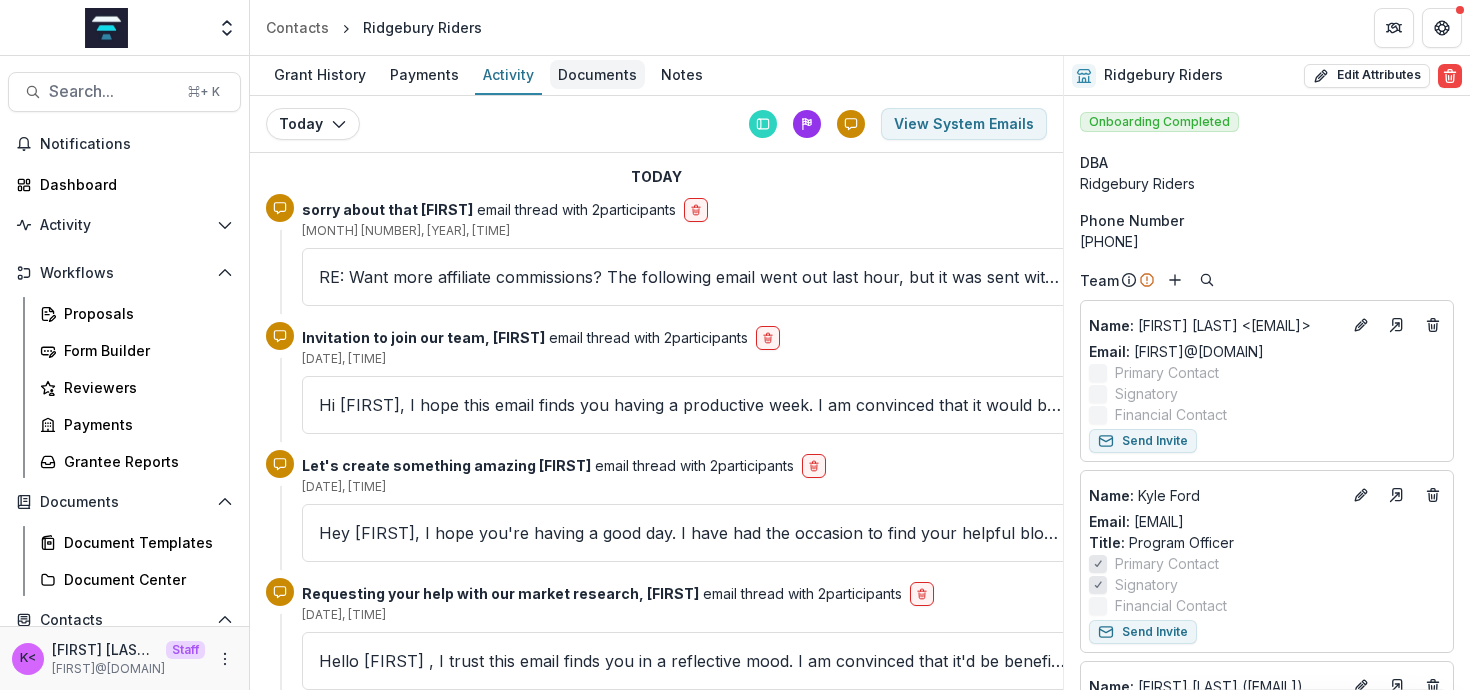 click on "Documents" at bounding box center (597, 74) 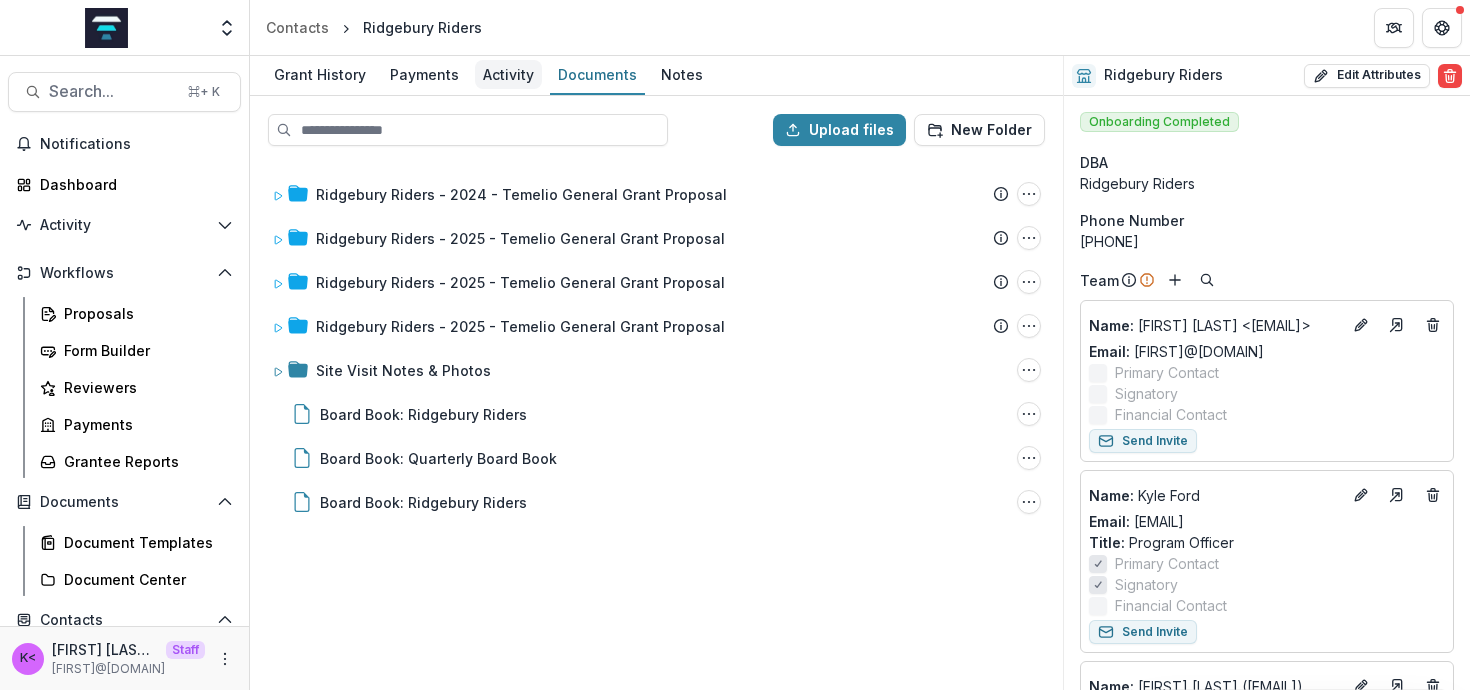 click on "Activity" at bounding box center [508, 74] 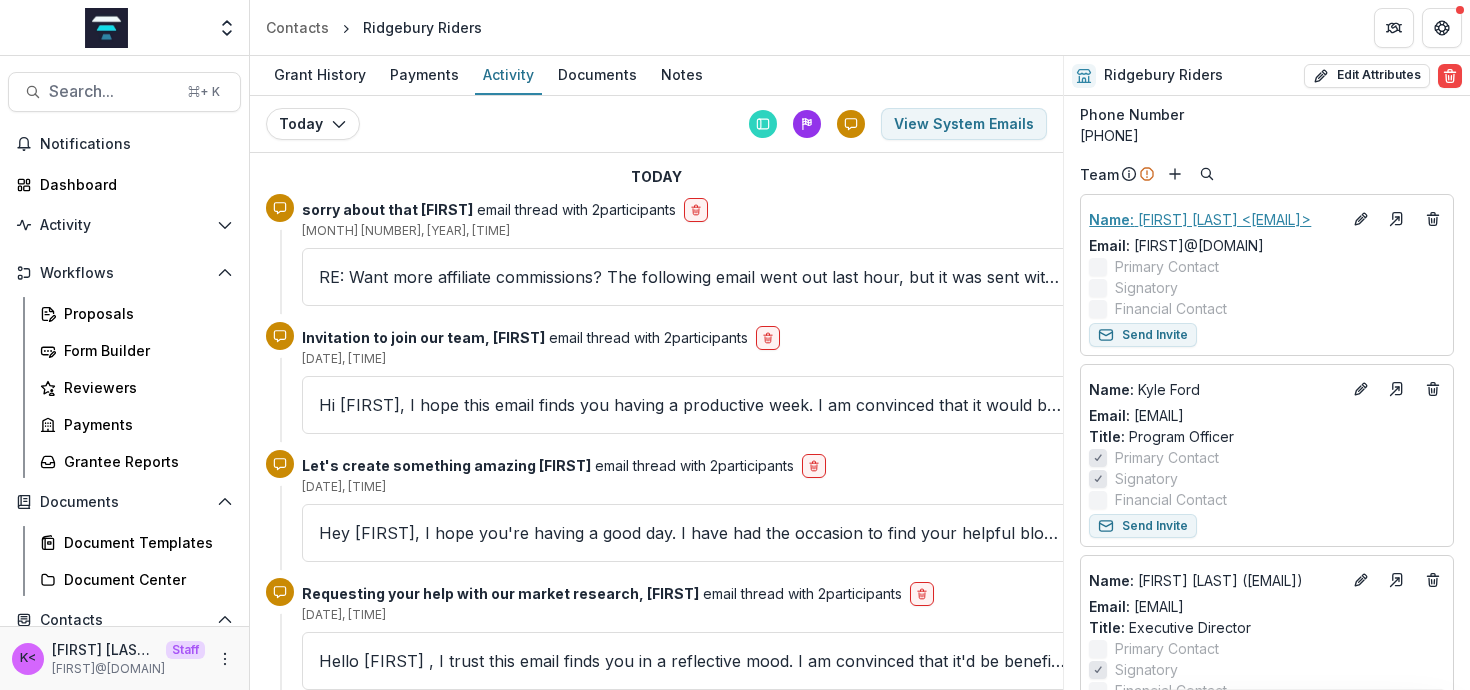 scroll, scrollTop: 107, scrollLeft: 0, axis: vertical 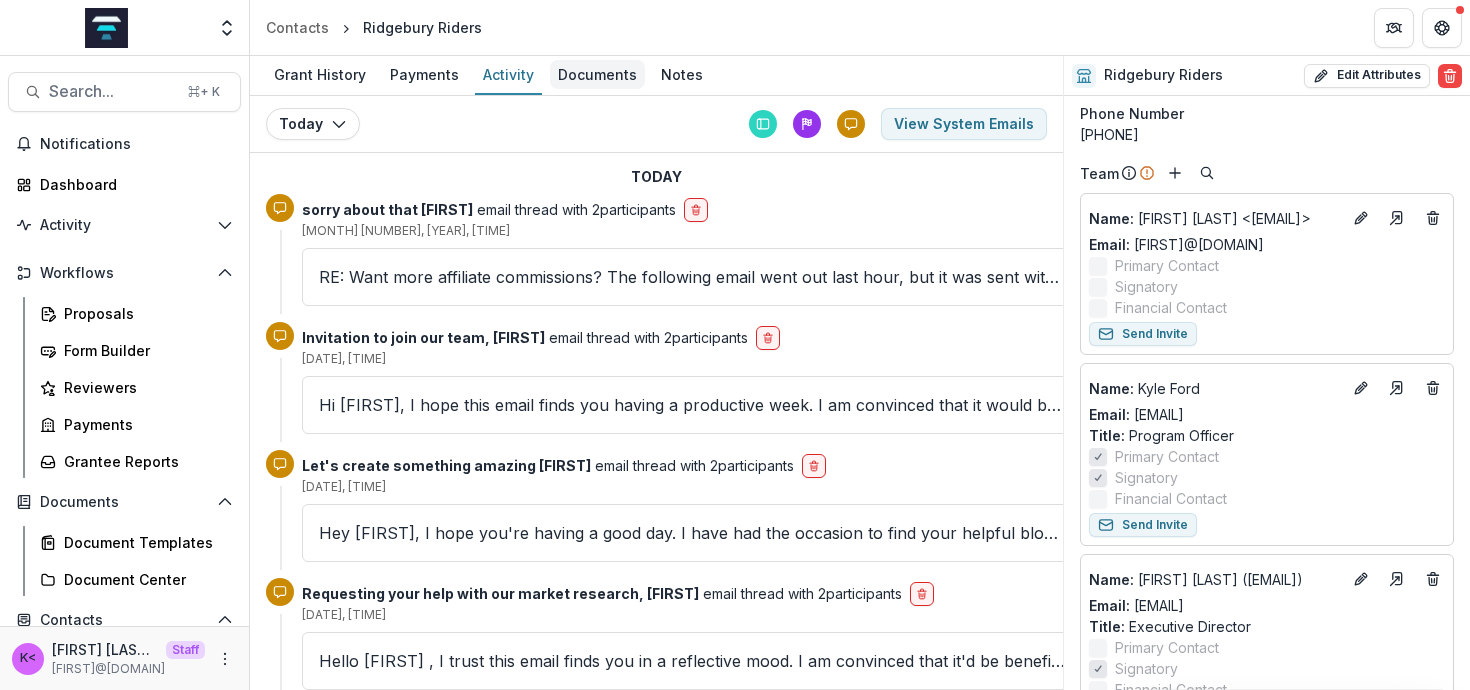click on "Documents" at bounding box center (597, 75) 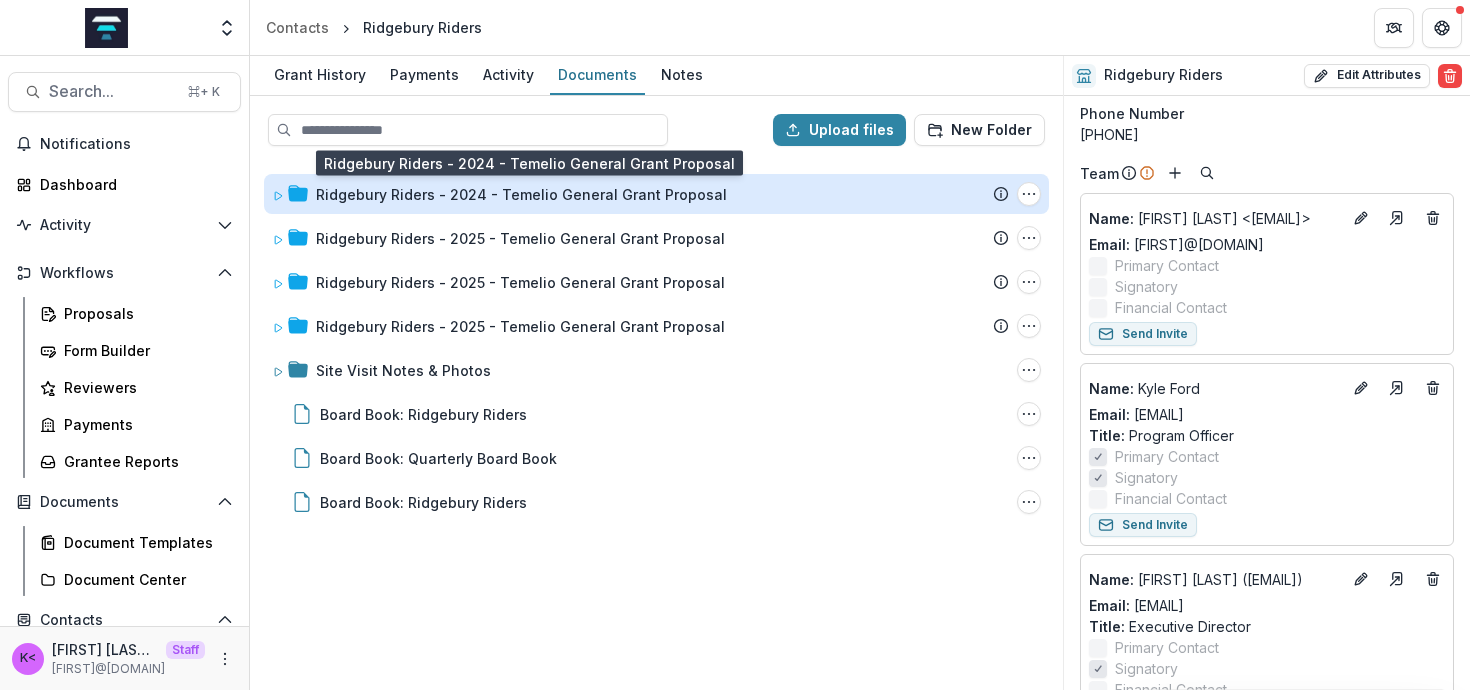 click on "Ridgebury Riders - 2024 - Temelio General Grant Proposal" at bounding box center (521, 194) 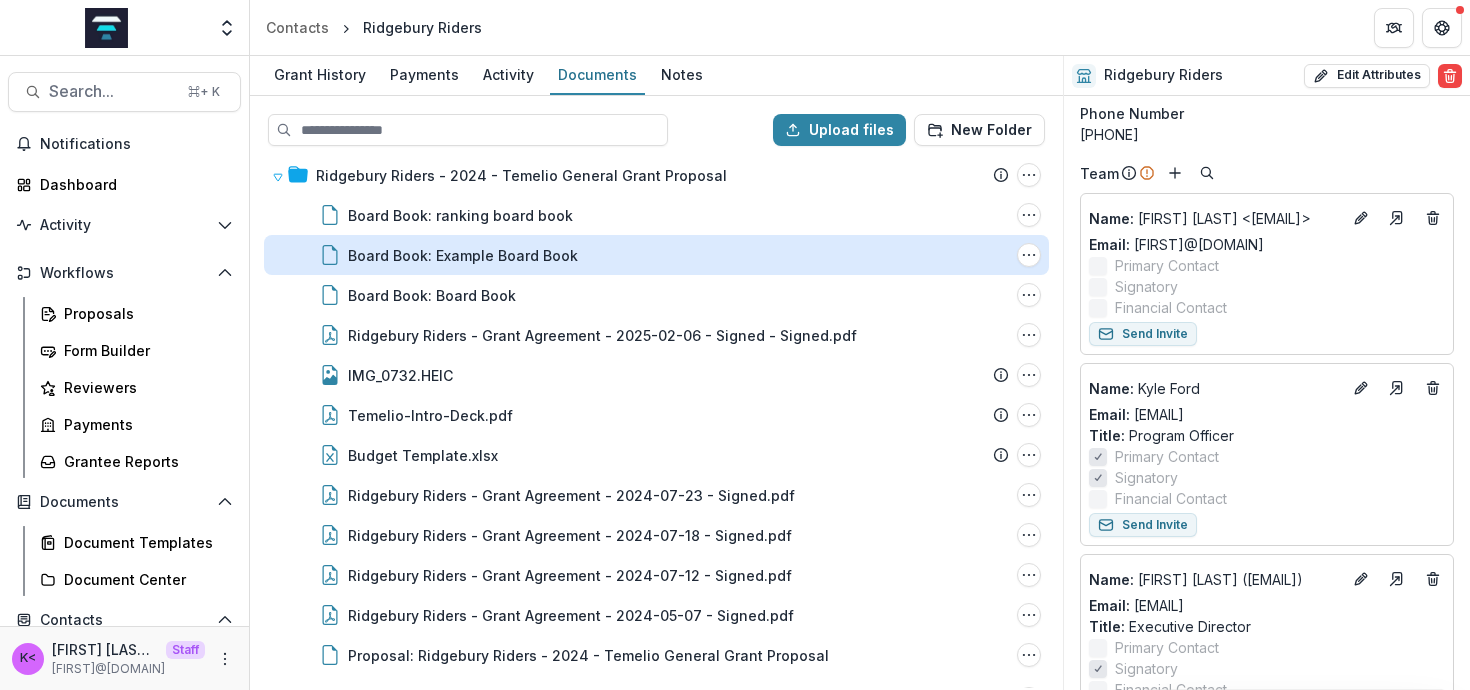 scroll, scrollTop: 0, scrollLeft: 0, axis: both 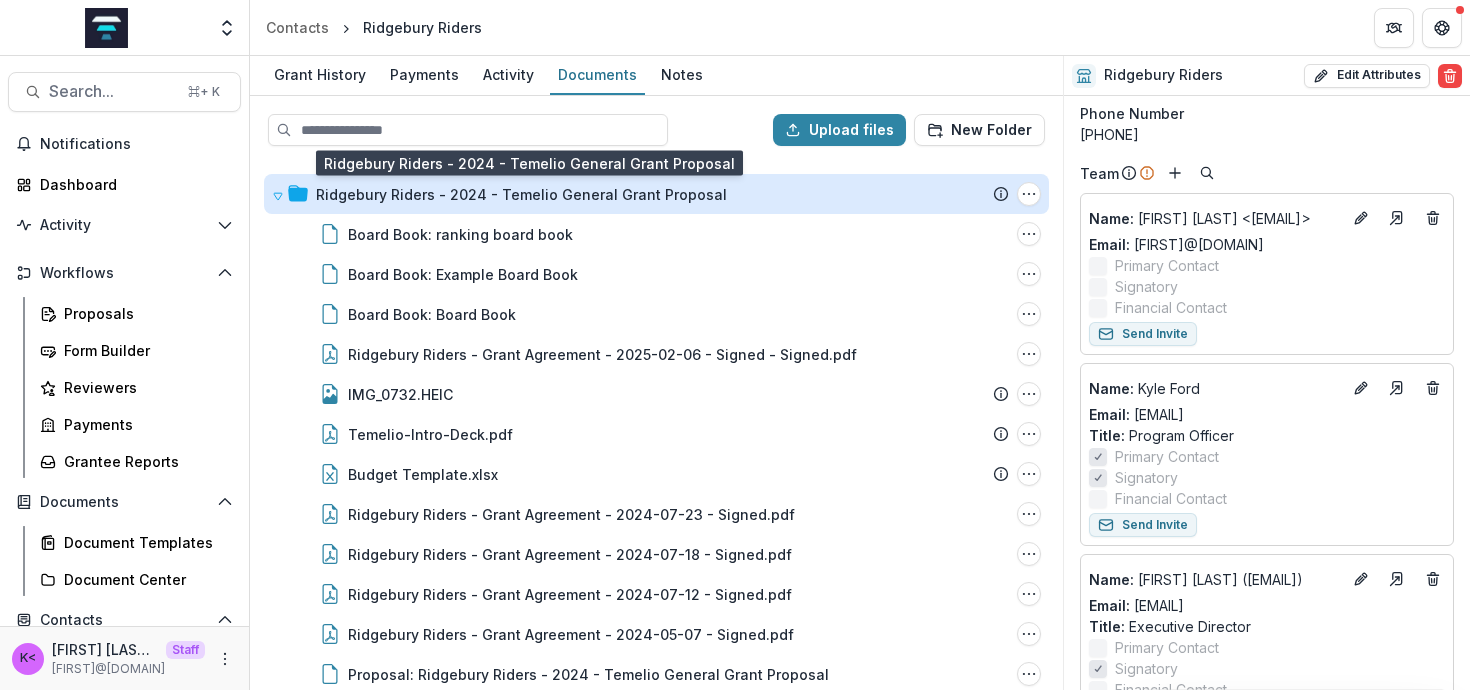 click on "Ridgebury Riders - 2024 - Temelio General Grant Proposal" at bounding box center [521, 194] 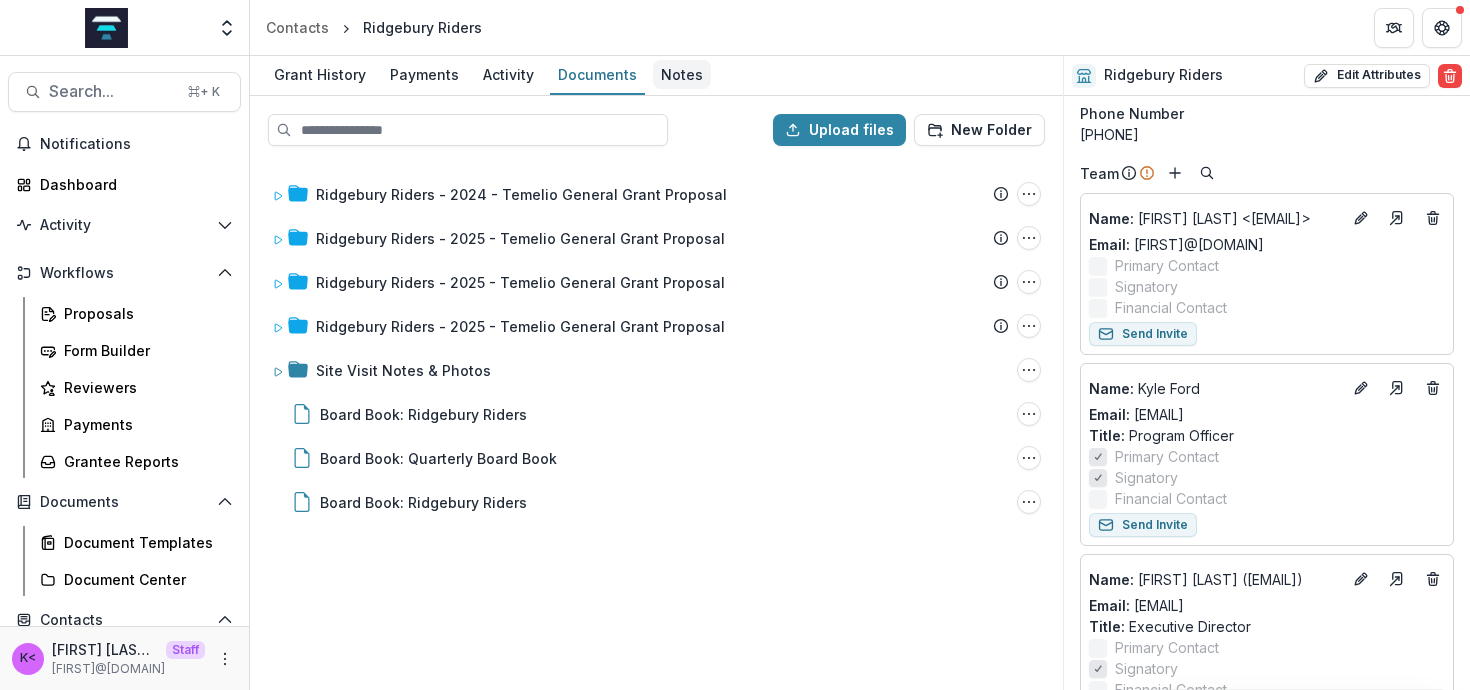 click on "Notes" at bounding box center [682, 74] 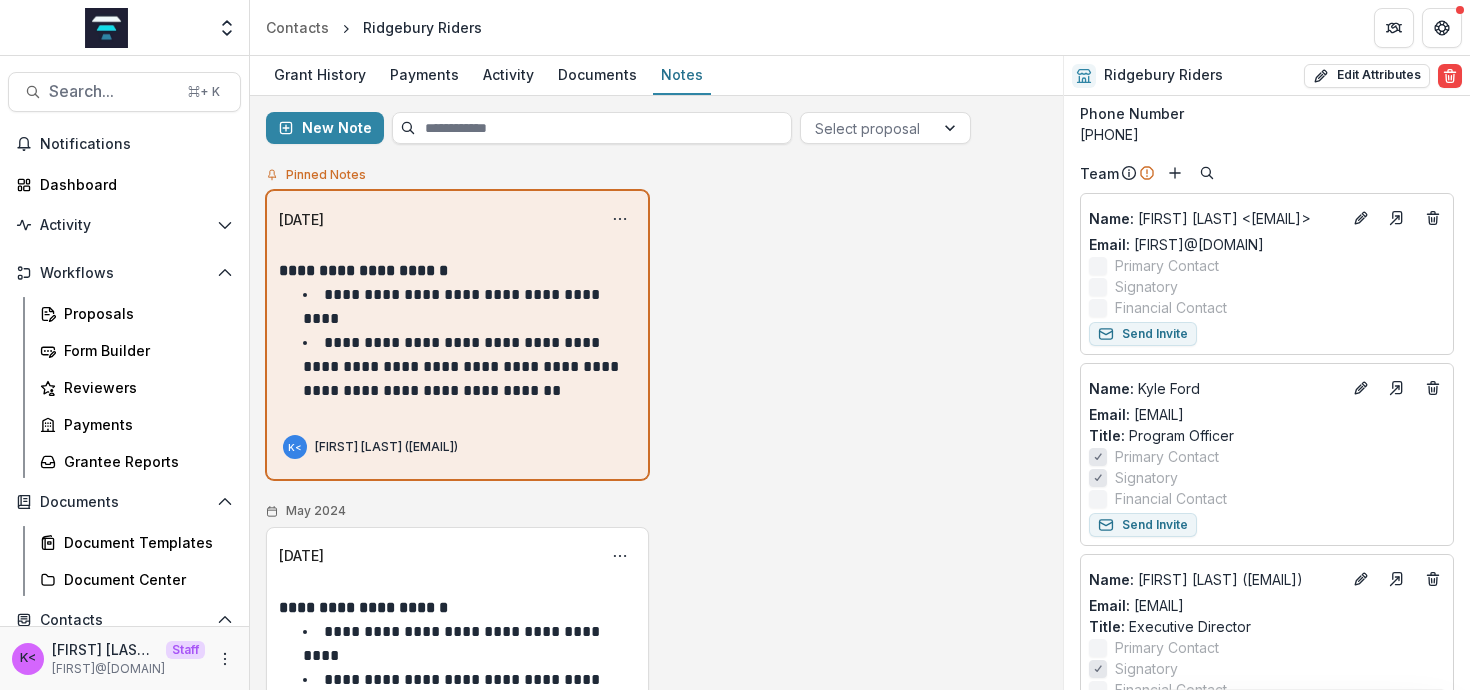 scroll, scrollTop: 25, scrollLeft: 0, axis: vertical 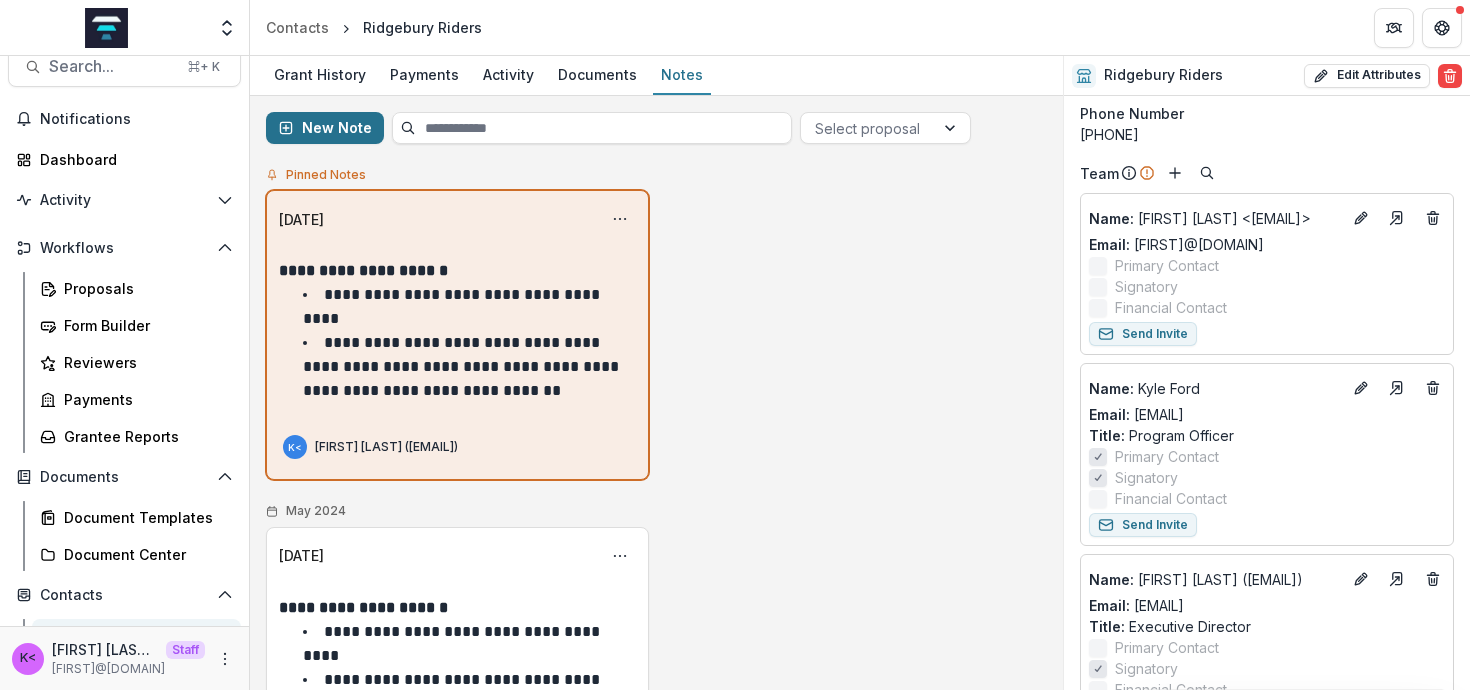 click on "New Note" at bounding box center (325, 128) 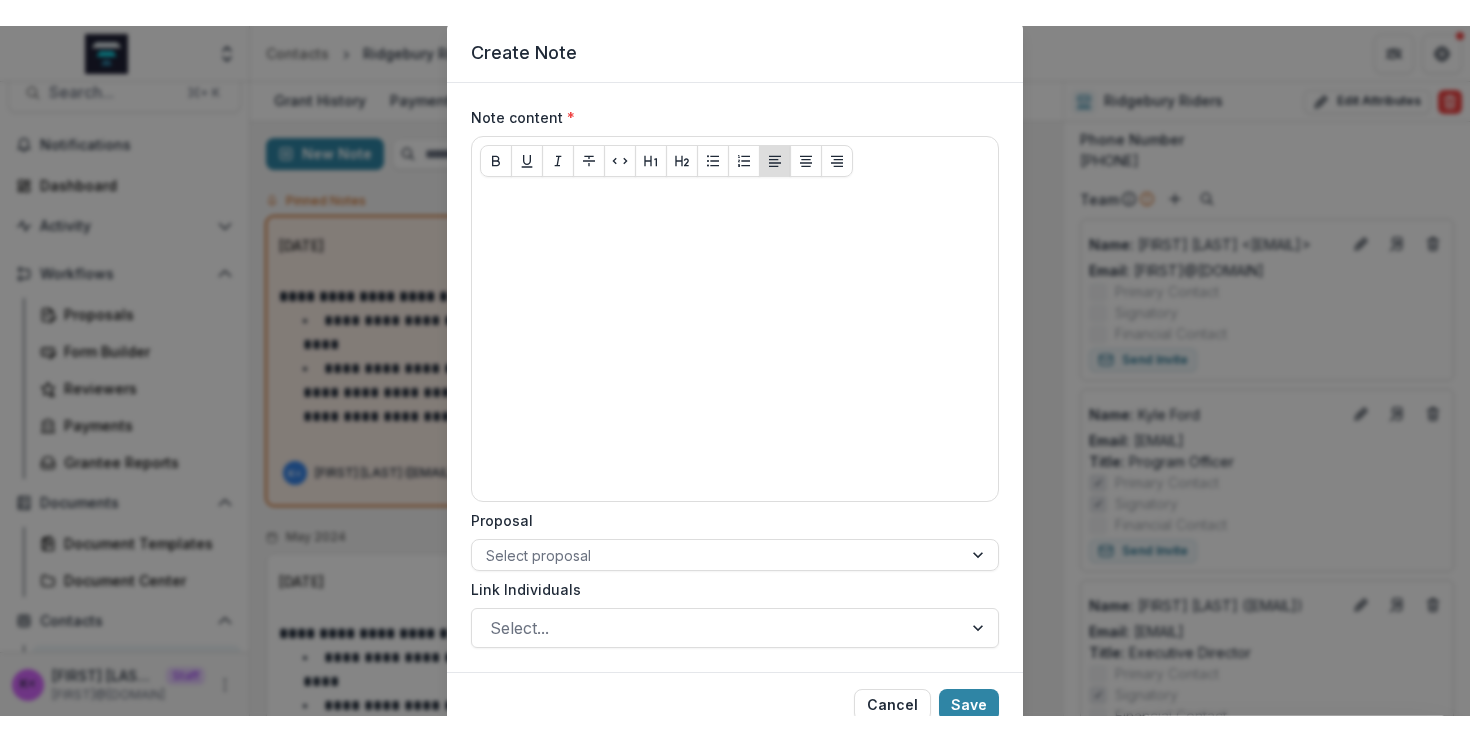 scroll, scrollTop: 75, scrollLeft: 0, axis: vertical 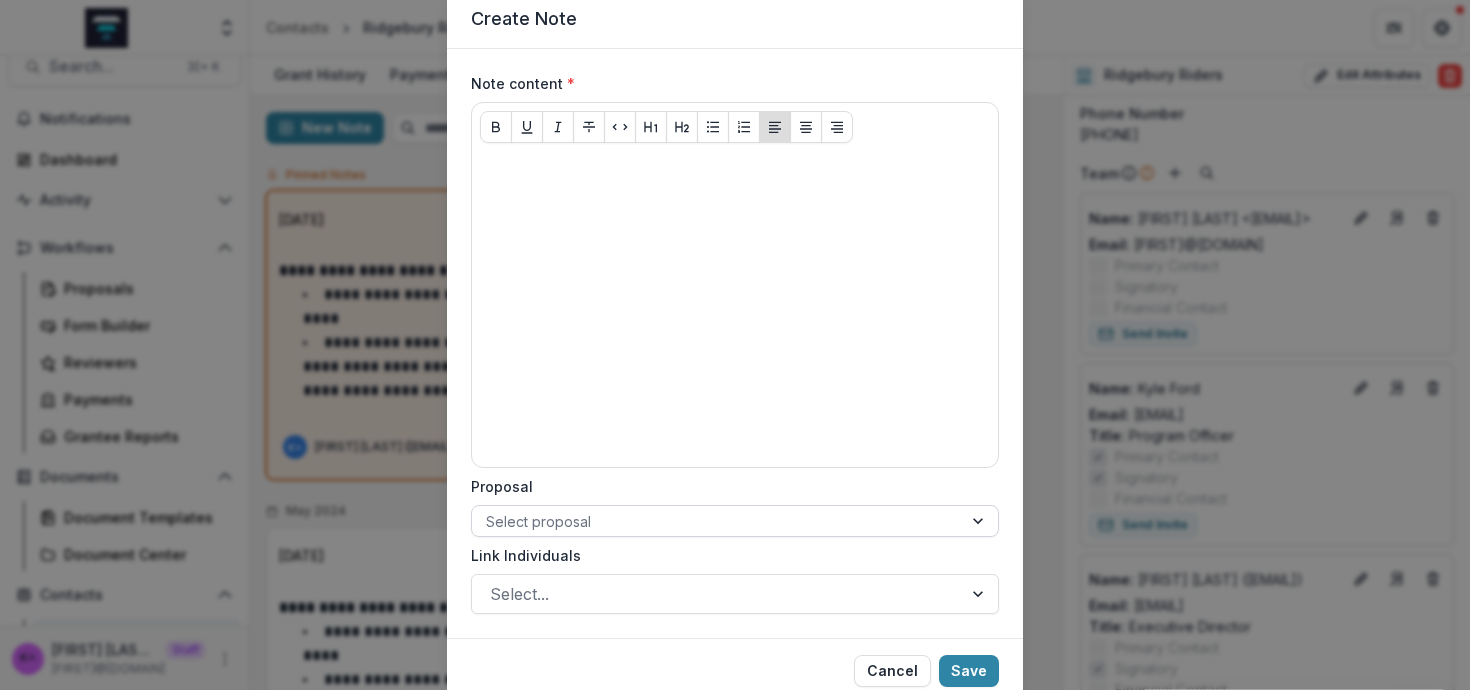 click at bounding box center [717, 521] 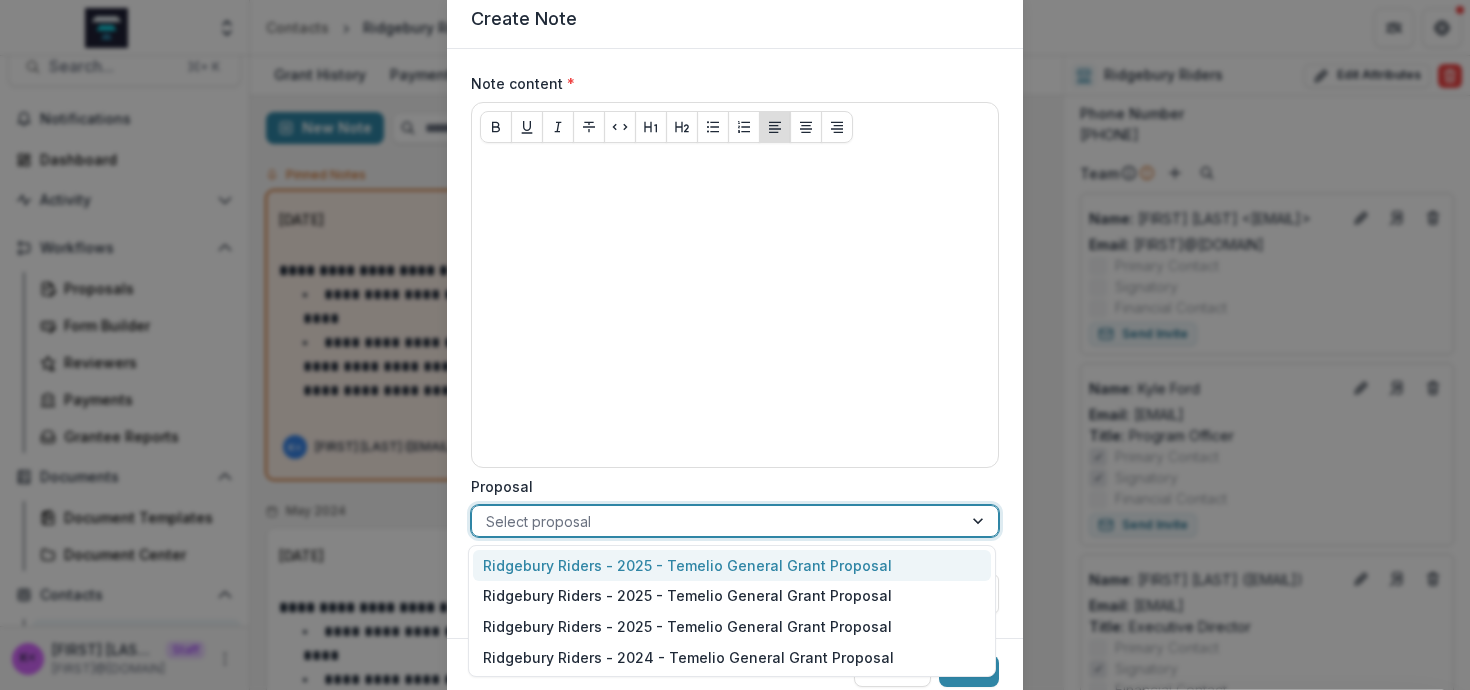 click on "Proposal Ridgebury Riders - [YEAR] - Temelio General Grant Proposal, 1 of 4. 4 results available. Use Up and Down to choose options, press Enter to select the currently focused option, press Escape to exit the menu, press Tab to select the option and exit the menu. Select proposal" at bounding box center (735, 506) 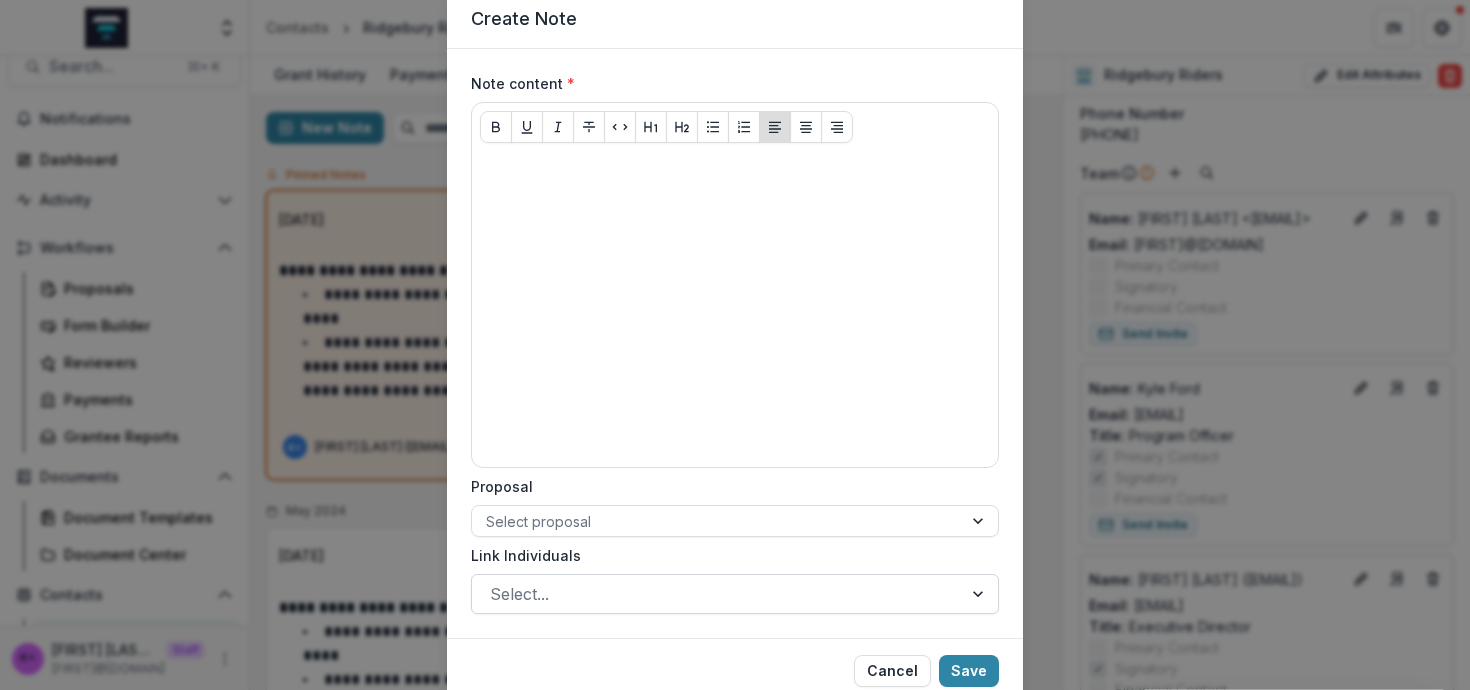 click at bounding box center [717, 594] 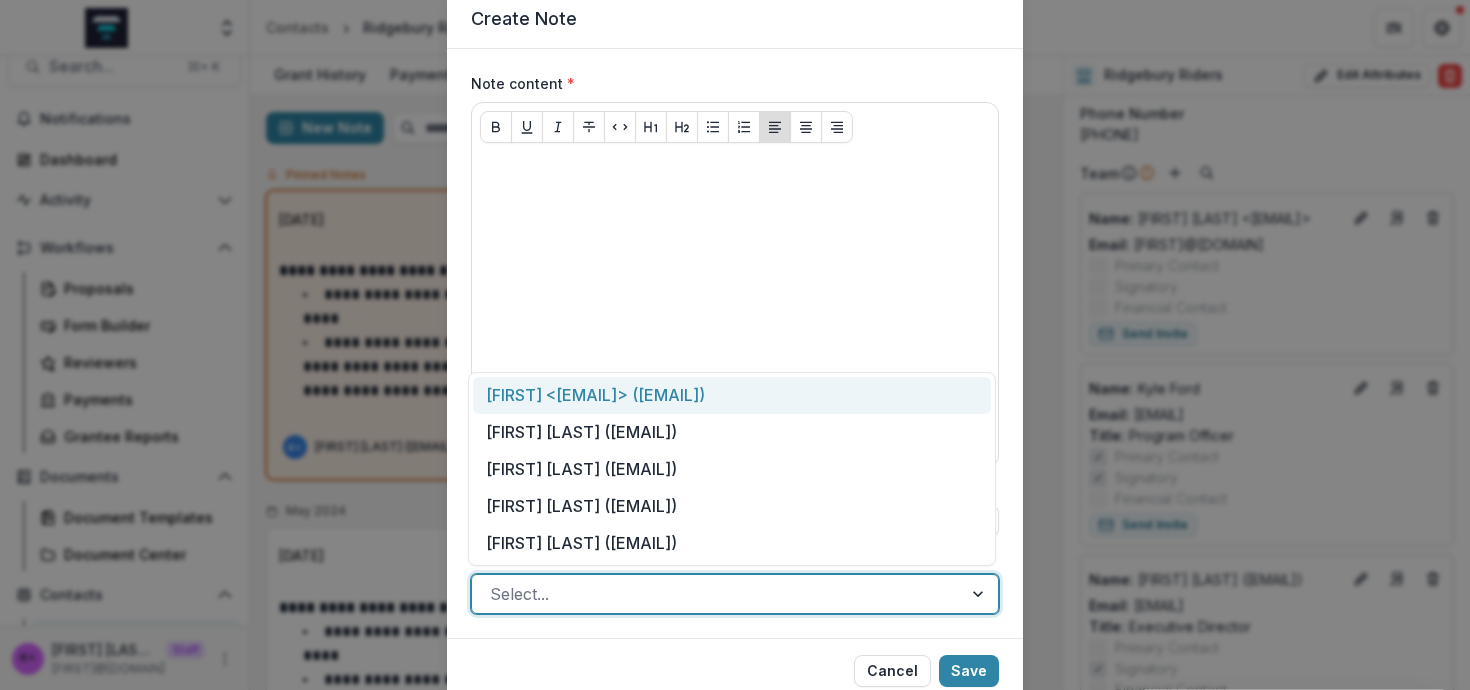 click on "Cancel Save" at bounding box center (735, 670) 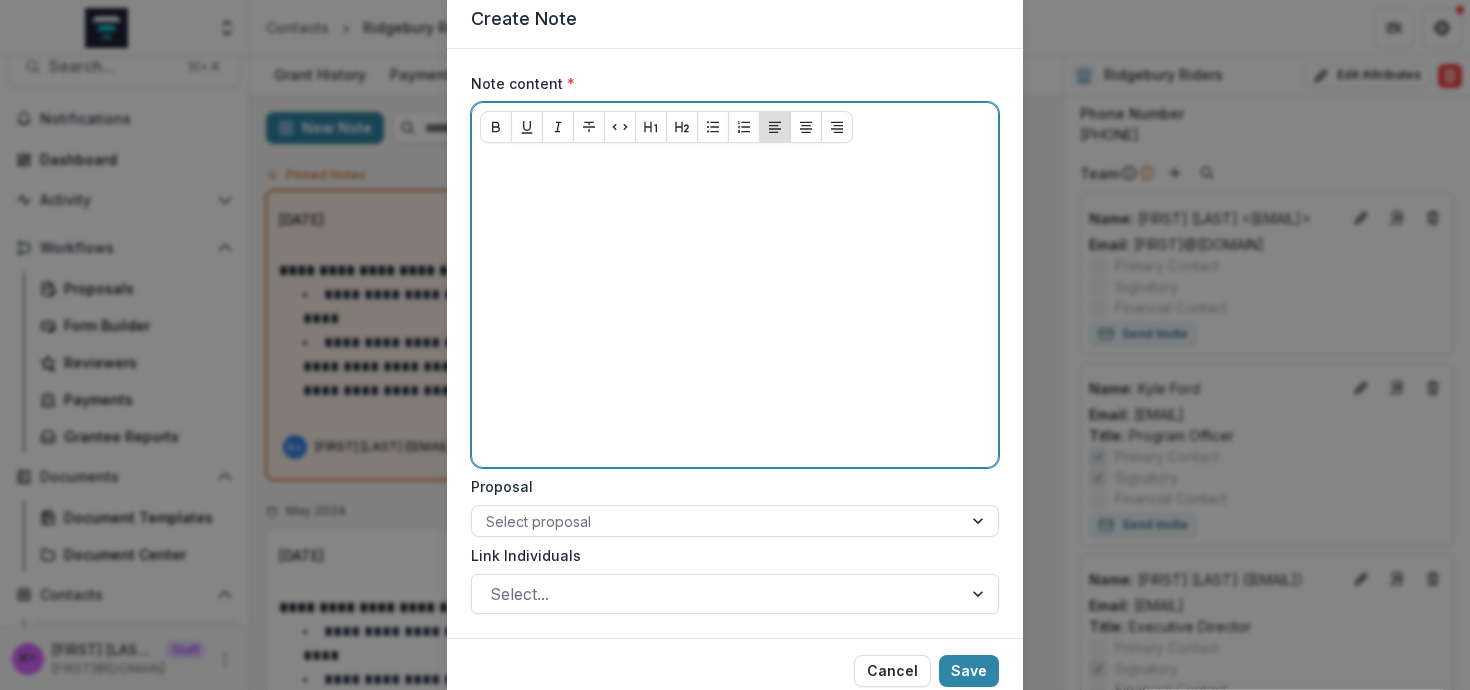 click at bounding box center (735, 309) 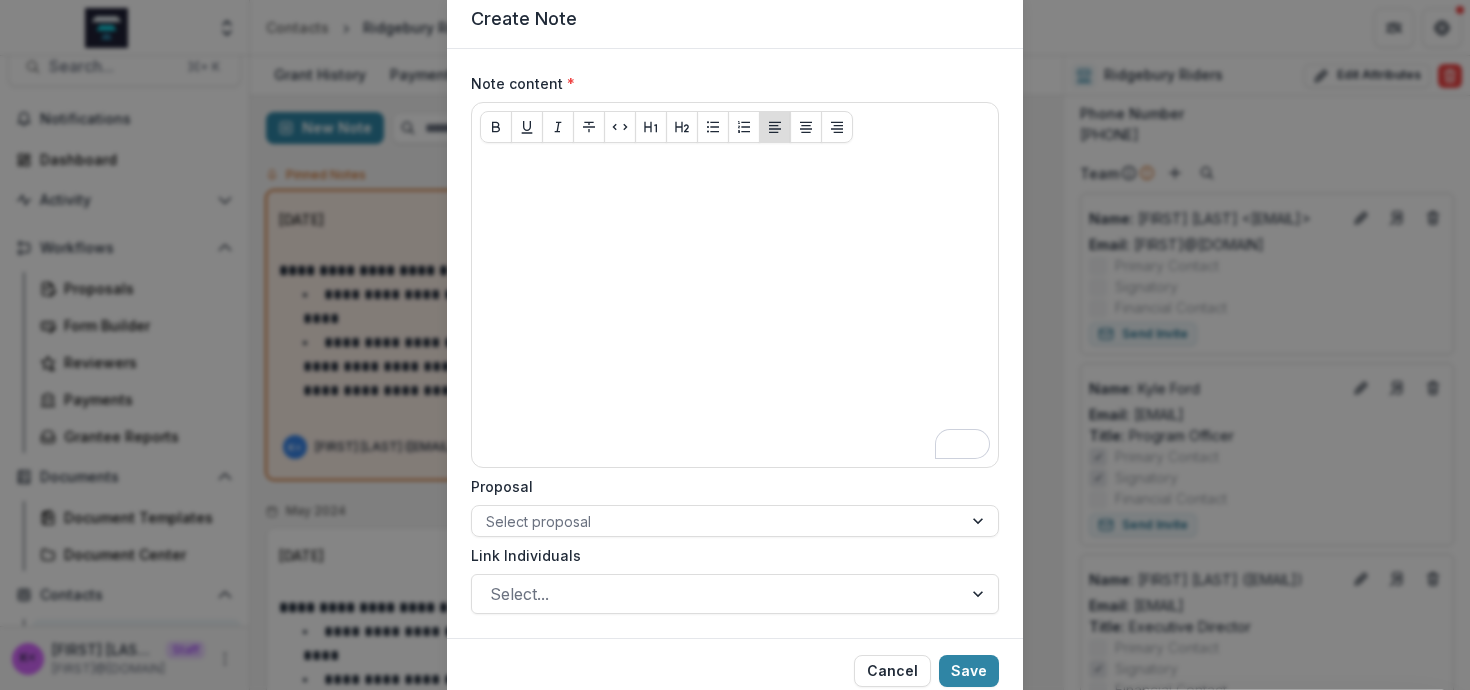 click on "Create Note Note content * Proposal Select proposal Link Individuals Select... Cancel Save" at bounding box center [735, 345] 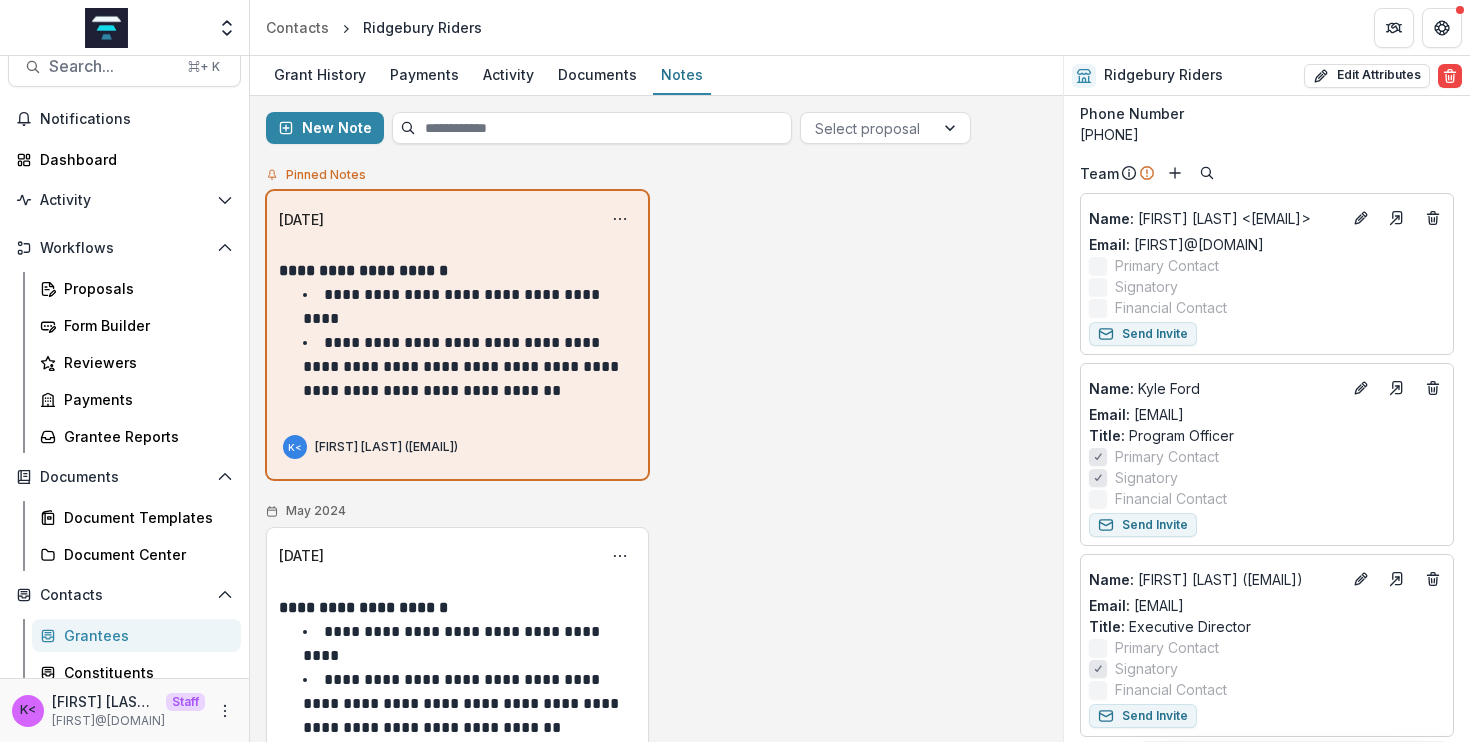 type 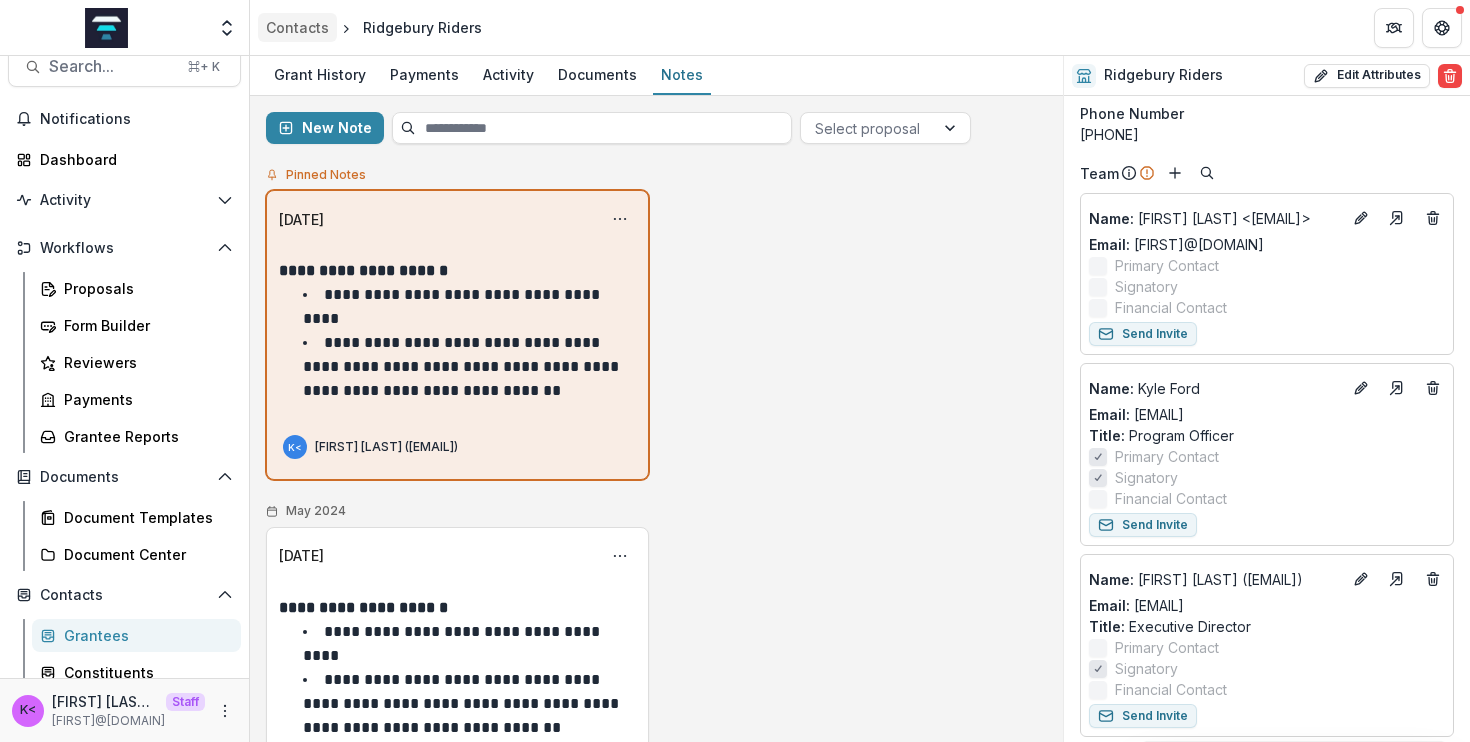 scroll, scrollTop: 25, scrollLeft: 0, axis: vertical 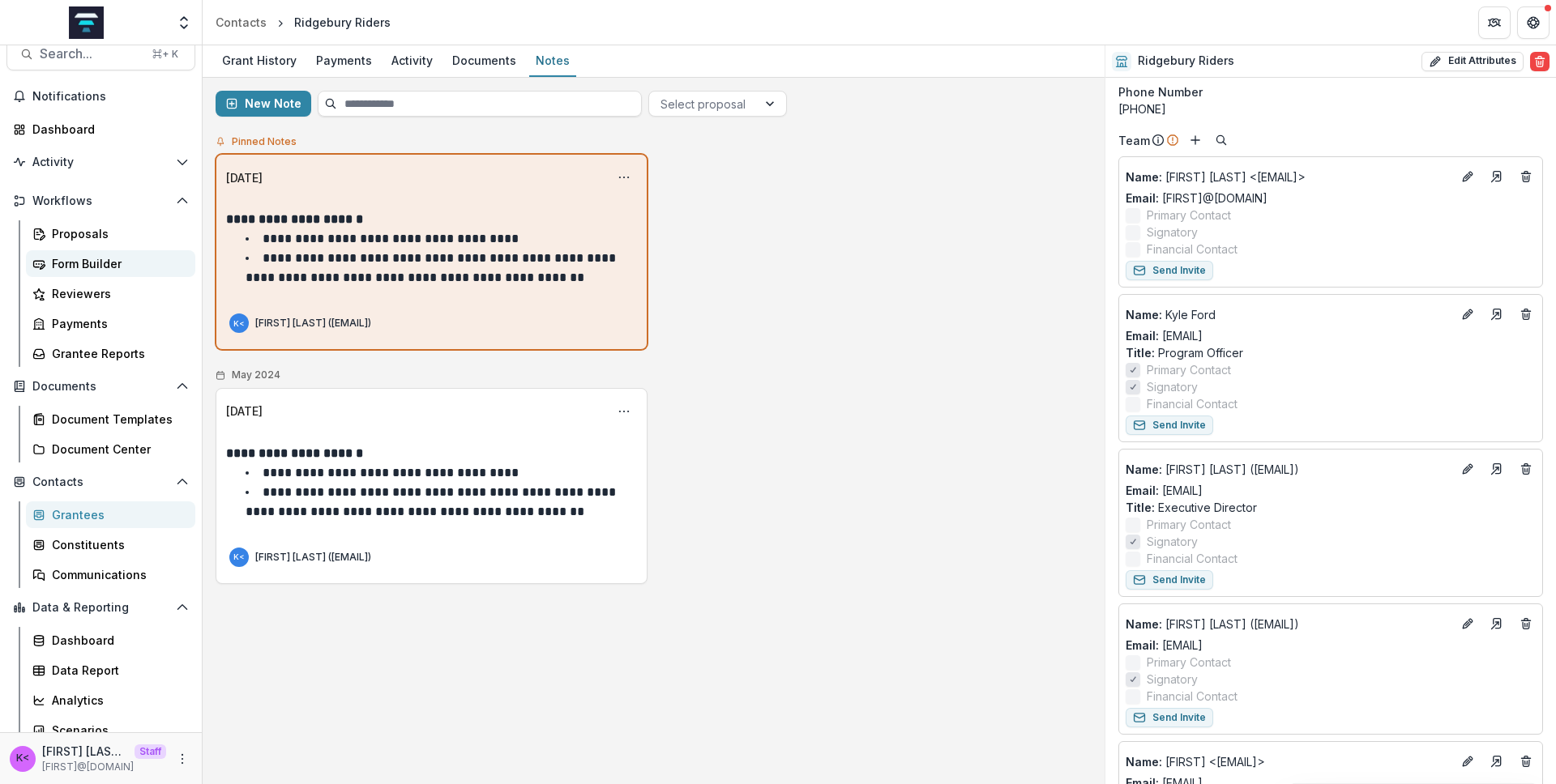 click on "Form Builder" at bounding box center (117, 263) 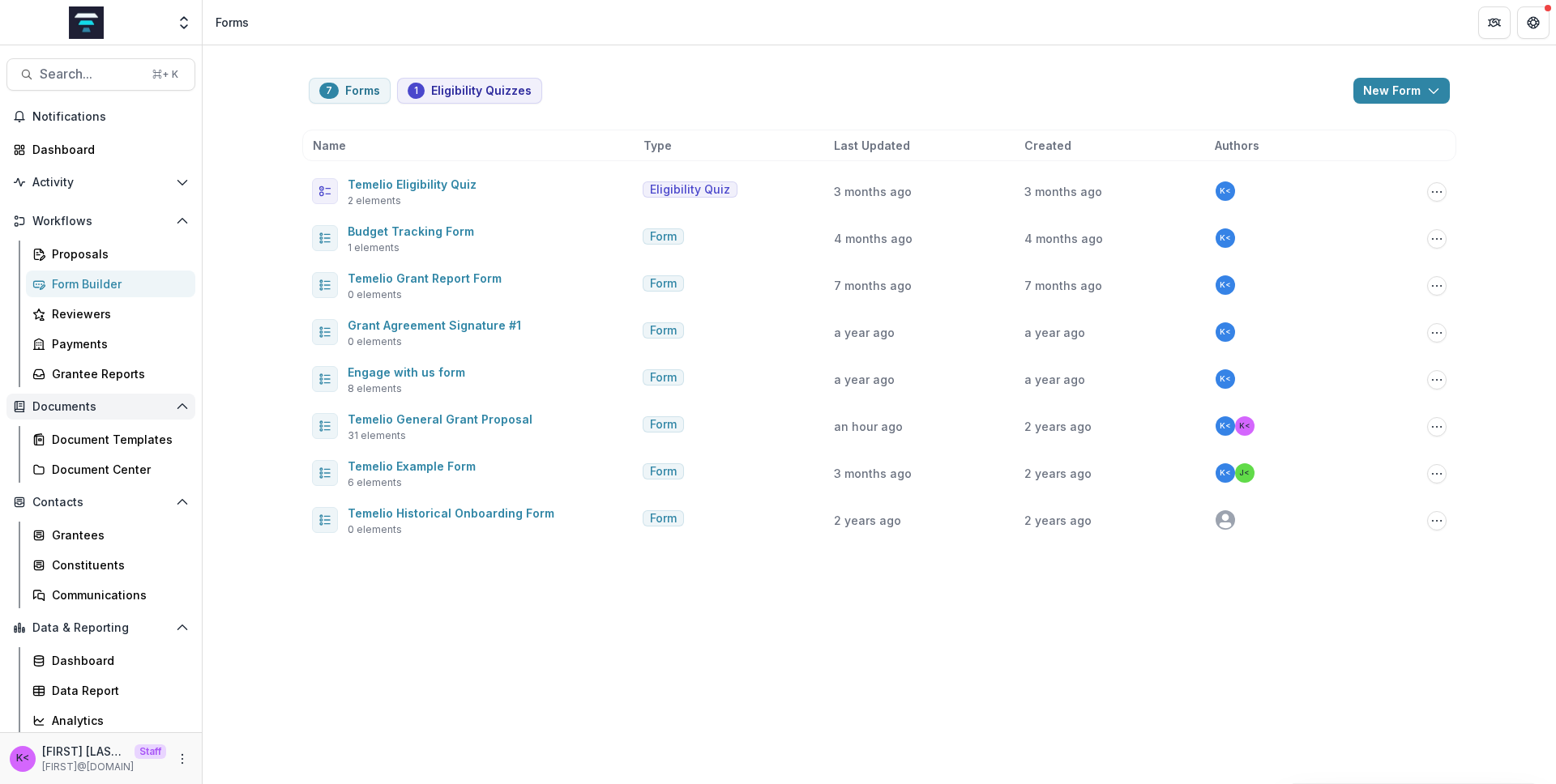 click 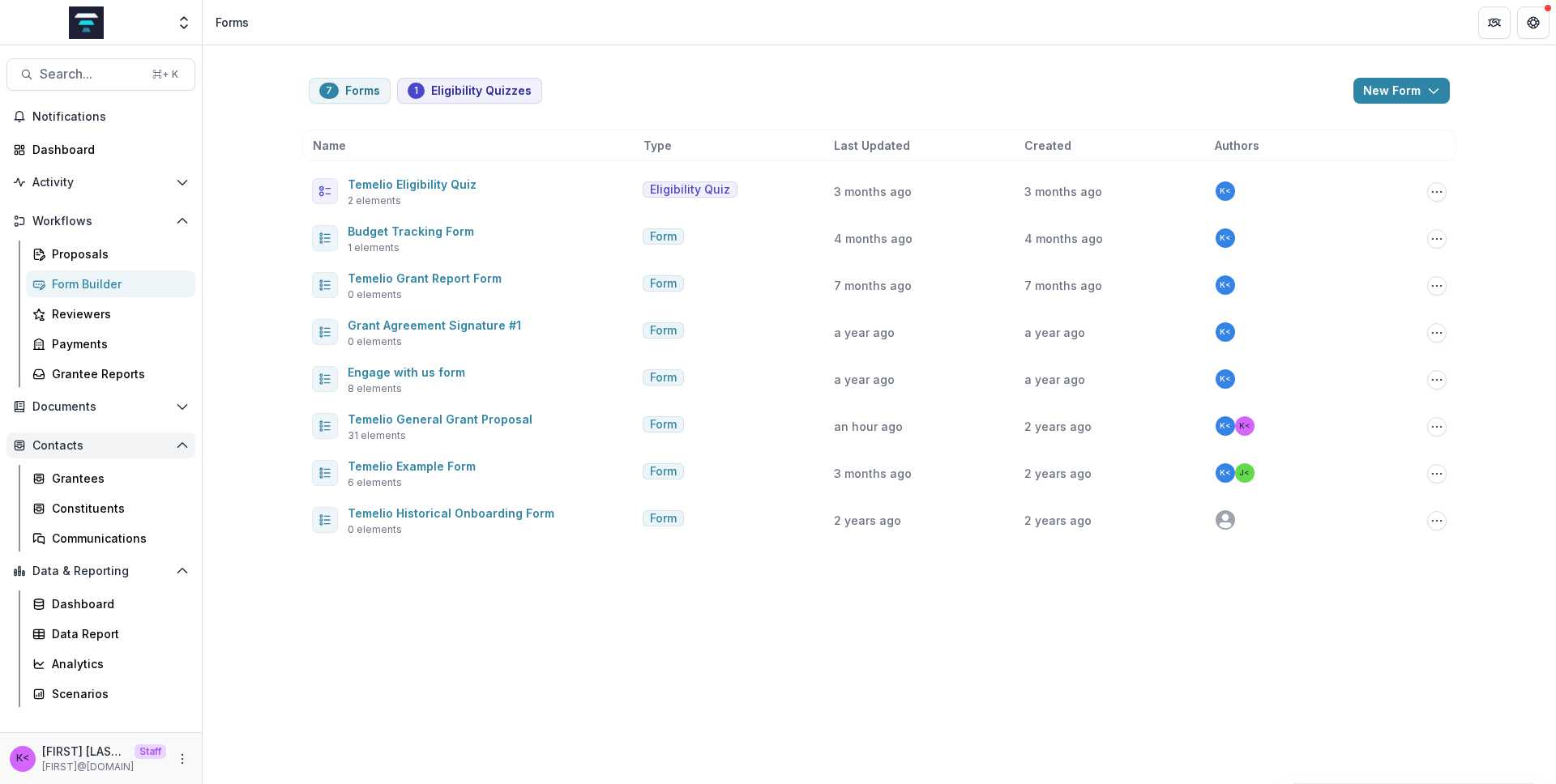 click on "Contacts" at bounding box center [100, 445] 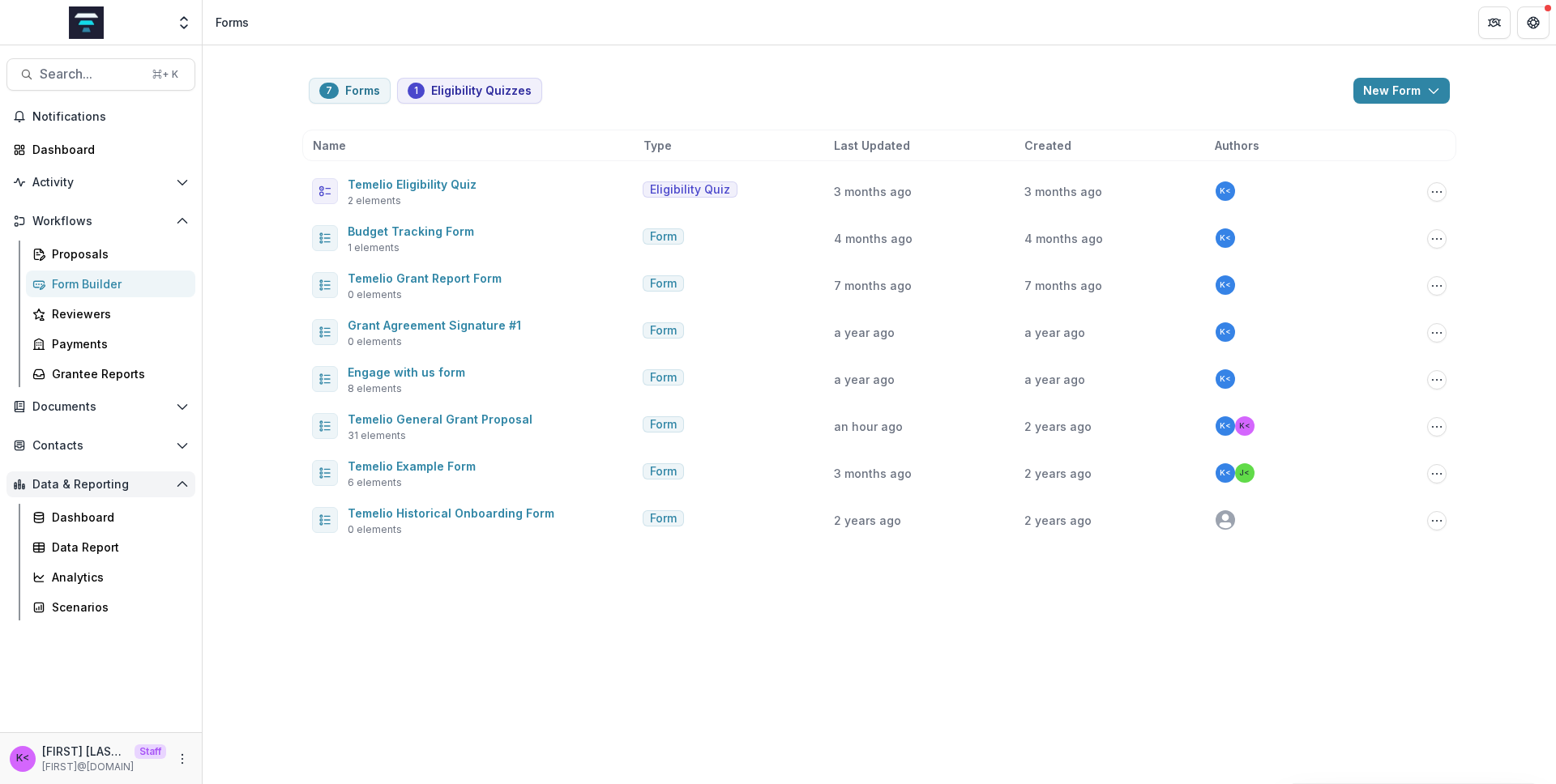 click 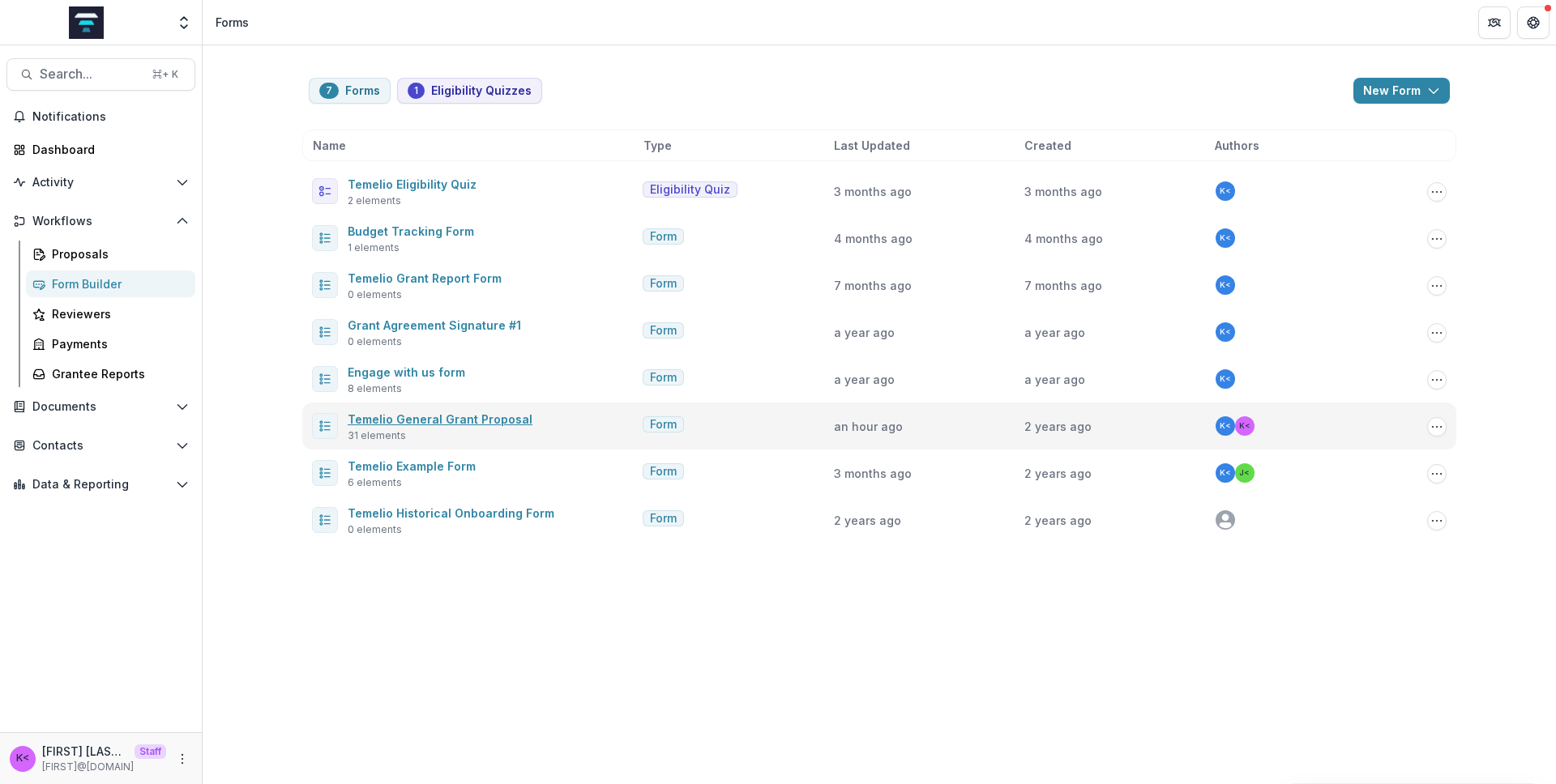 click on "Temelio General Grant Proposal" at bounding box center (440, 419) 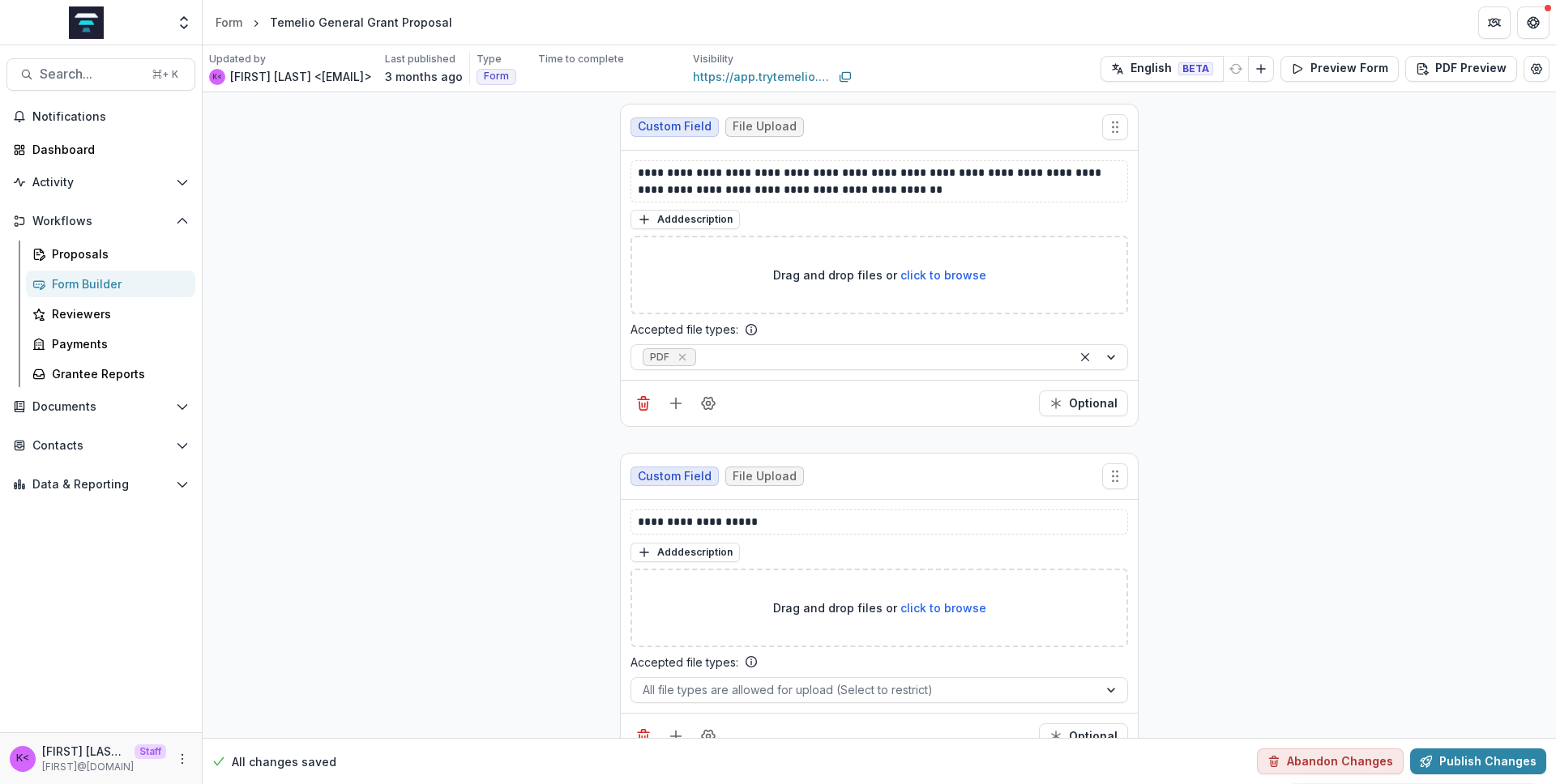 scroll, scrollTop: 8419, scrollLeft: 0, axis: vertical 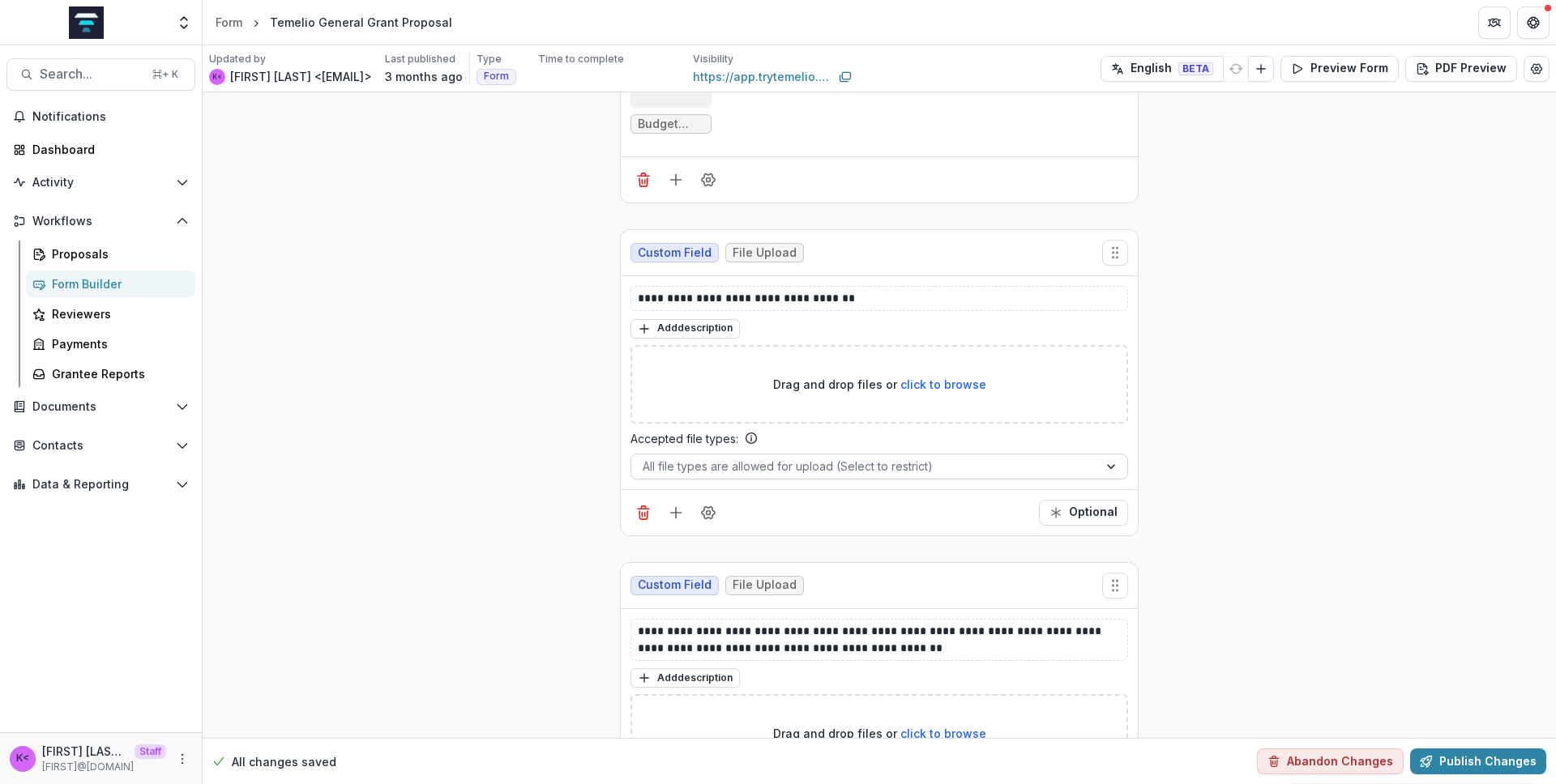 click at bounding box center [865, 466] 